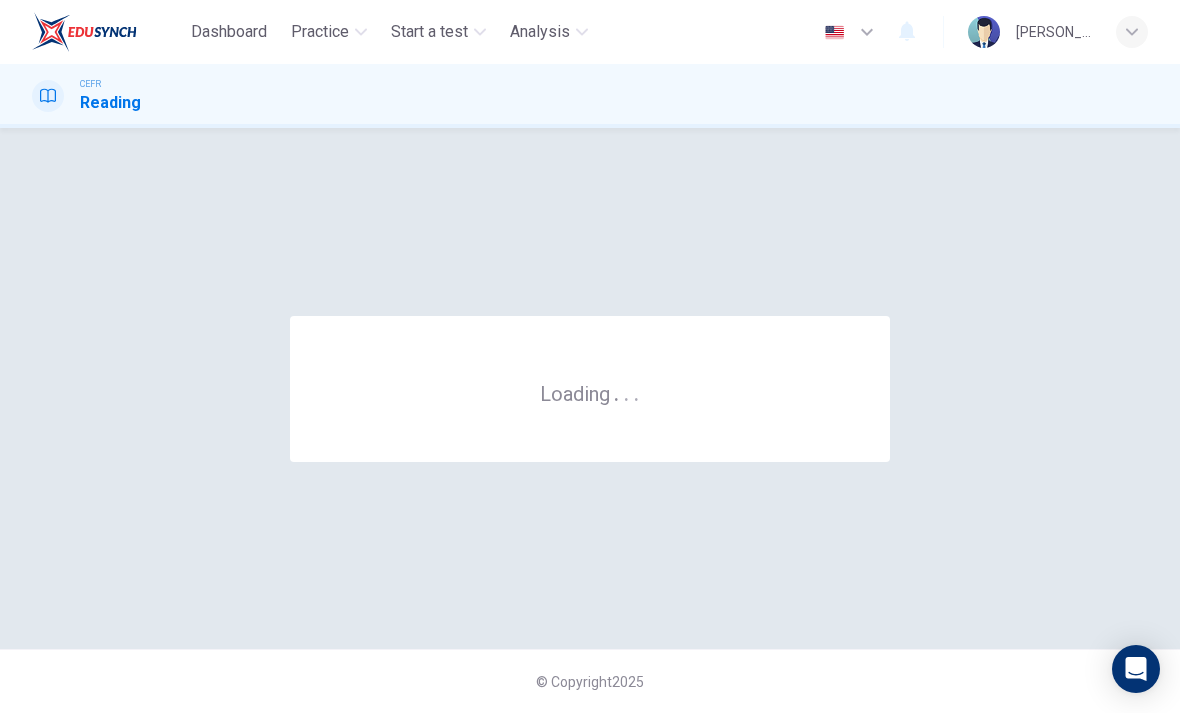 scroll, scrollTop: 0, scrollLeft: 0, axis: both 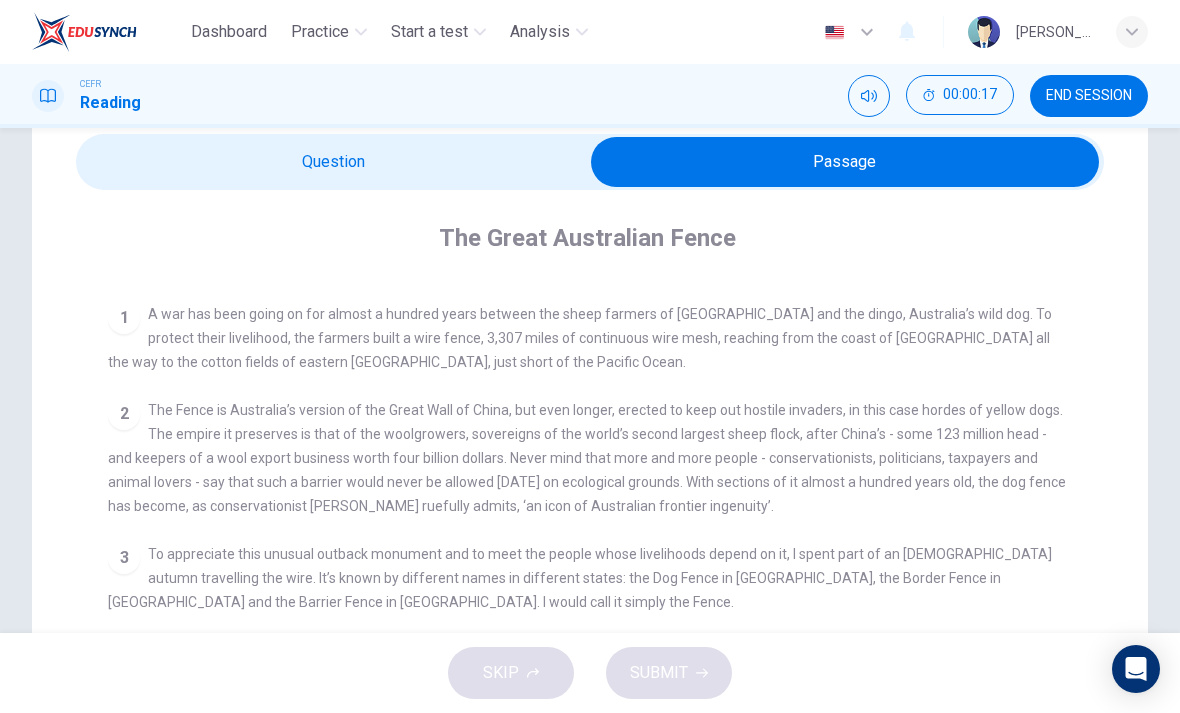 click at bounding box center [845, 162] 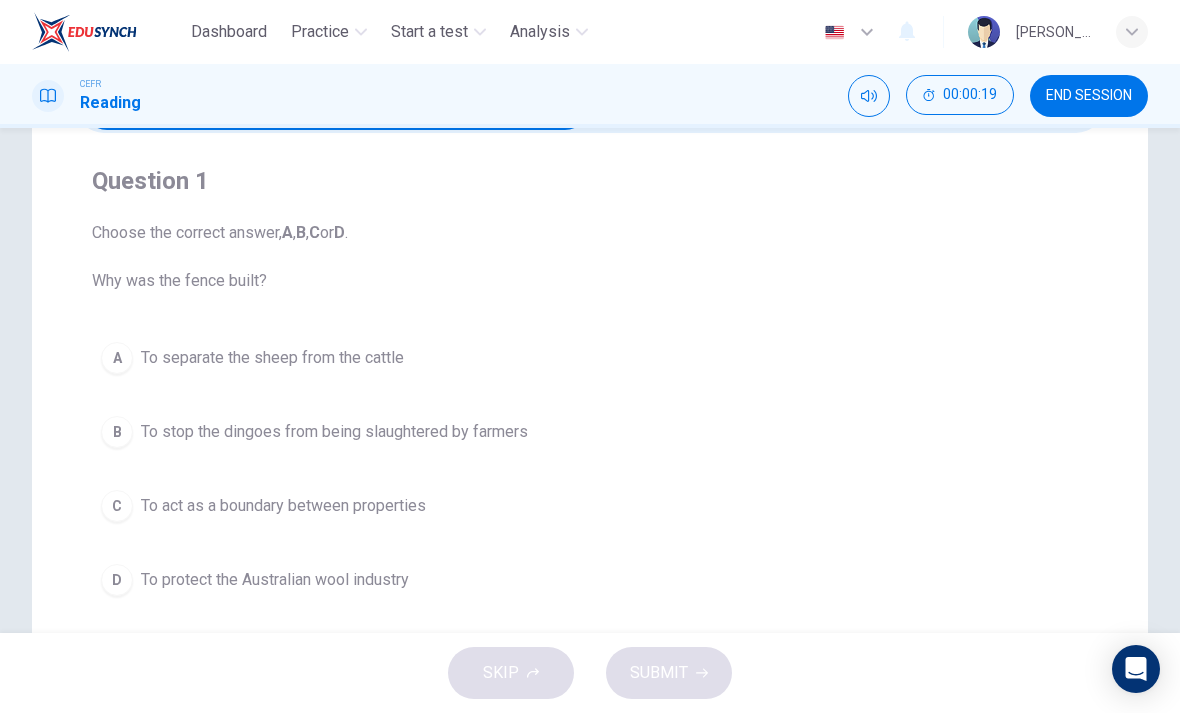 scroll, scrollTop: 140, scrollLeft: 0, axis: vertical 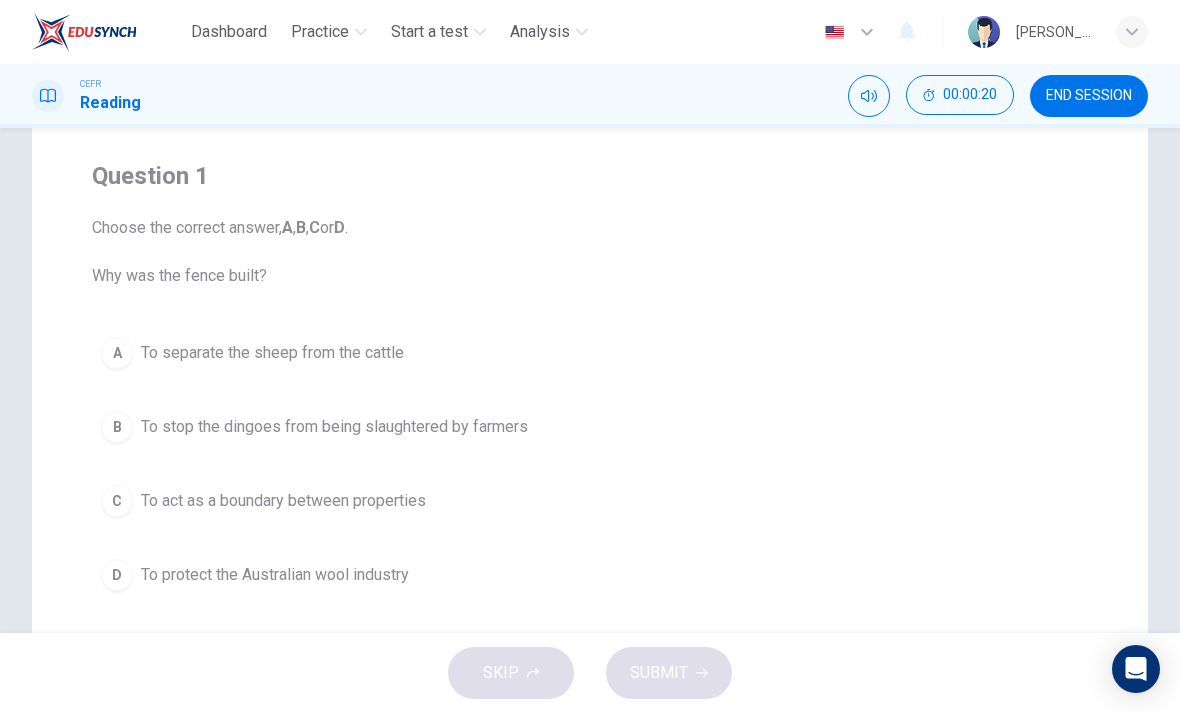 click on "B" at bounding box center (117, 427) 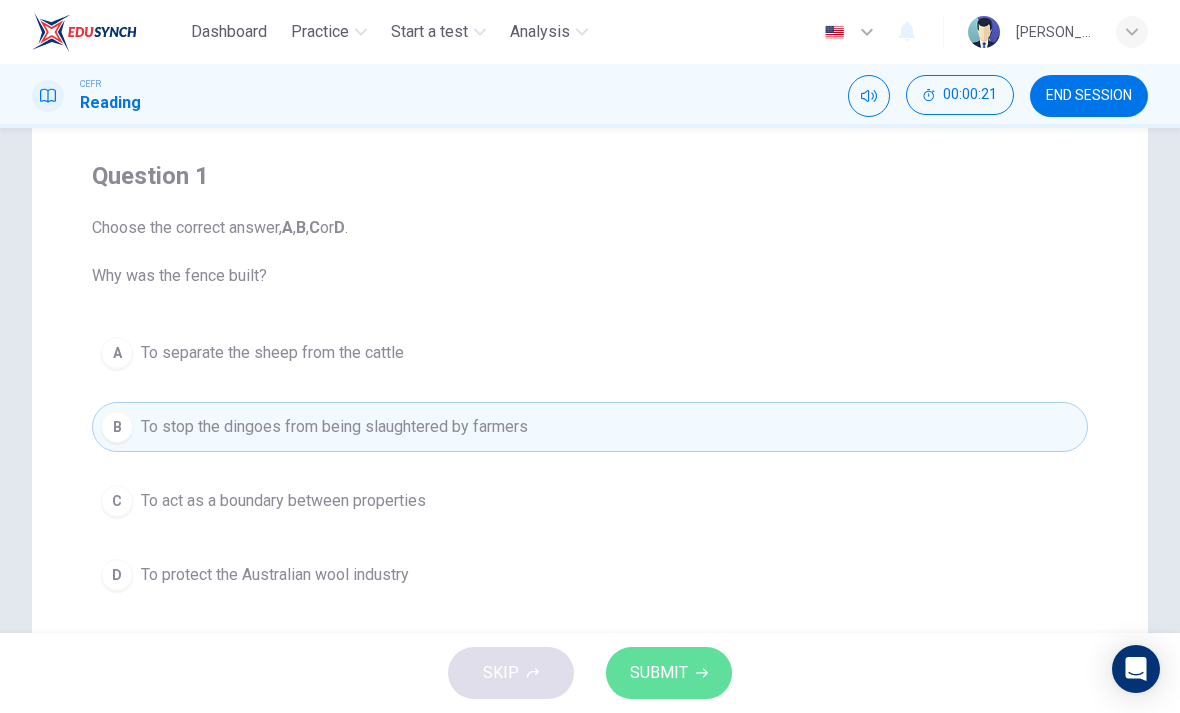 click on "SUBMIT" at bounding box center [669, 673] 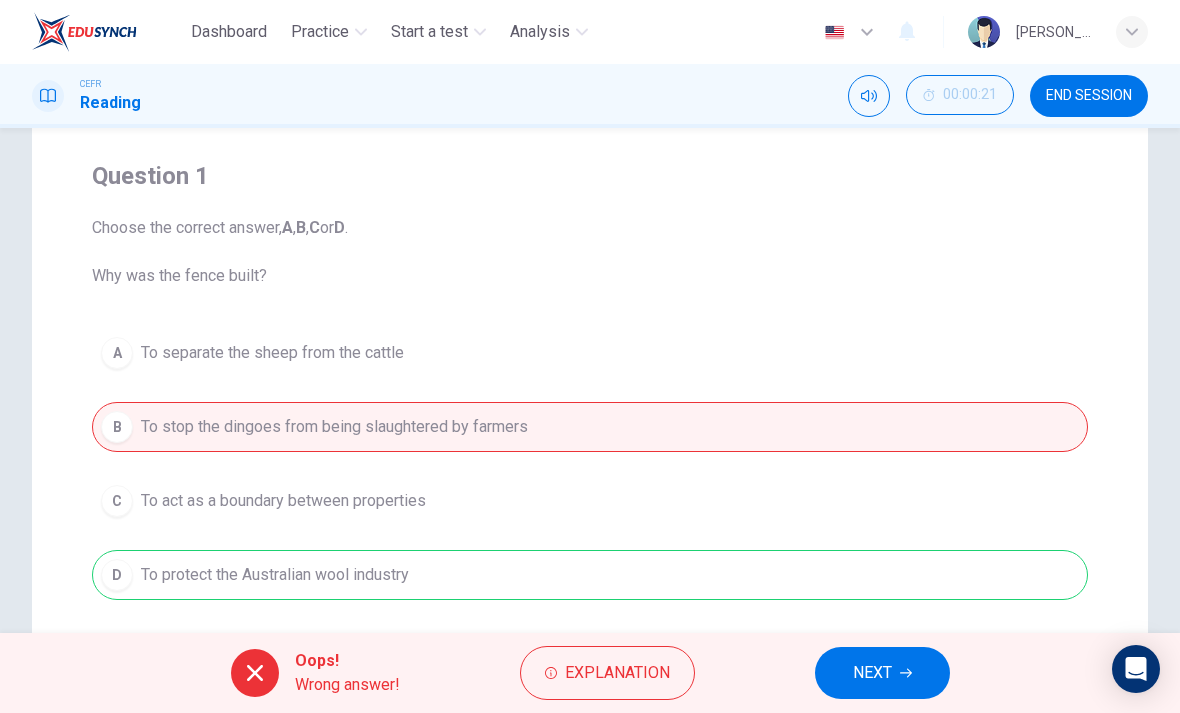 click on "NEXT" at bounding box center (882, 673) 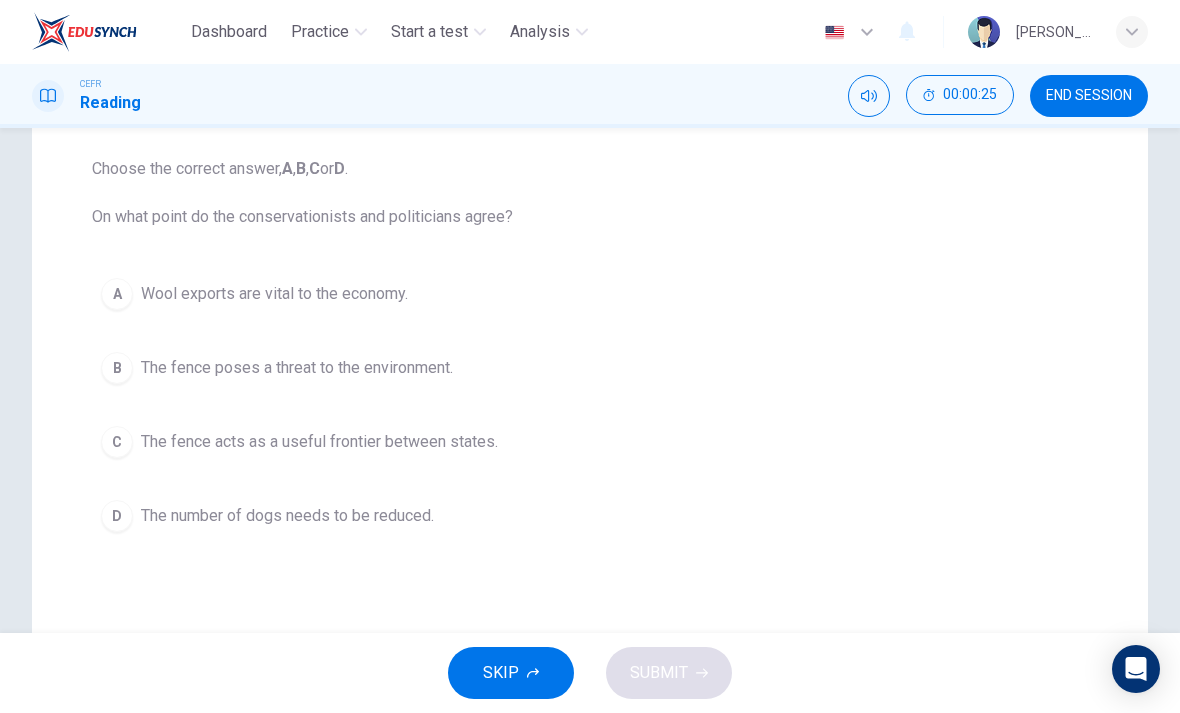 scroll, scrollTop: 207, scrollLeft: 0, axis: vertical 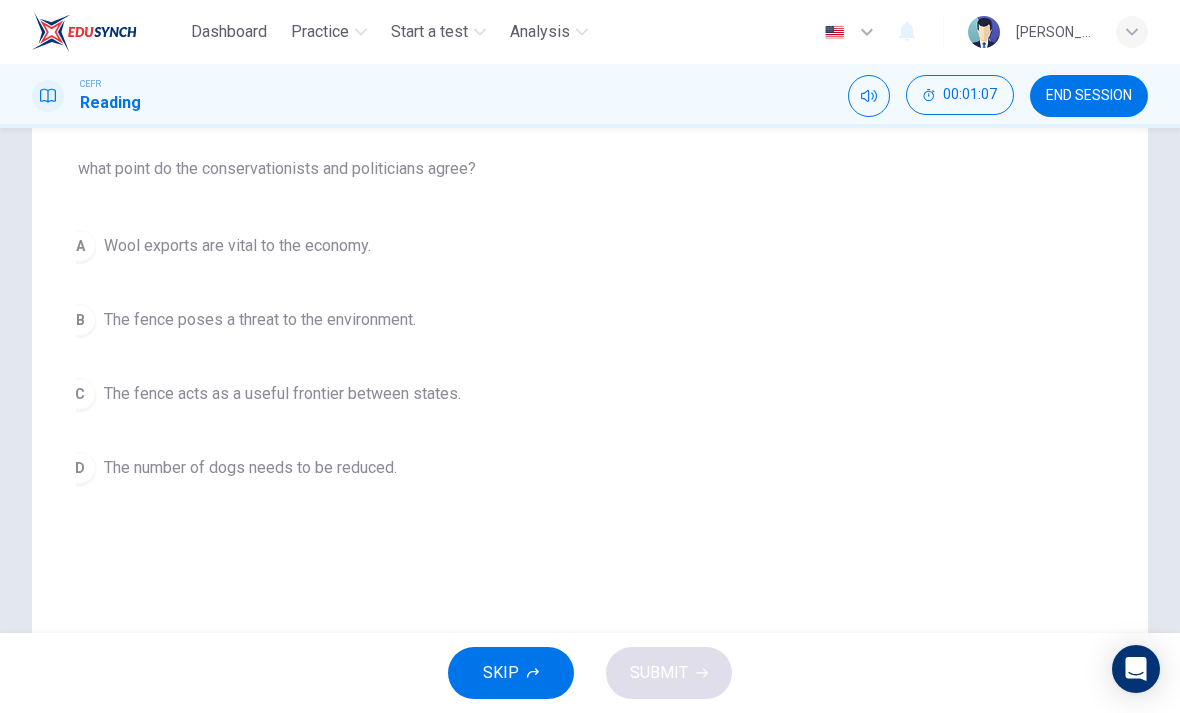 checkbox on "true" 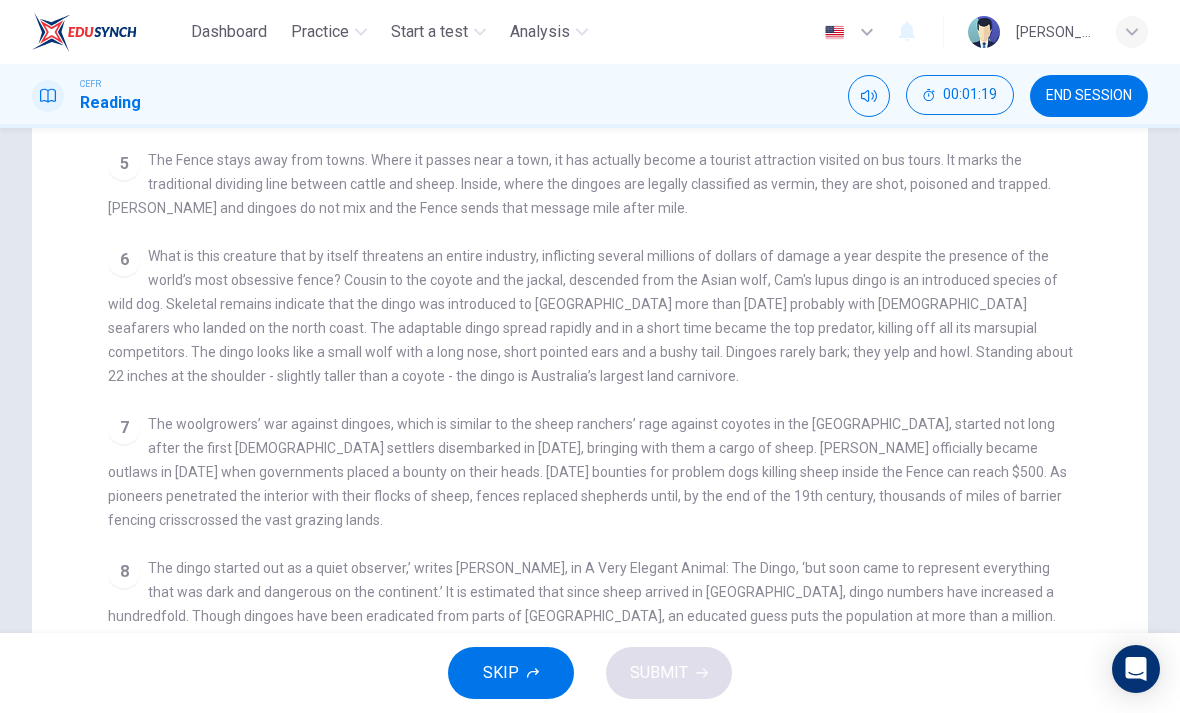 scroll, scrollTop: 779, scrollLeft: 0, axis: vertical 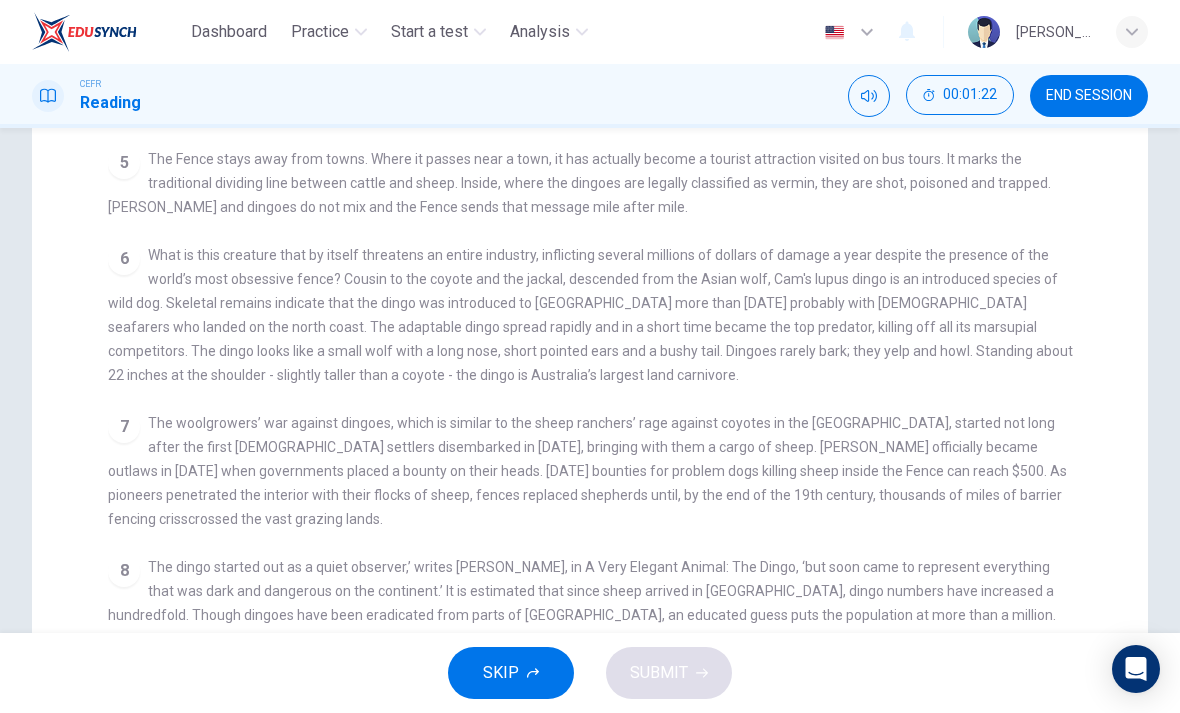 click on "END SESSION" at bounding box center (1089, 96) 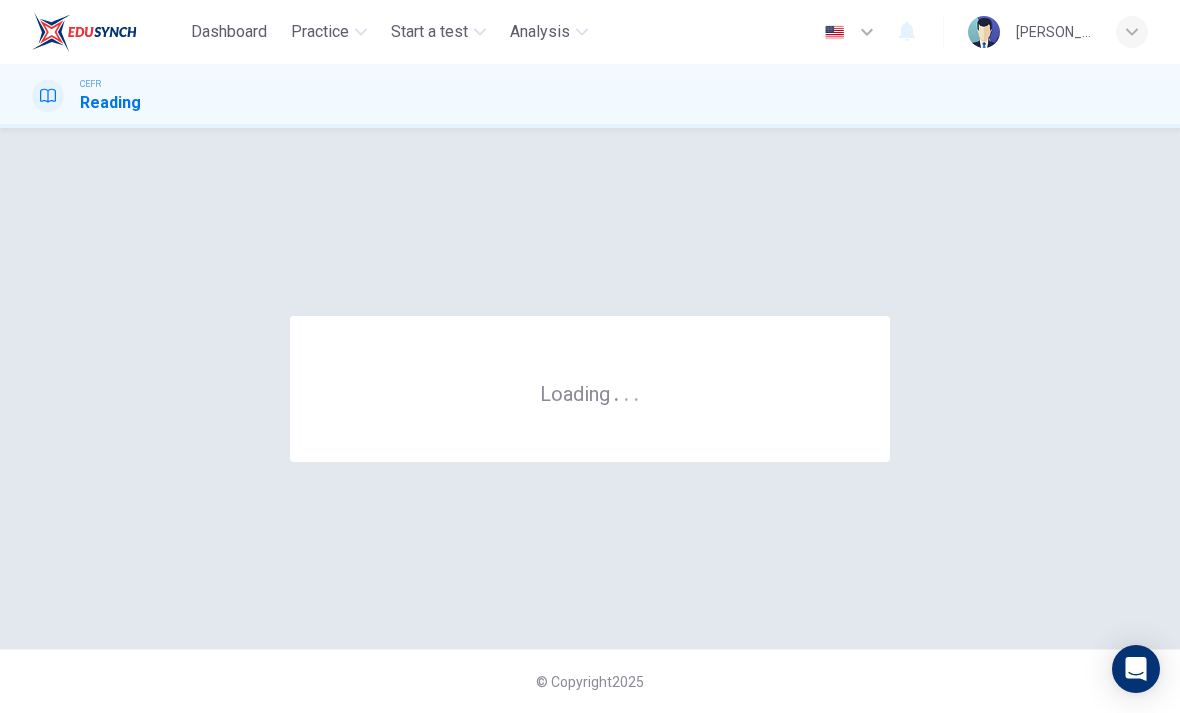 scroll, scrollTop: 0, scrollLeft: 0, axis: both 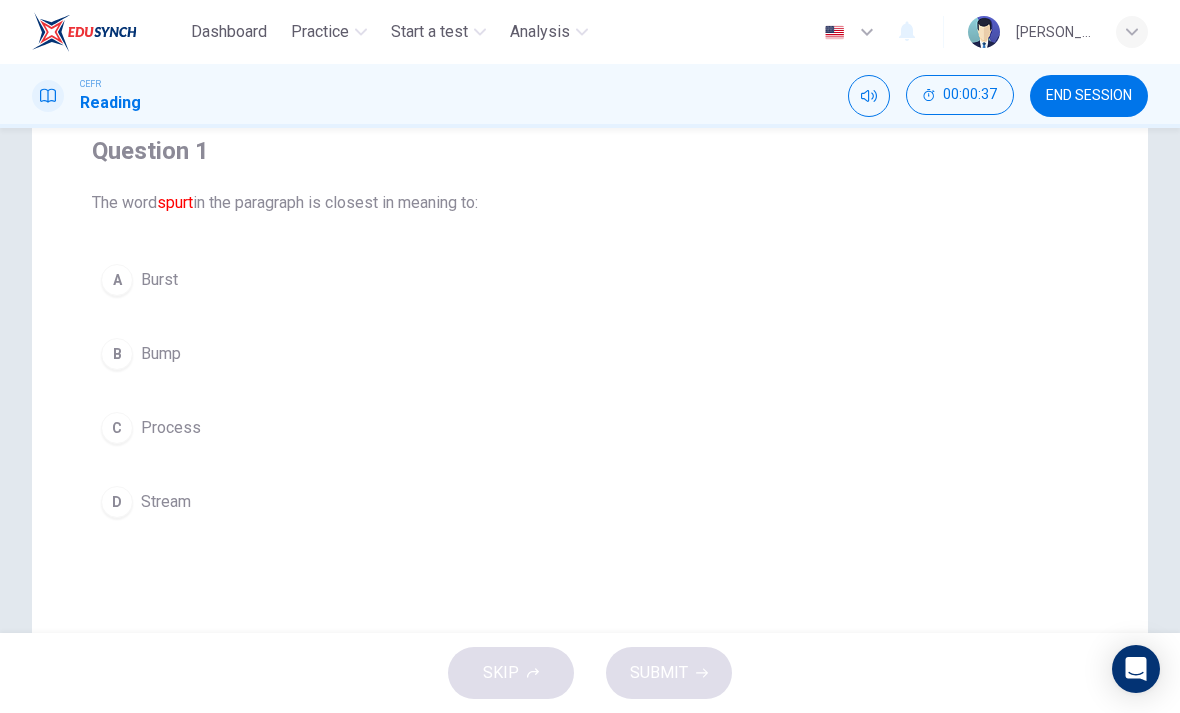 click on "C" at bounding box center (117, 428) 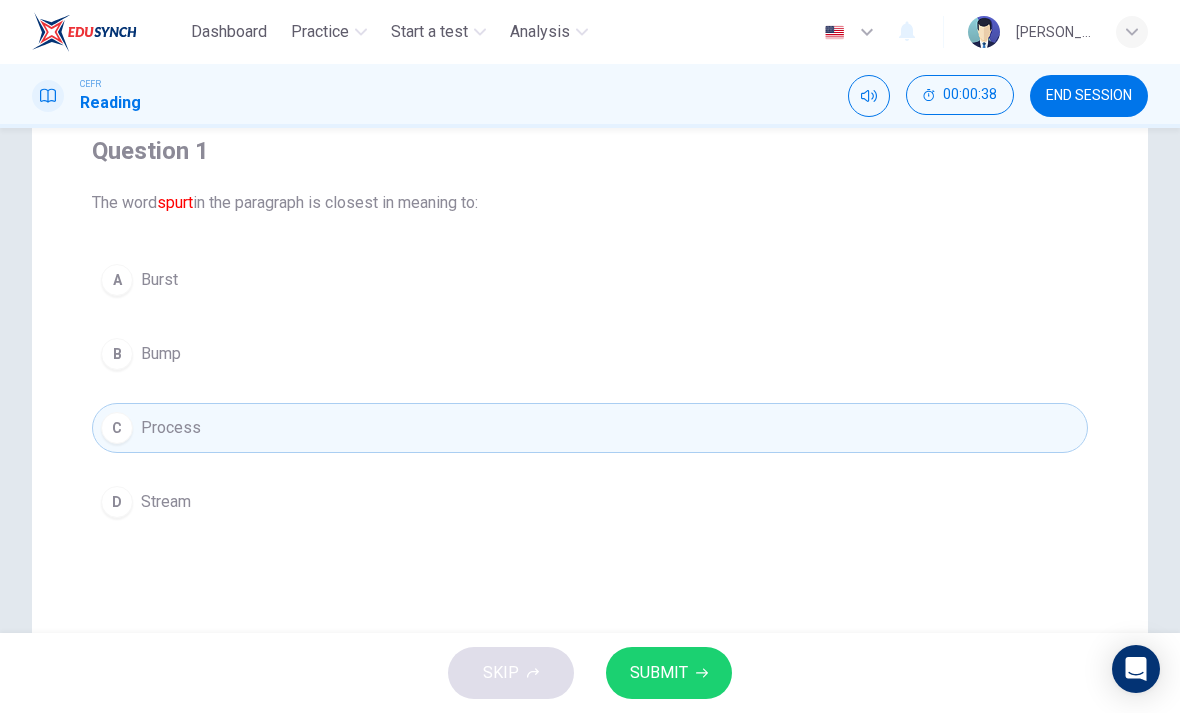click on "SUBMIT" at bounding box center [669, 673] 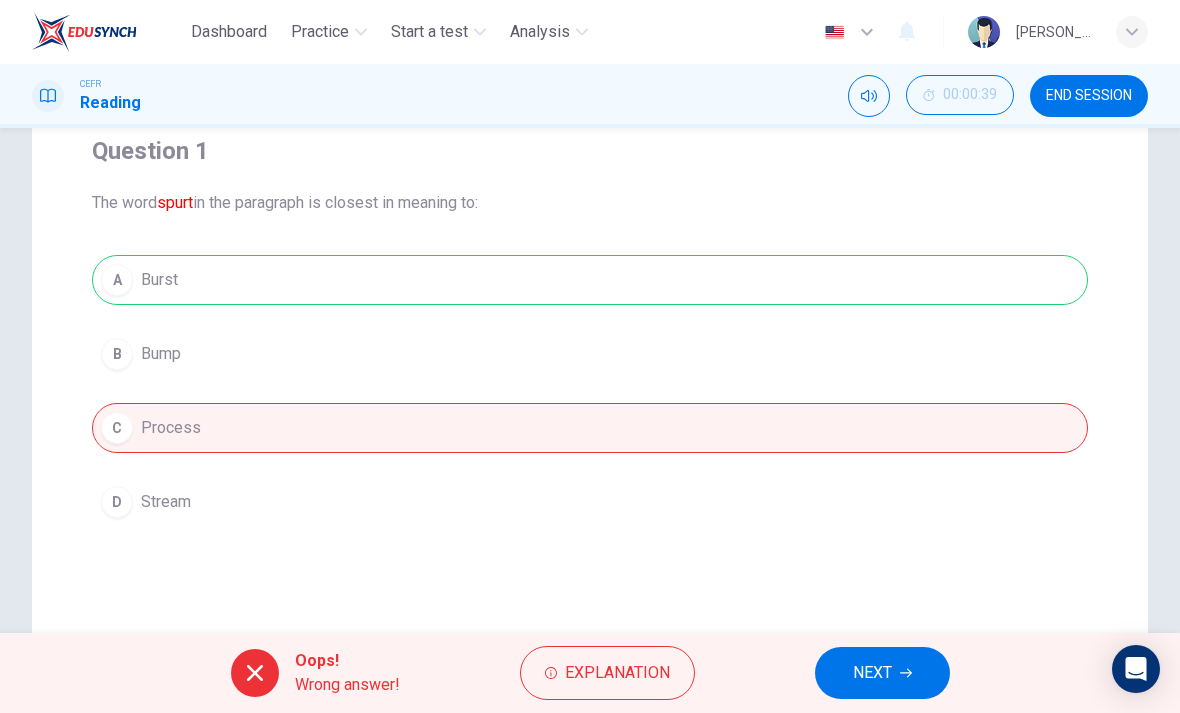 click on "NEXT" at bounding box center [882, 673] 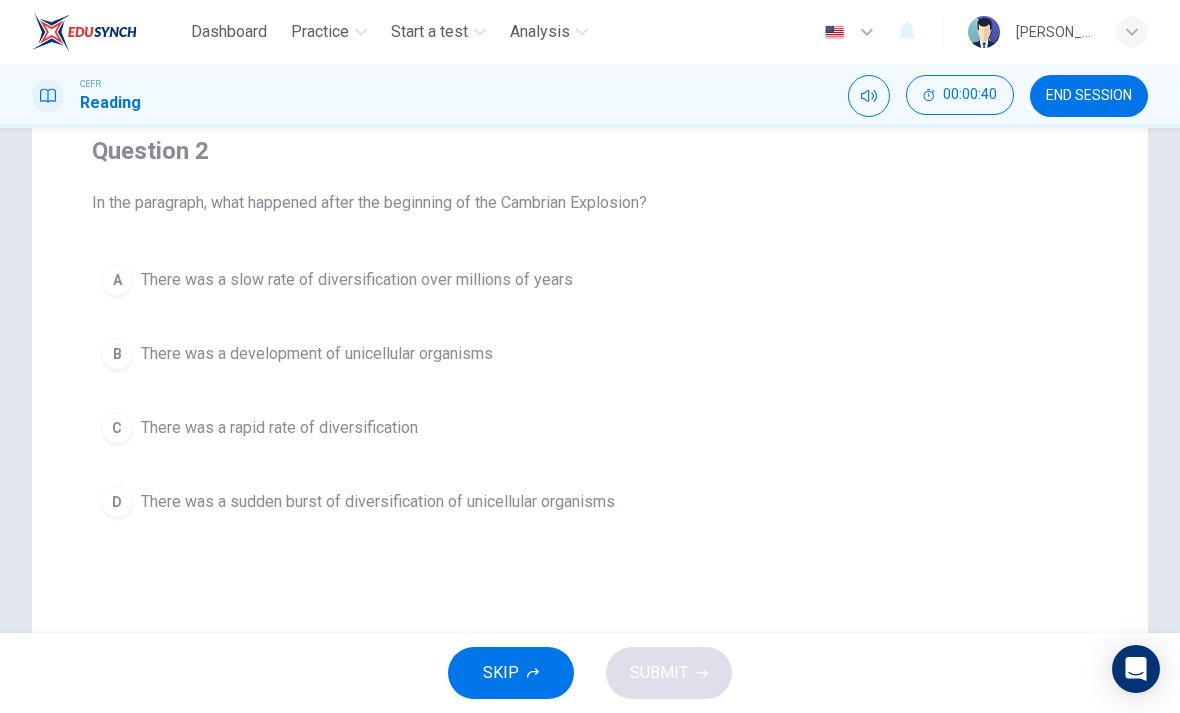 scroll, scrollTop: 156, scrollLeft: 0, axis: vertical 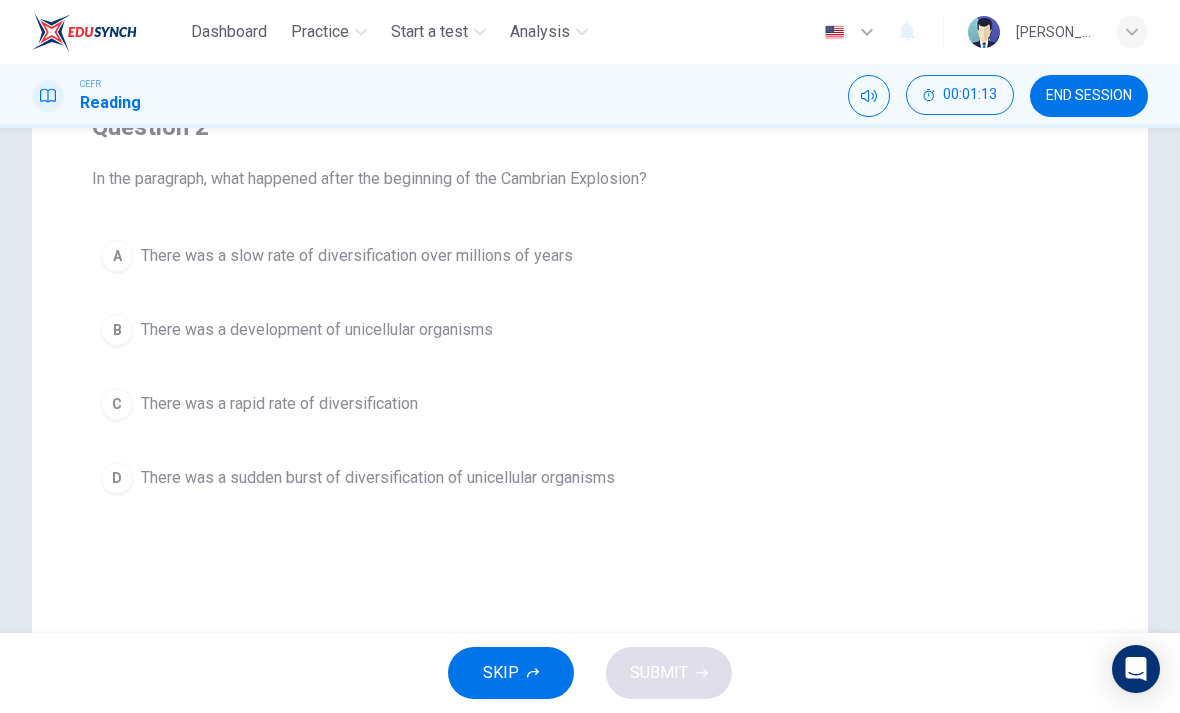 click on "B" at bounding box center (117, 330) 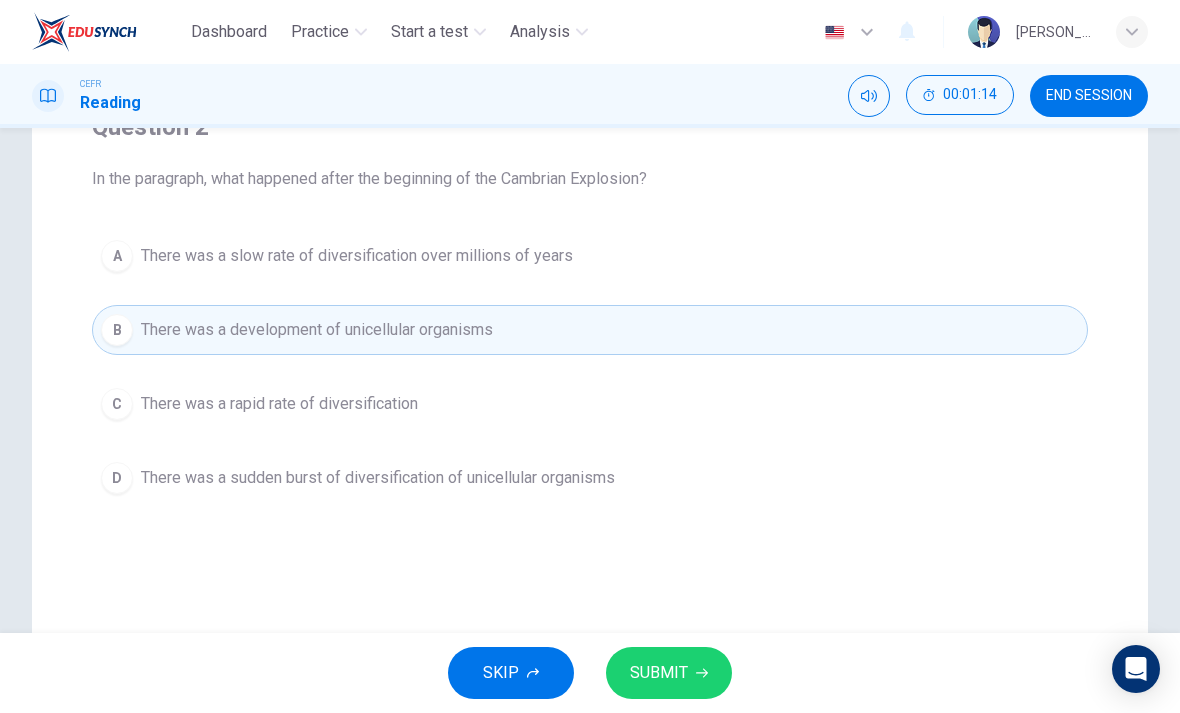 click on "SUBMIT" at bounding box center (669, 673) 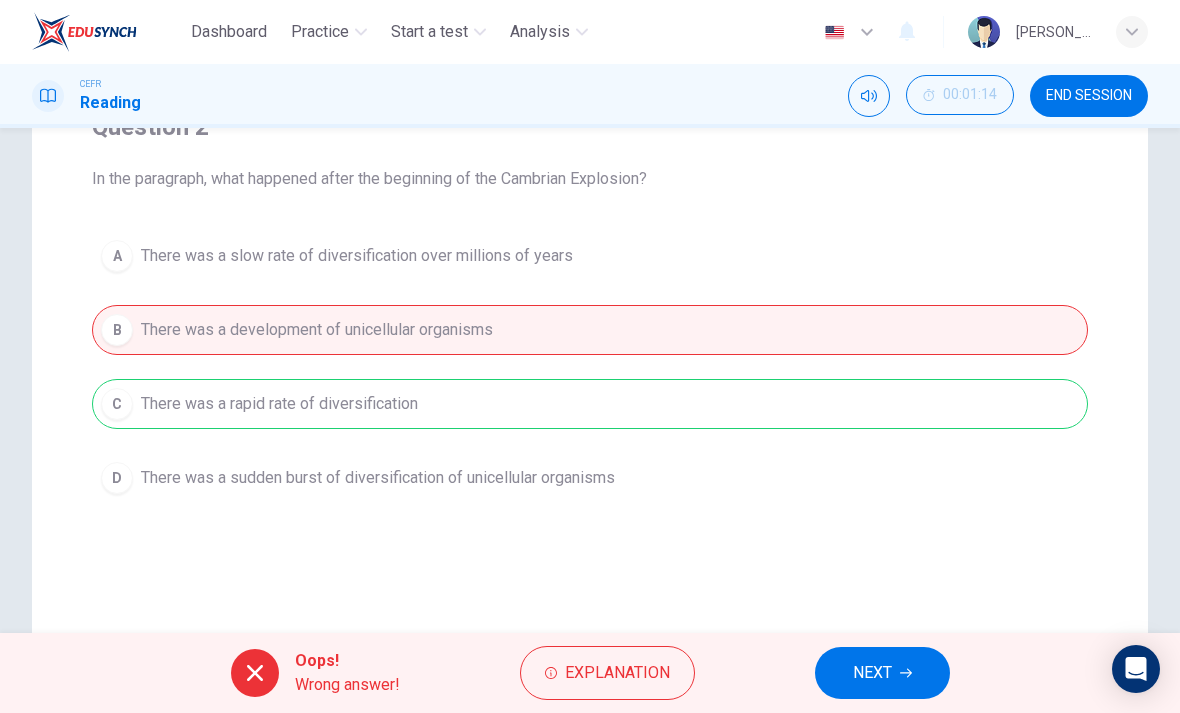 click on "NEXT" at bounding box center [872, 673] 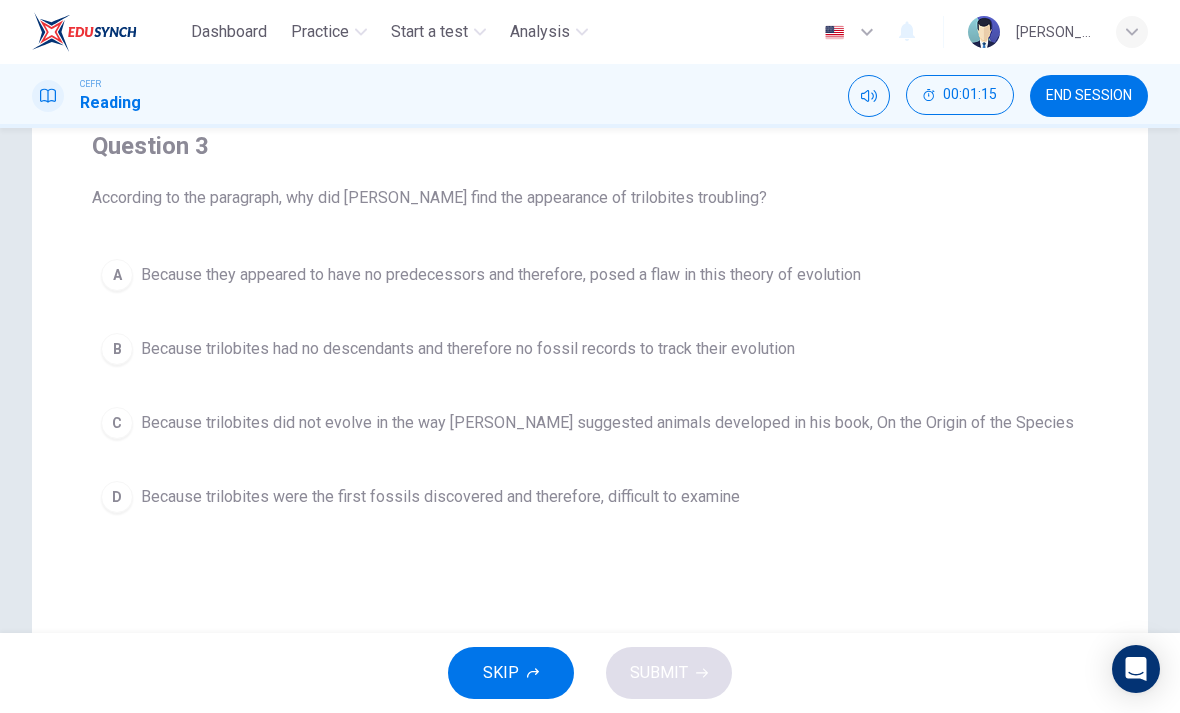 scroll, scrollTop: 171, scrollLeft: 0, axis: vertical 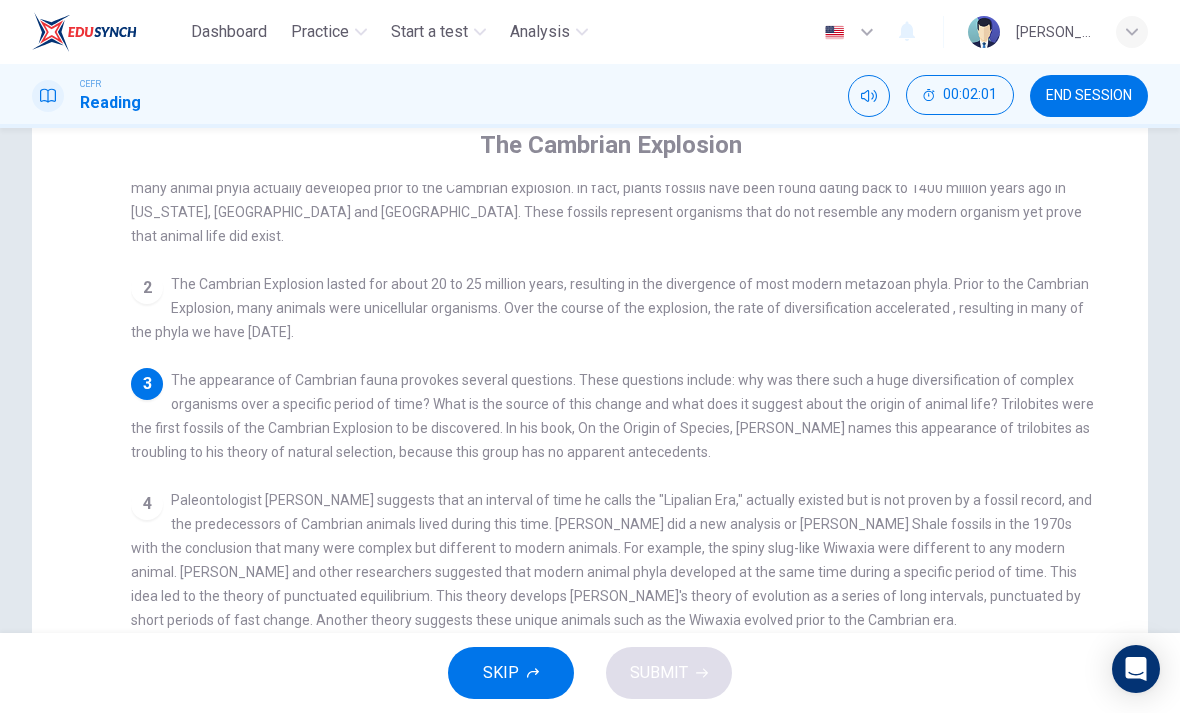 checkbox on "false" 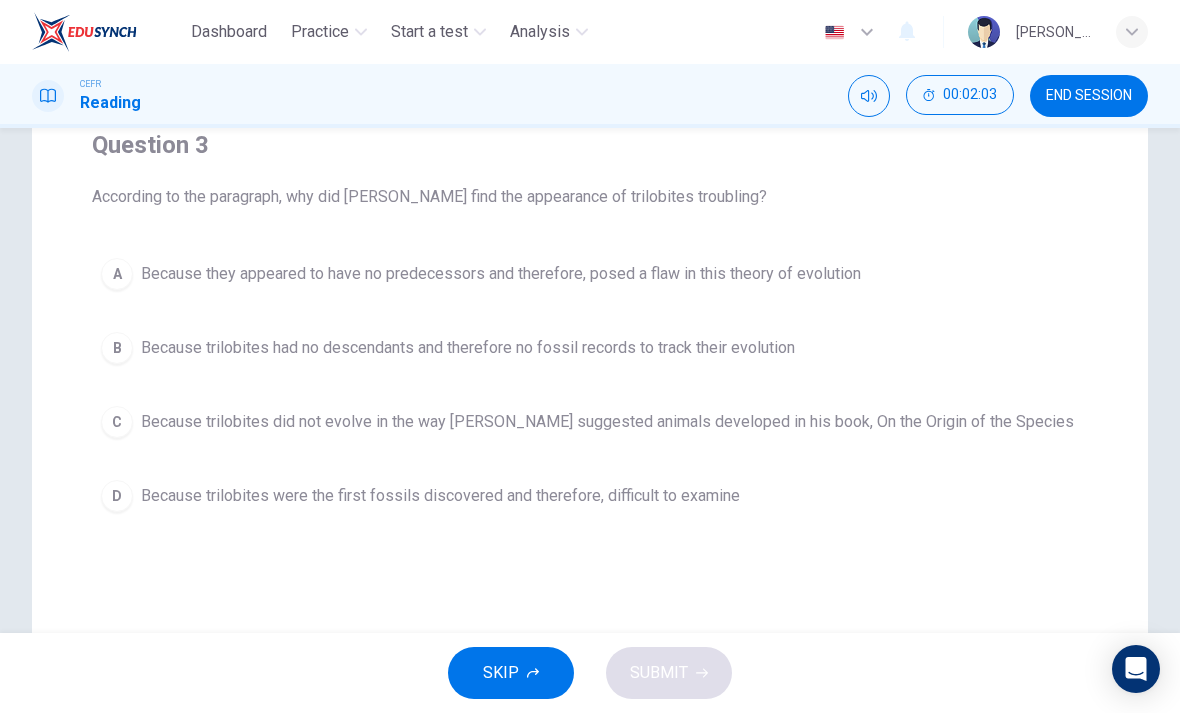 click on "C Because trilobites did not evolve in the way Darwin suggested animals developed in his book, On the Origin of the Species" at bounding box center [590, 422] 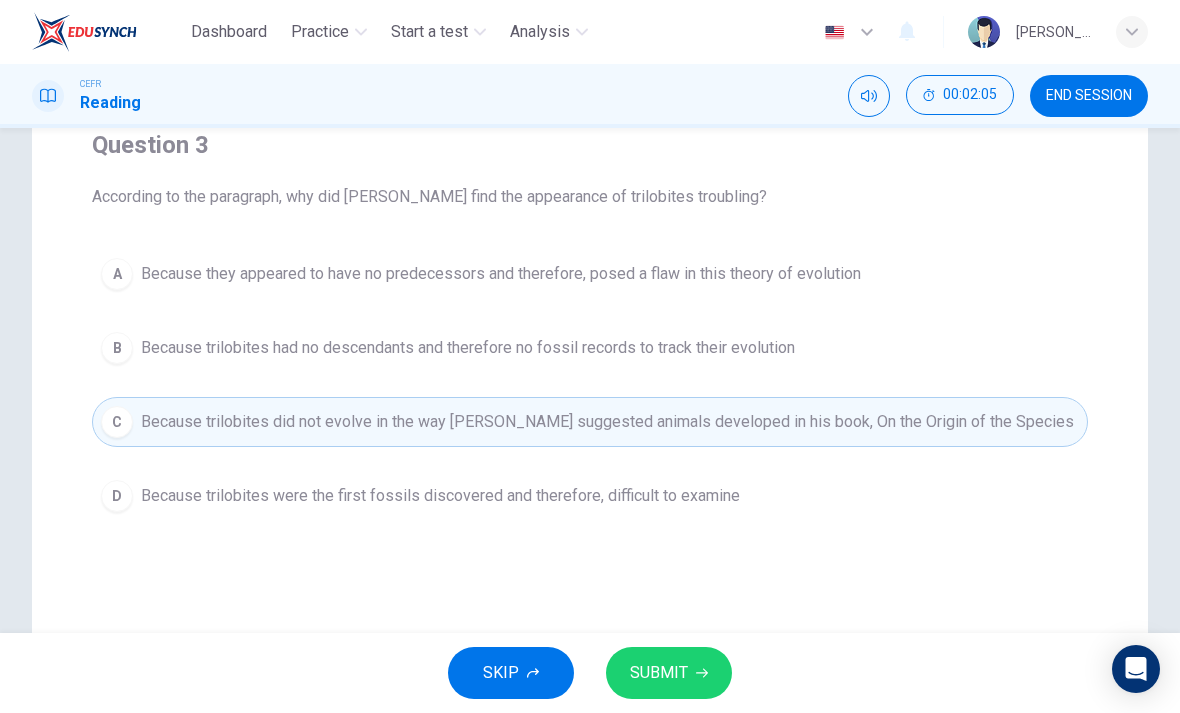 click 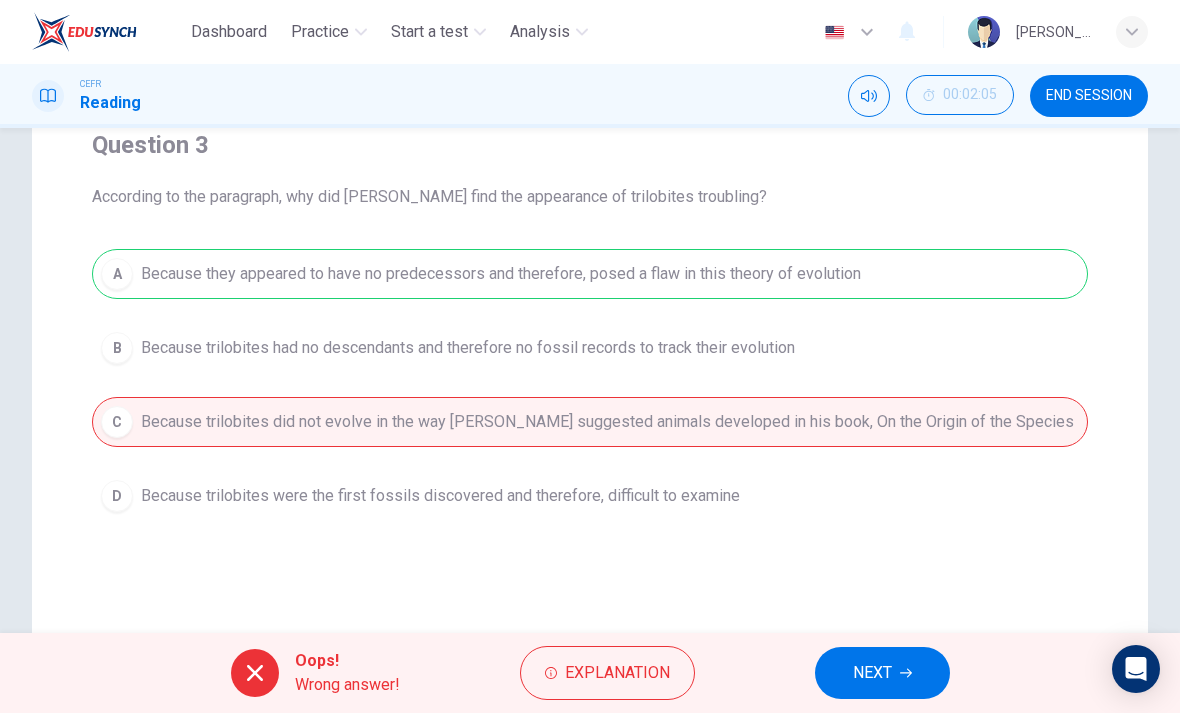 click on "END SESSION" at bounding box center [1089, 96] 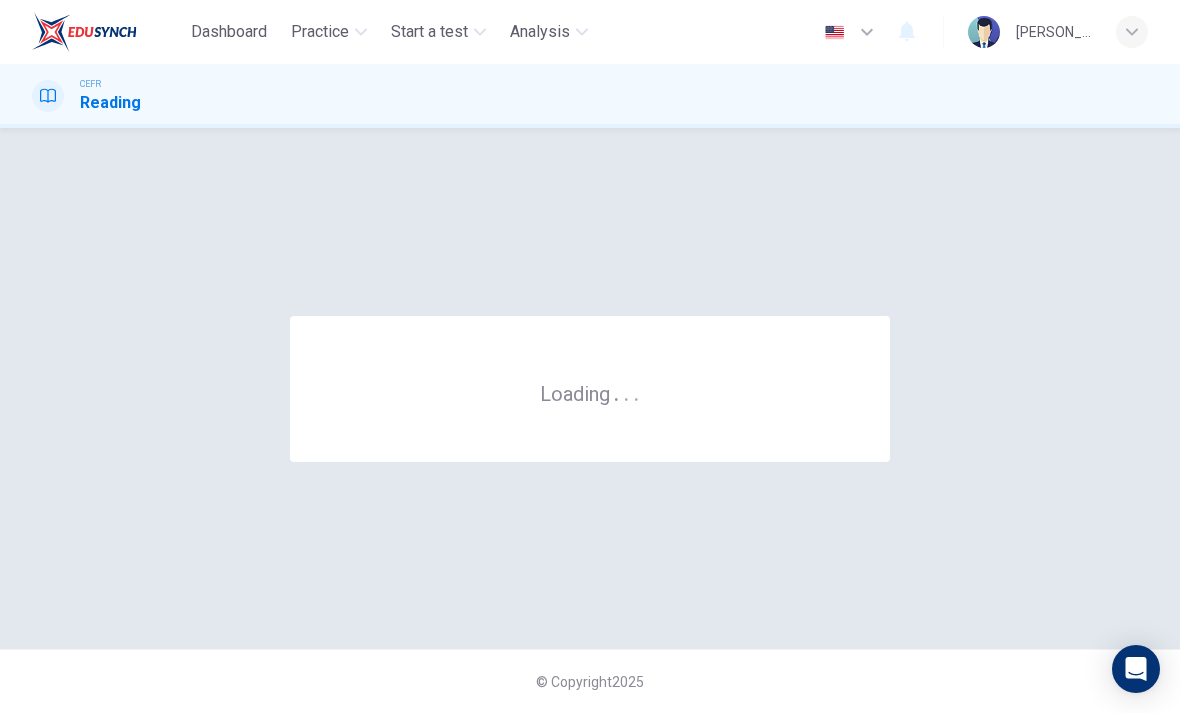scroll, scrollTop: 0, scrollLeft: 0, axis: both 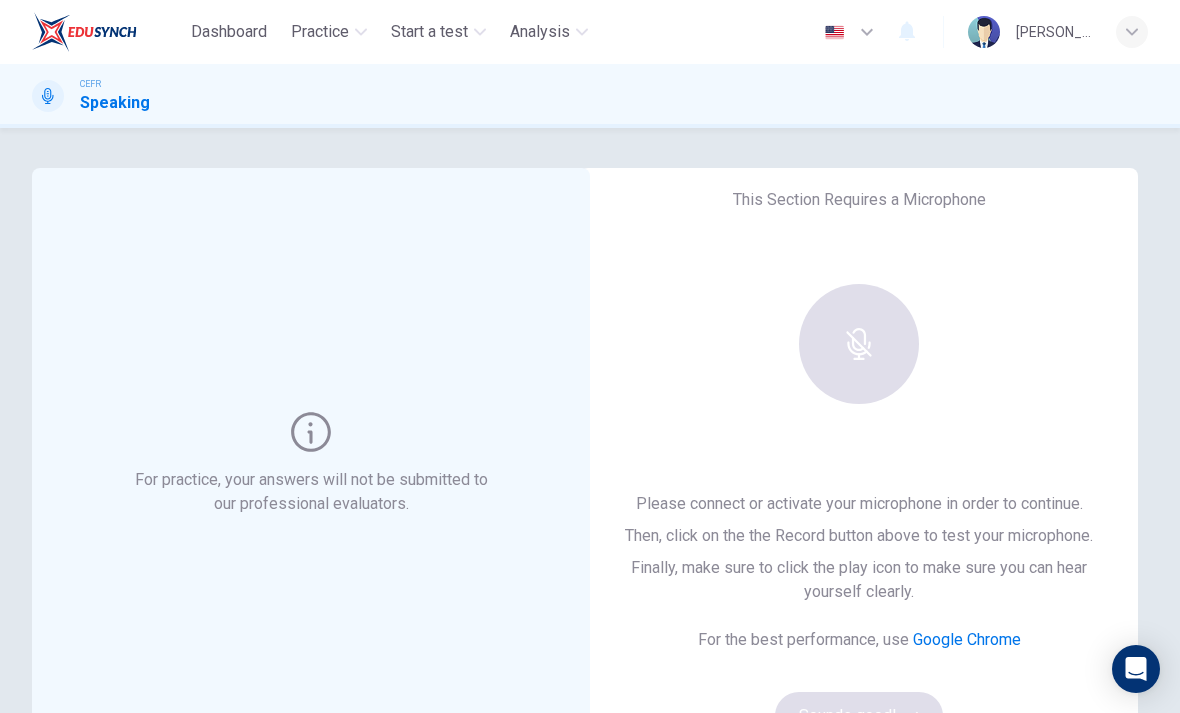click at bounding box center [859, 344] 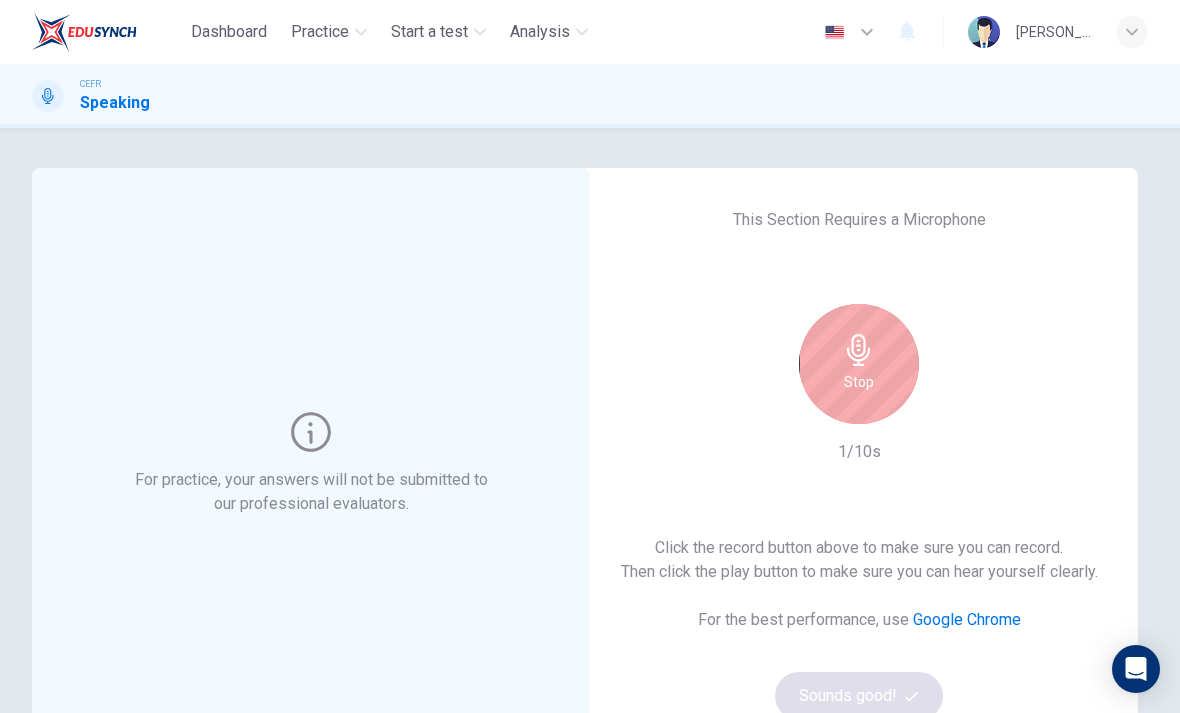 click on "Stop" at bounding box center [859, 364] 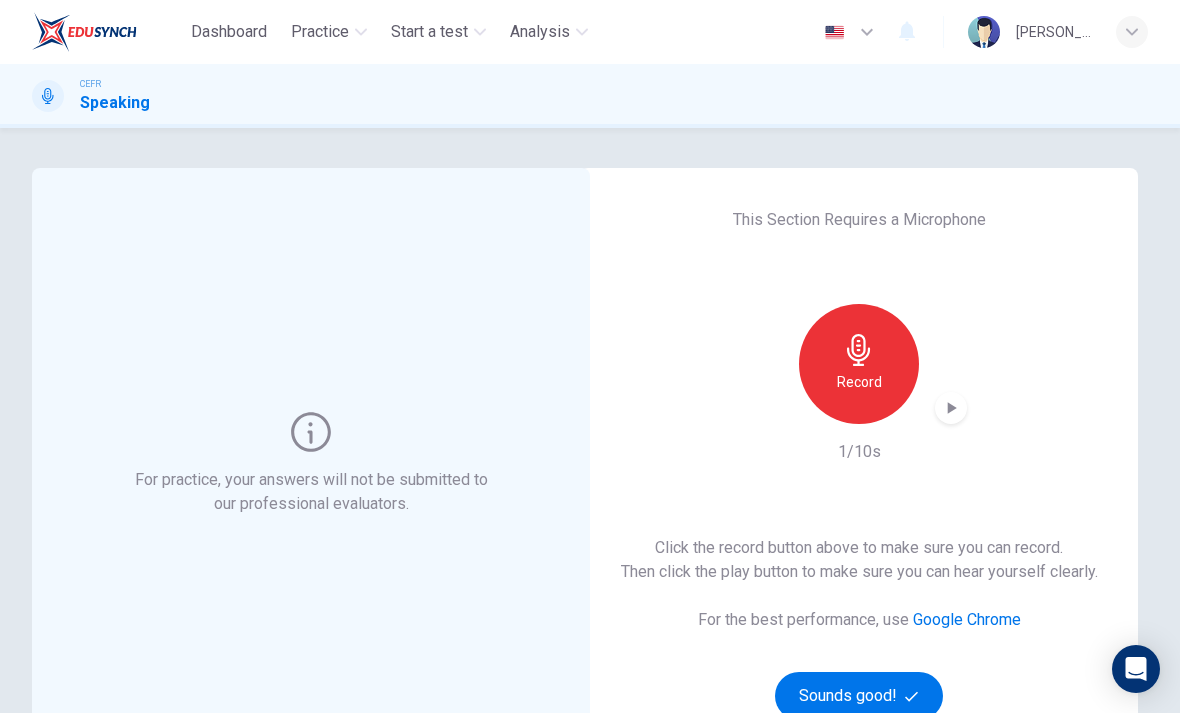 click on "Sounds good!" at bounding box center (859, 696) 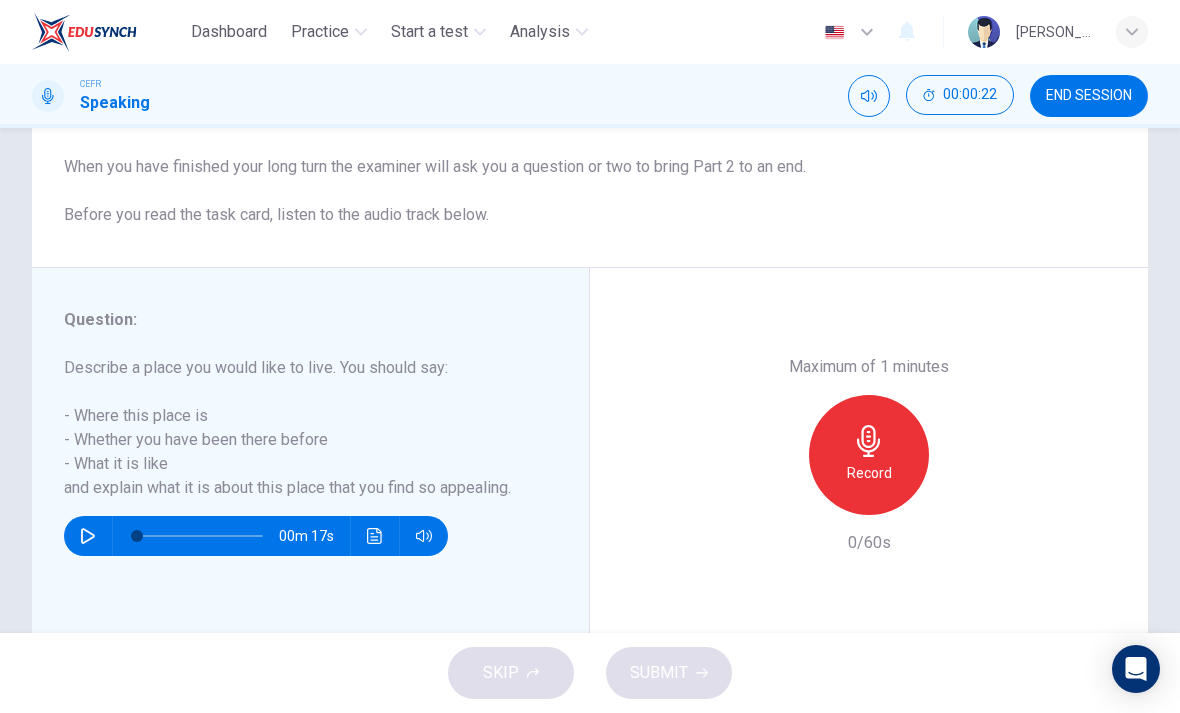 scroll, scrollTop: 222, scrollLeft: 0, axis: vertical 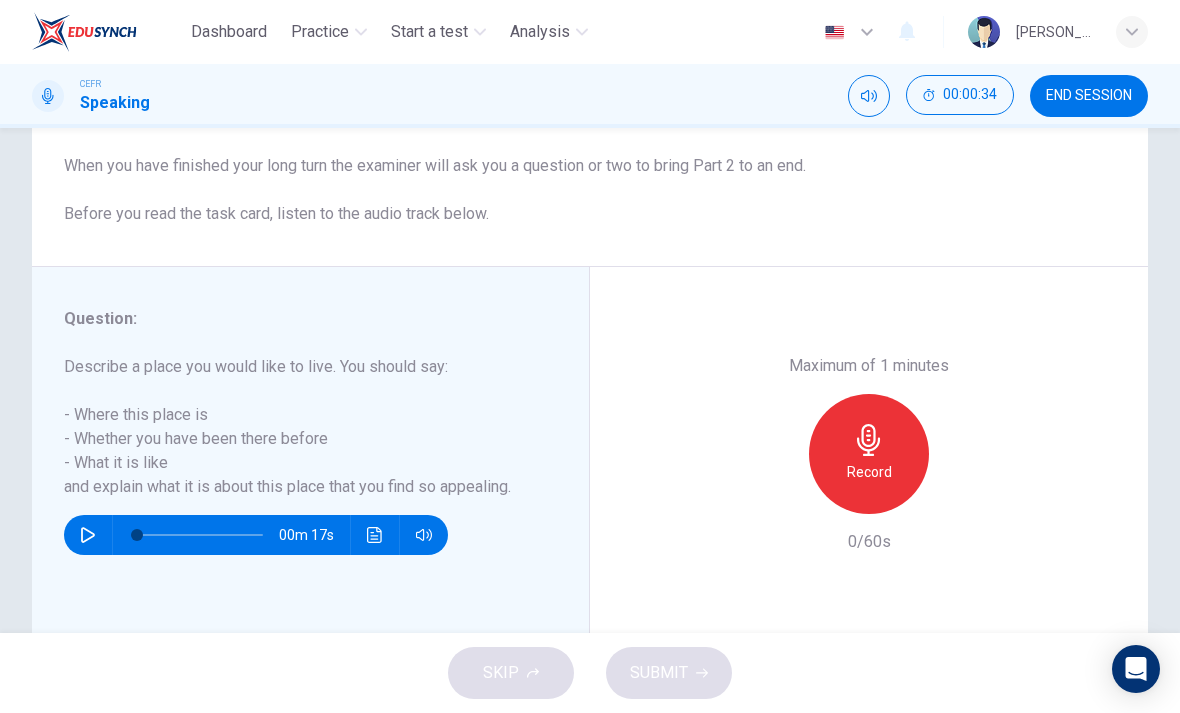 click on "Record" at bounding box center [869, 454] 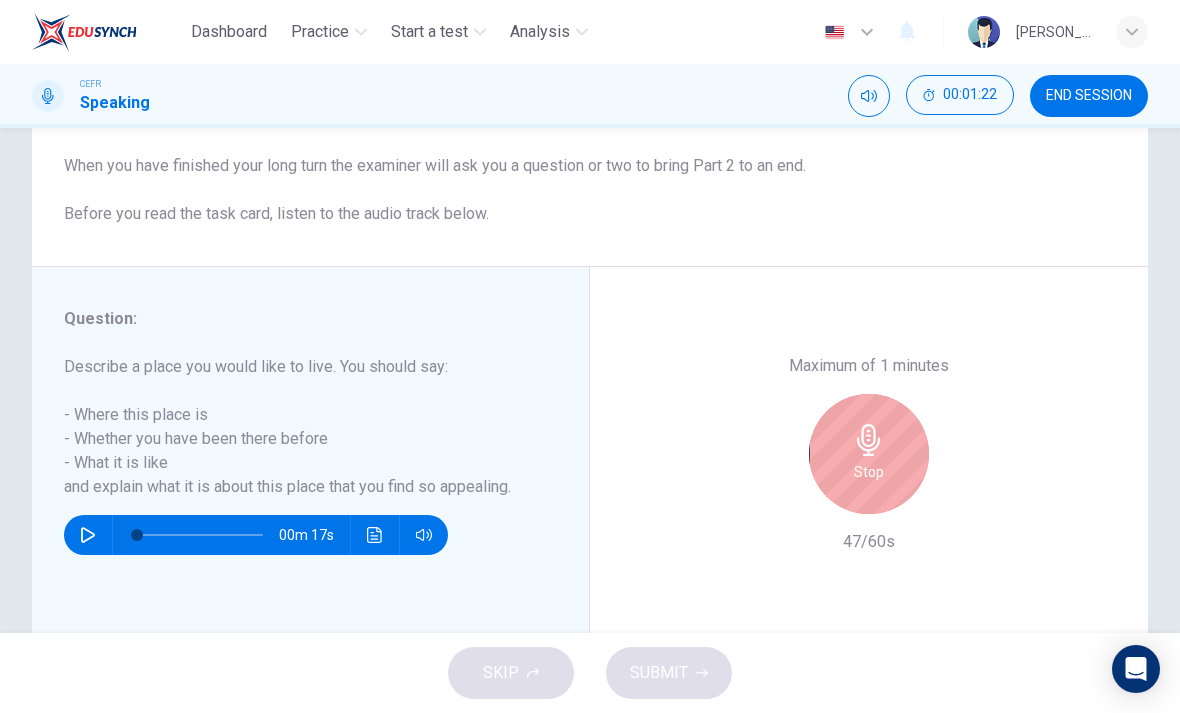click on "Stop" at bounding box center [869, 472] 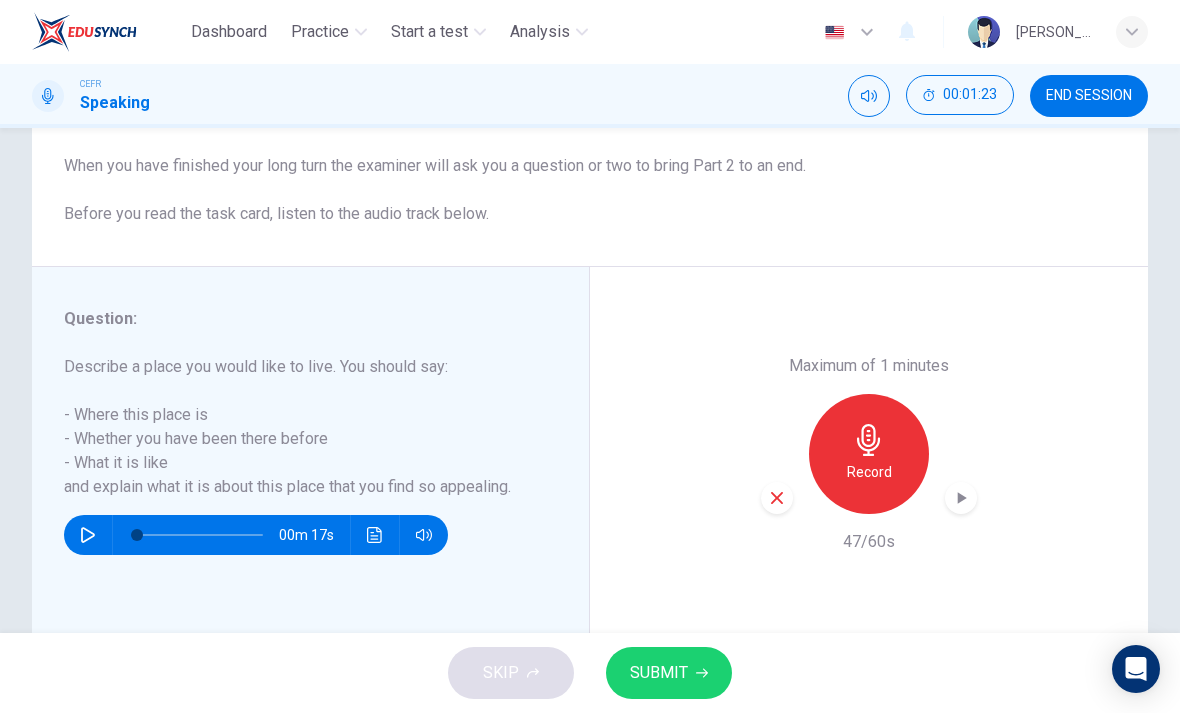 click on "SUBMIT" at bounding box center [669, 673] 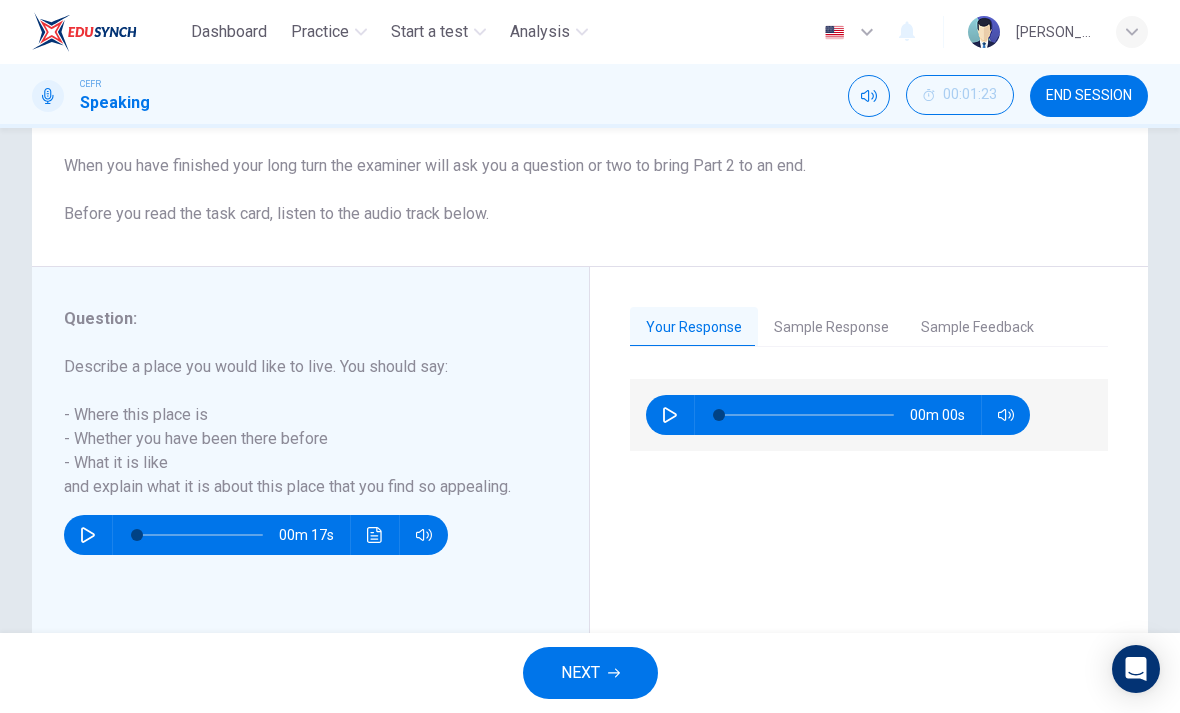 click on "Sample Response" at bounding box center [831, 328] 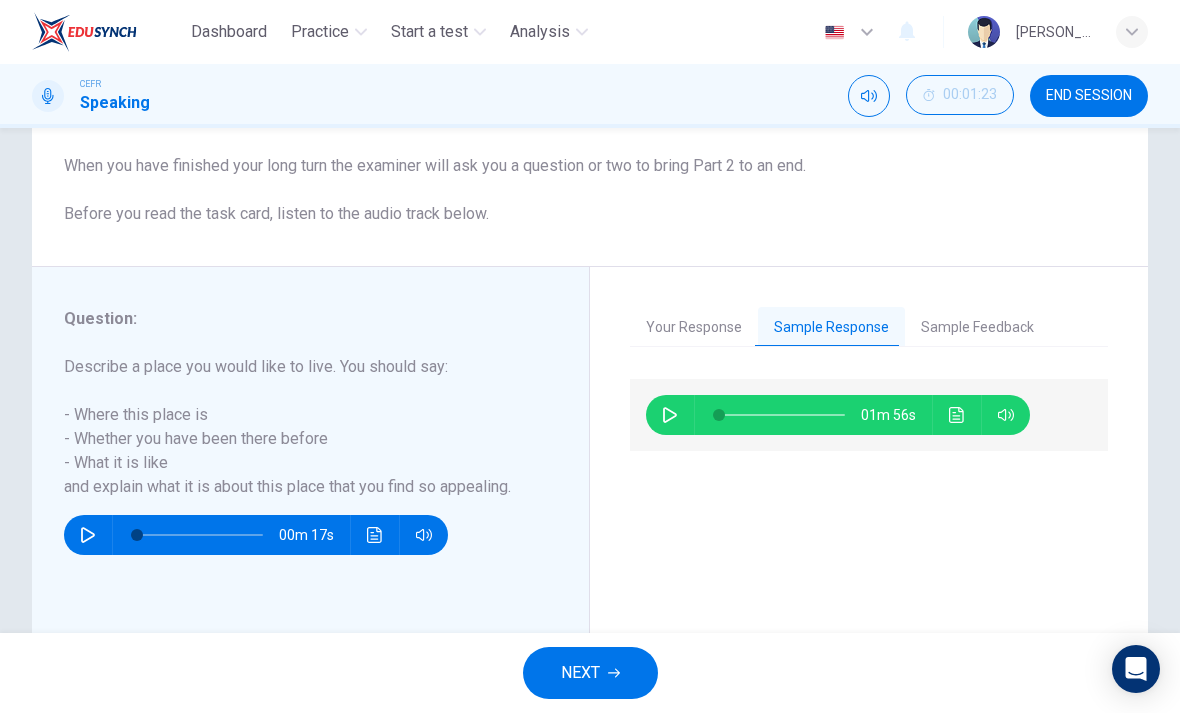 click at bounding box center [957, 415] 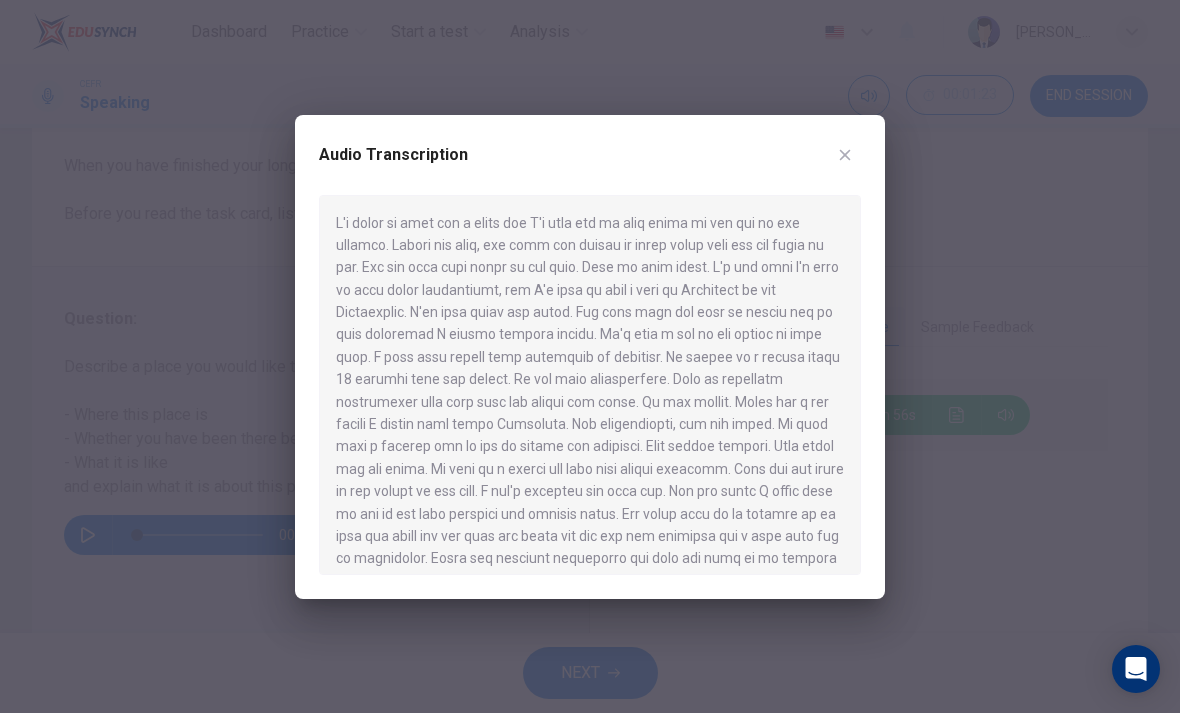 click at bounding box center [590, 356] 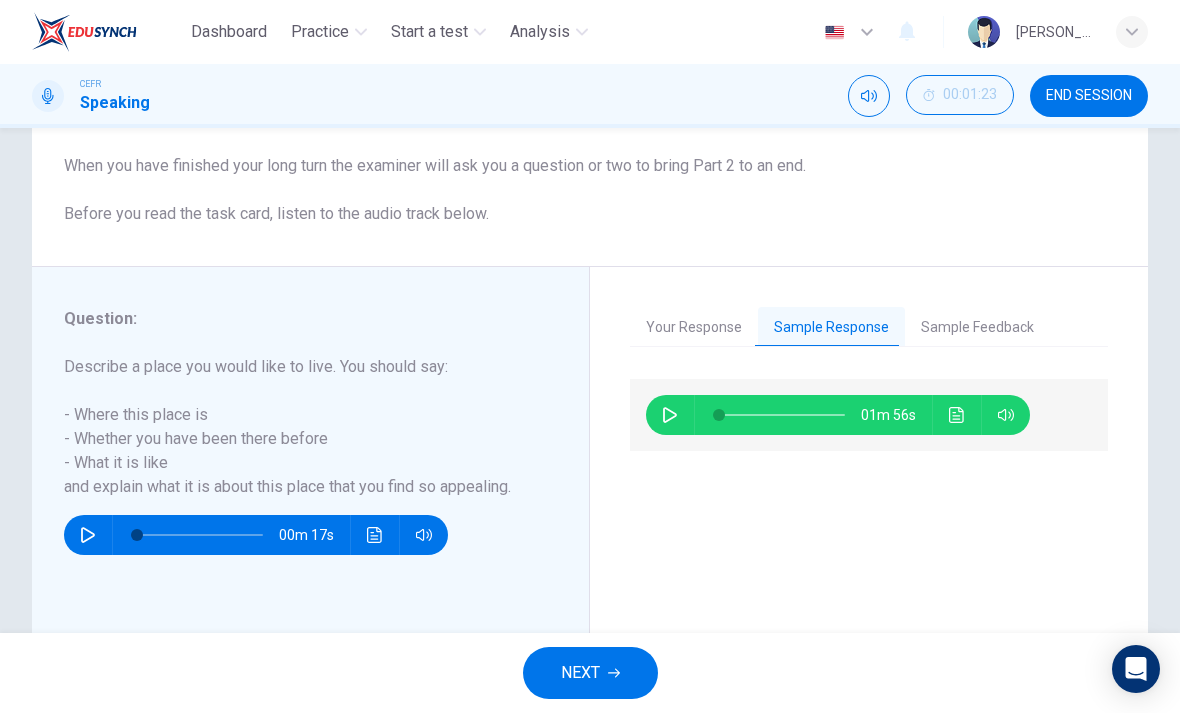 click on "Sample Feedback" at bounding box center (977, 328) 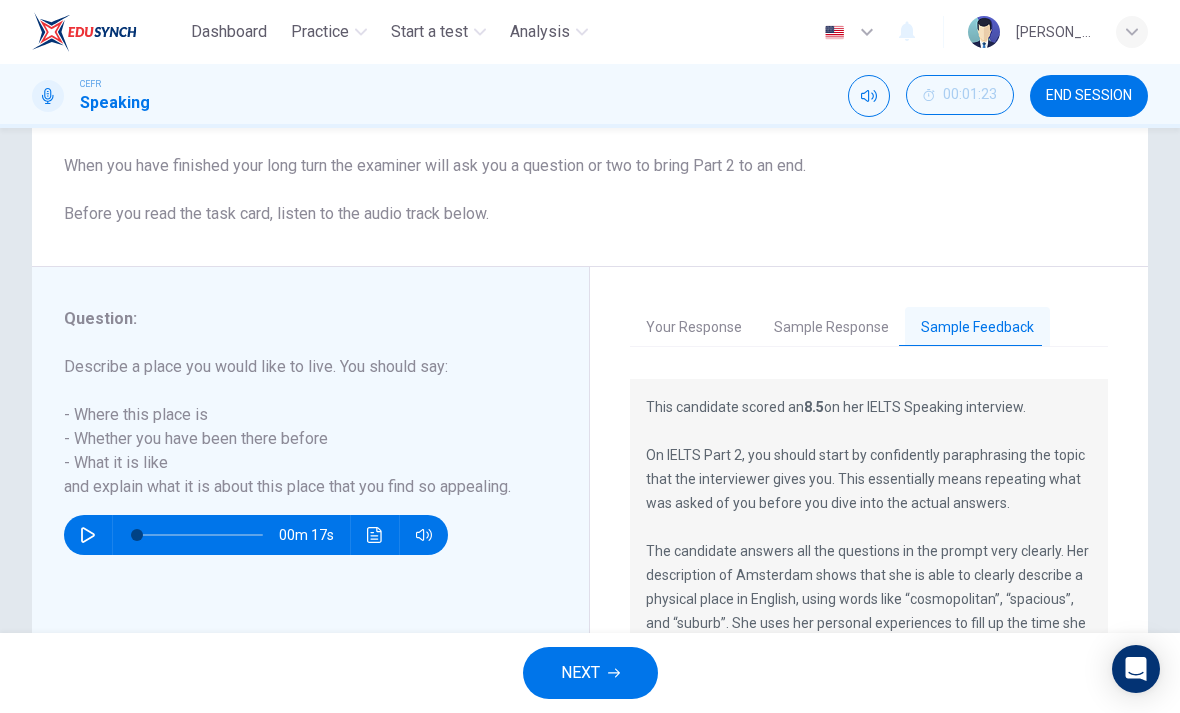 click on "Sample Response" at bounding box center (831, 328) 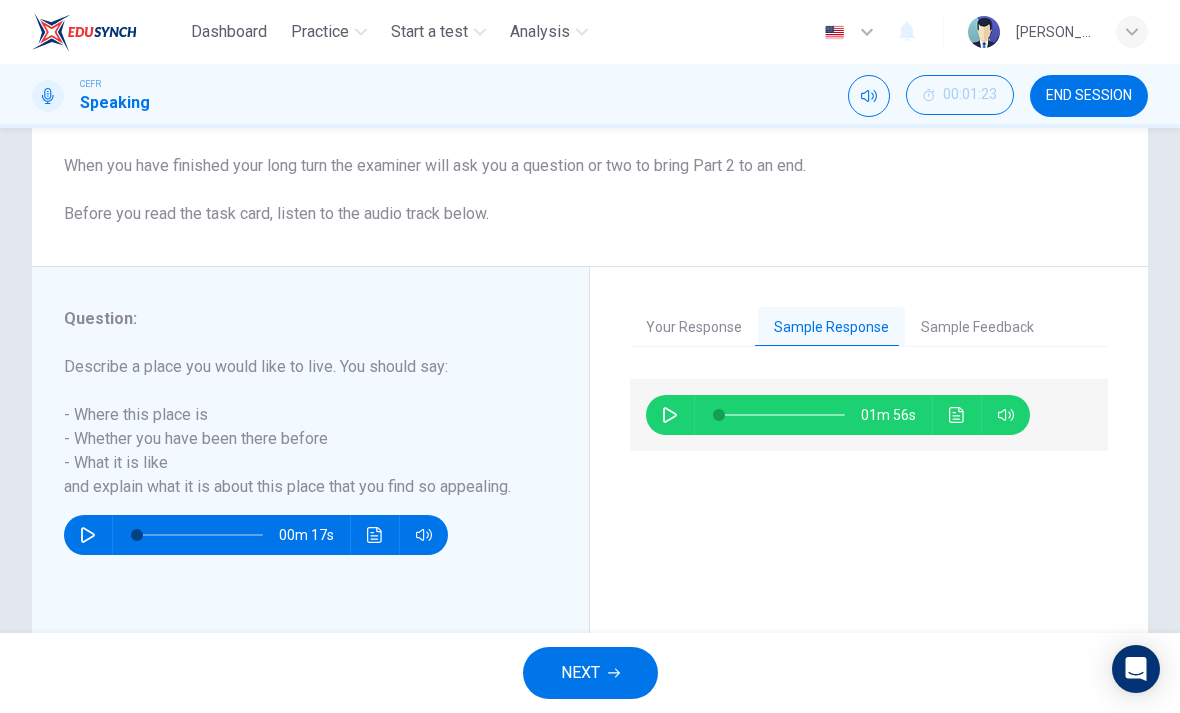 click on "Sample Feedback" at bounding box center [977, 328] 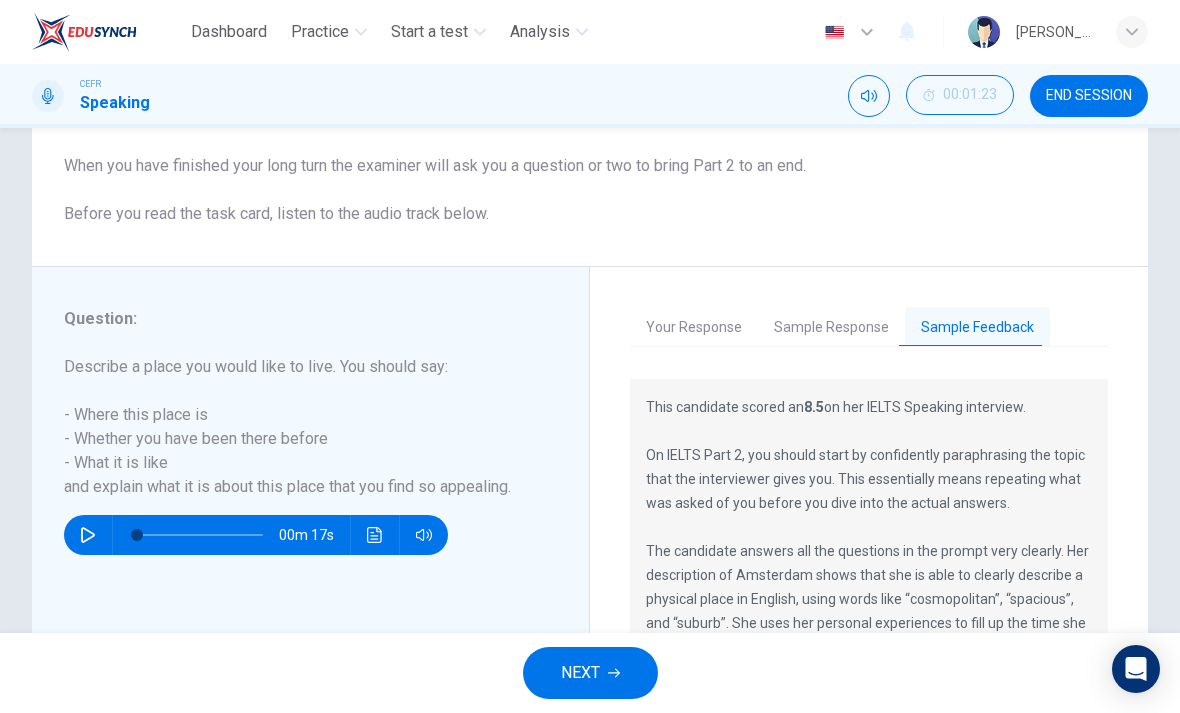 click on "Sample Response" at bounding box center [831, 328] 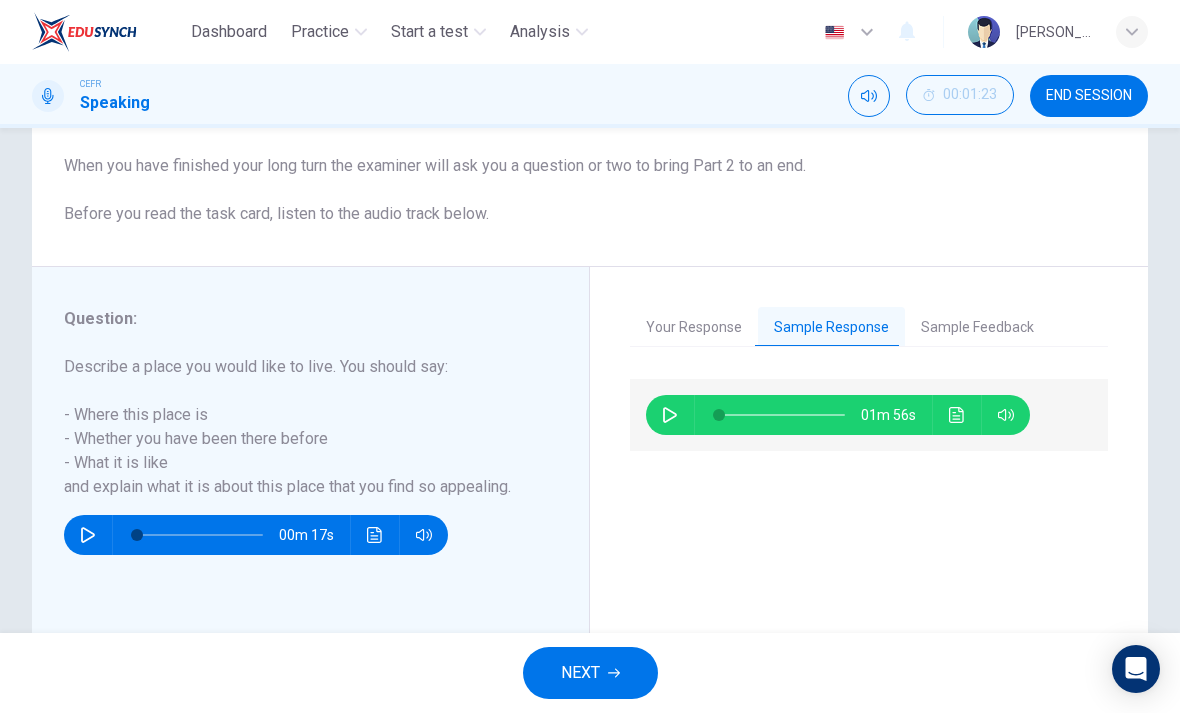 click 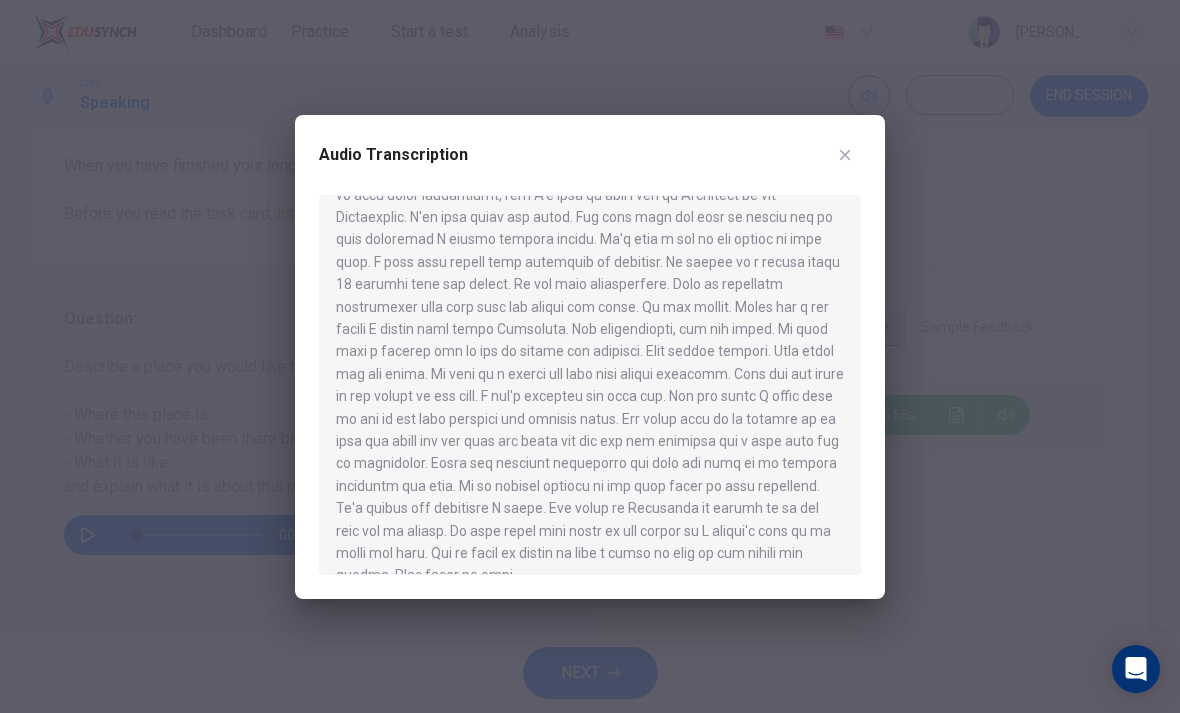 scroll, scrollTop: 94, scrollLeft: 0, axis: vertical 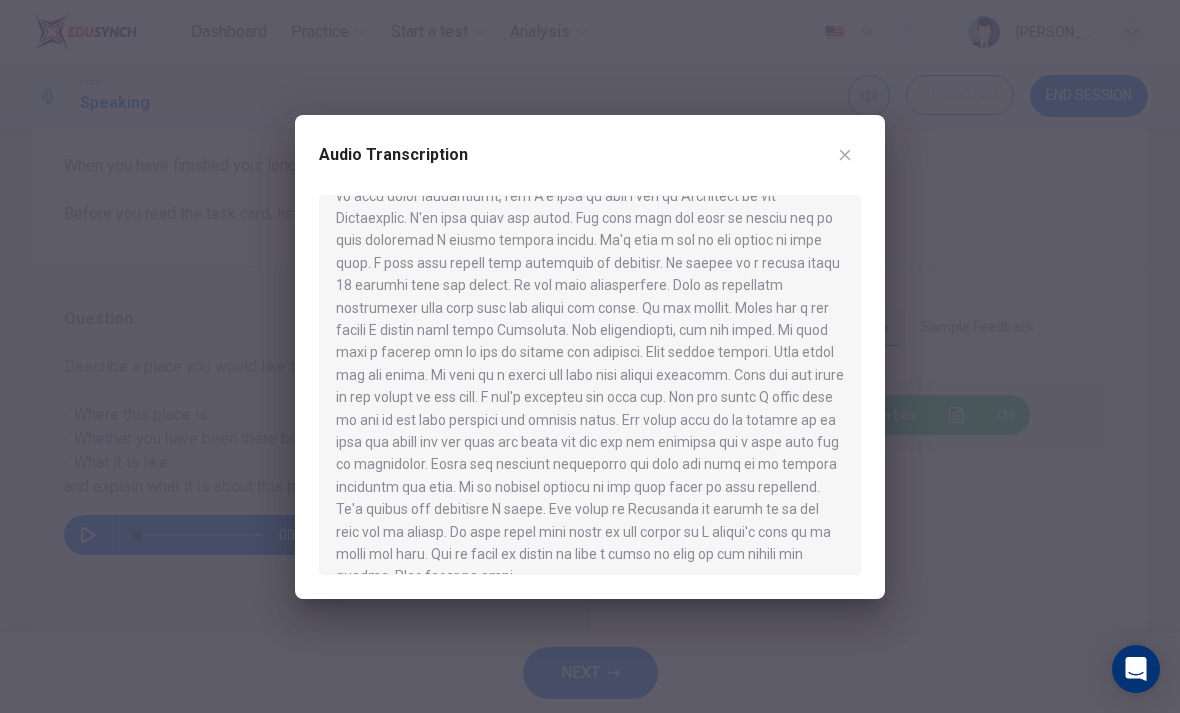 click on "Audio Transcription" at bounding box center [590, 167] 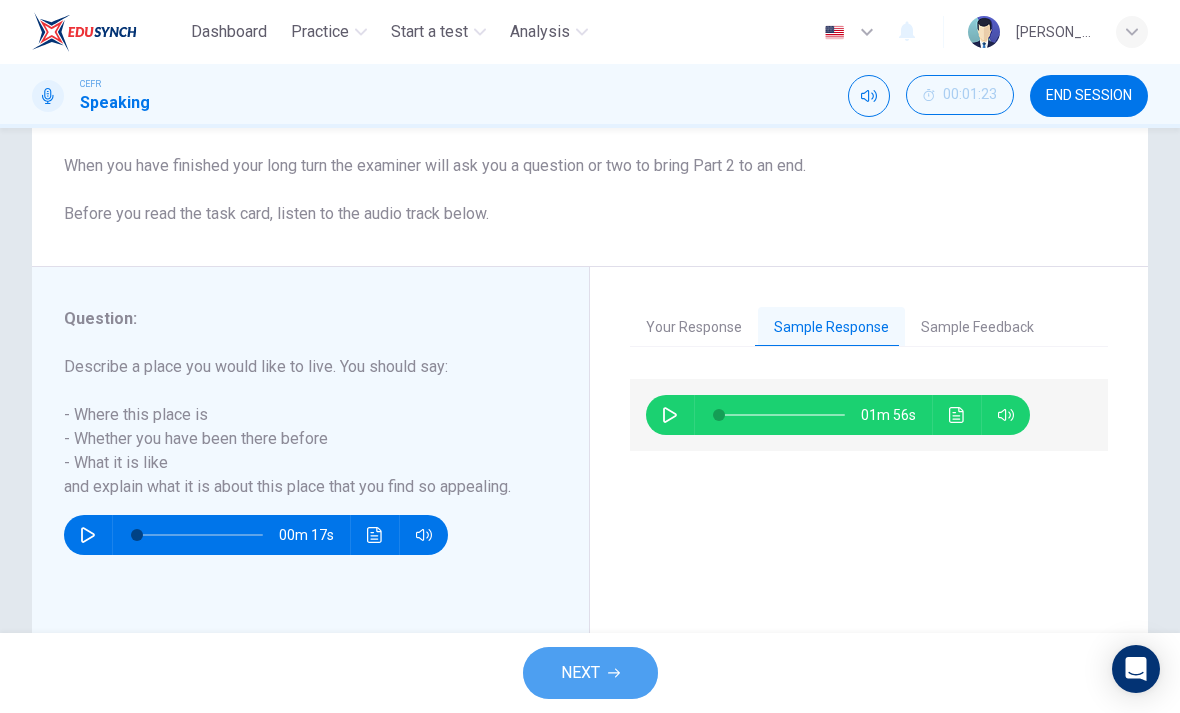 click on "NEXT" at bounding box center (590, 673) 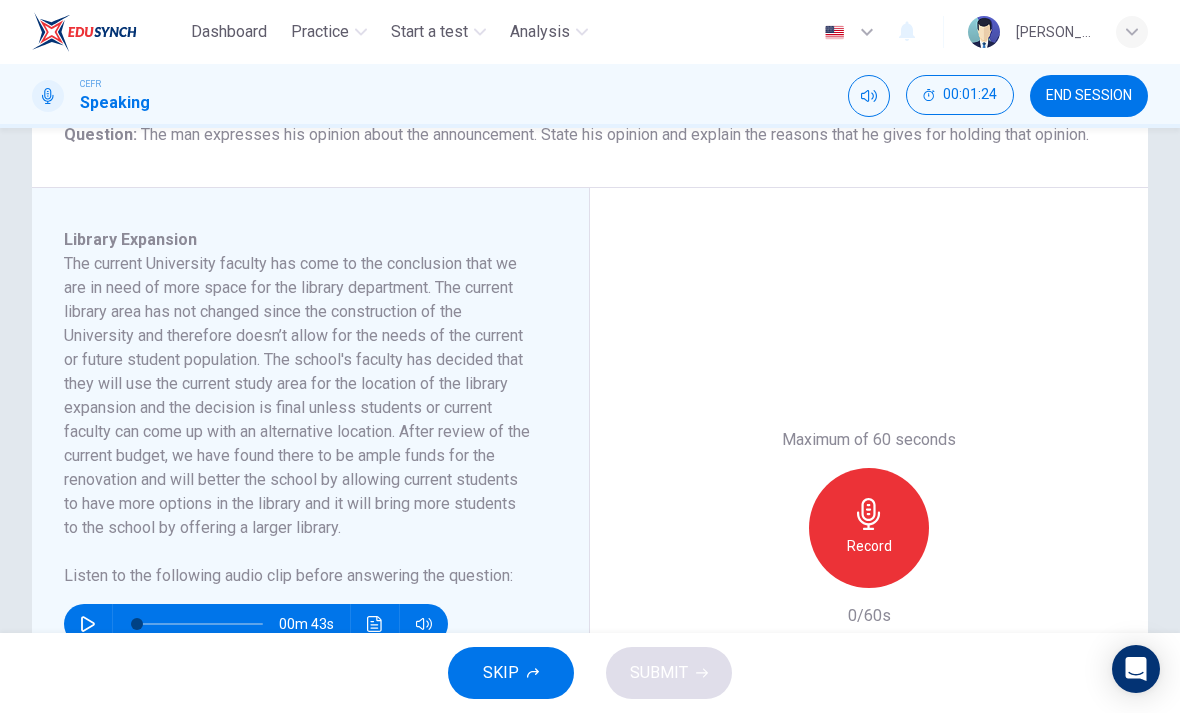 scroll, scrollTop: 279, scrollLeft: 0, axis: vertical 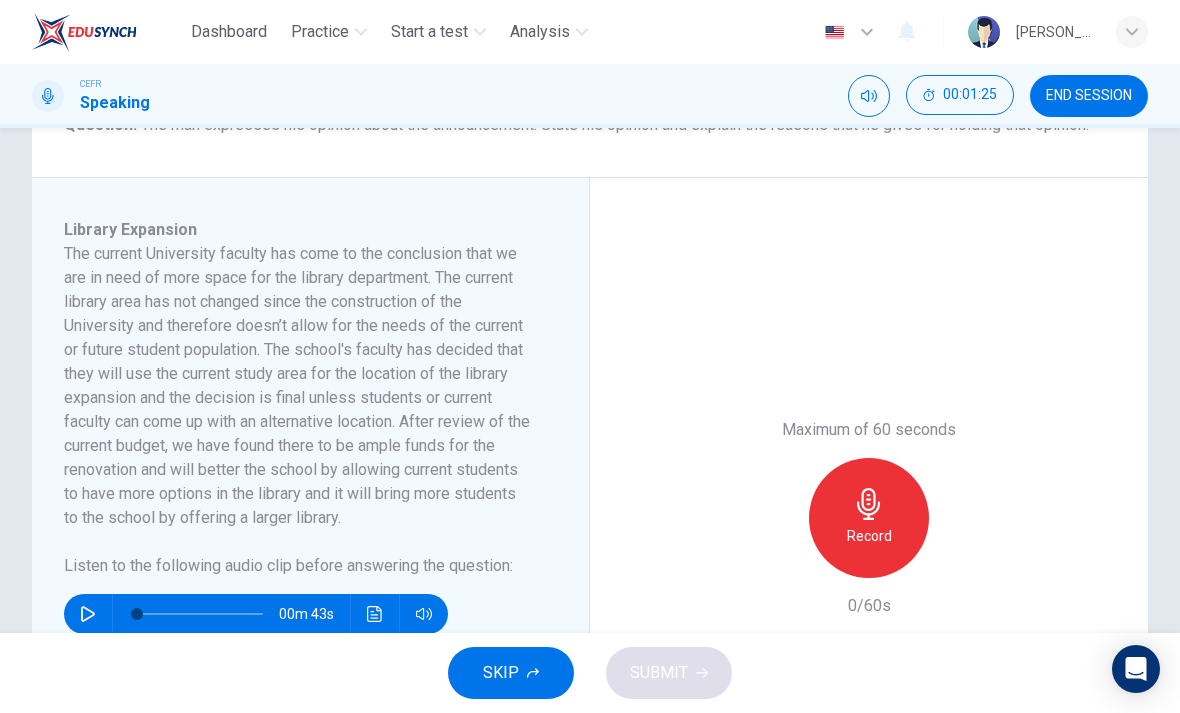 click on "END SESSION" at bounding box center (1089, 96) 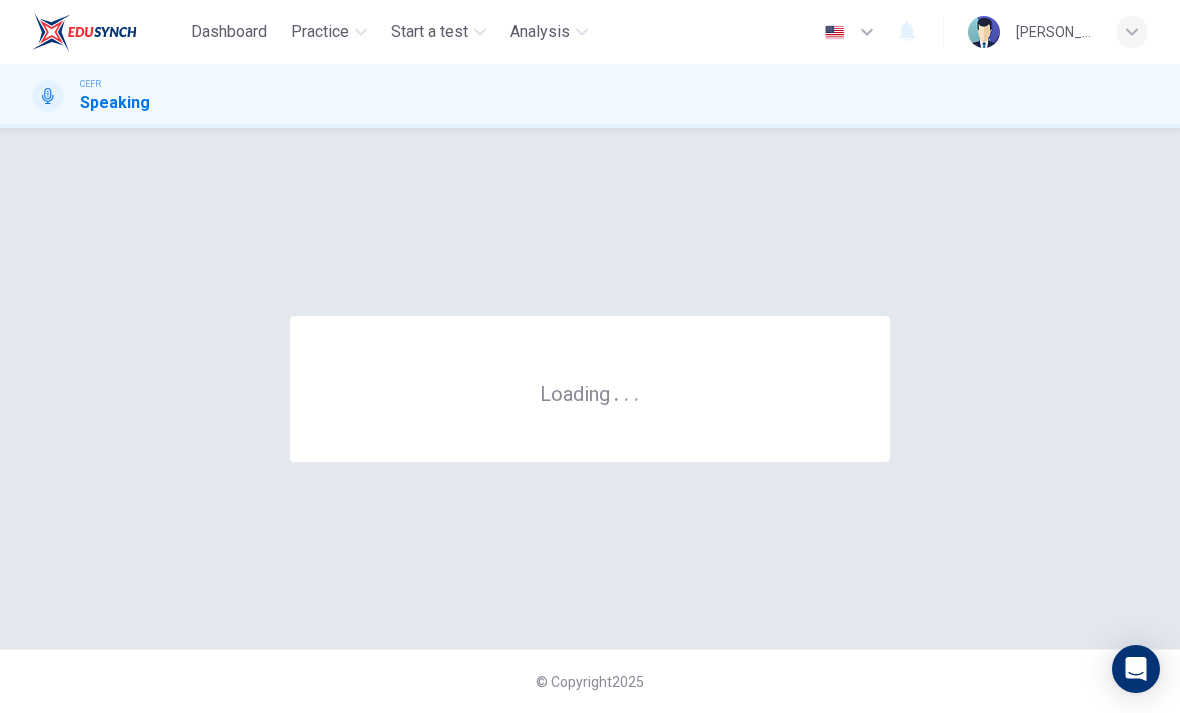 scroll, scrollTop: 0, scrollLeft: 0, axis: both 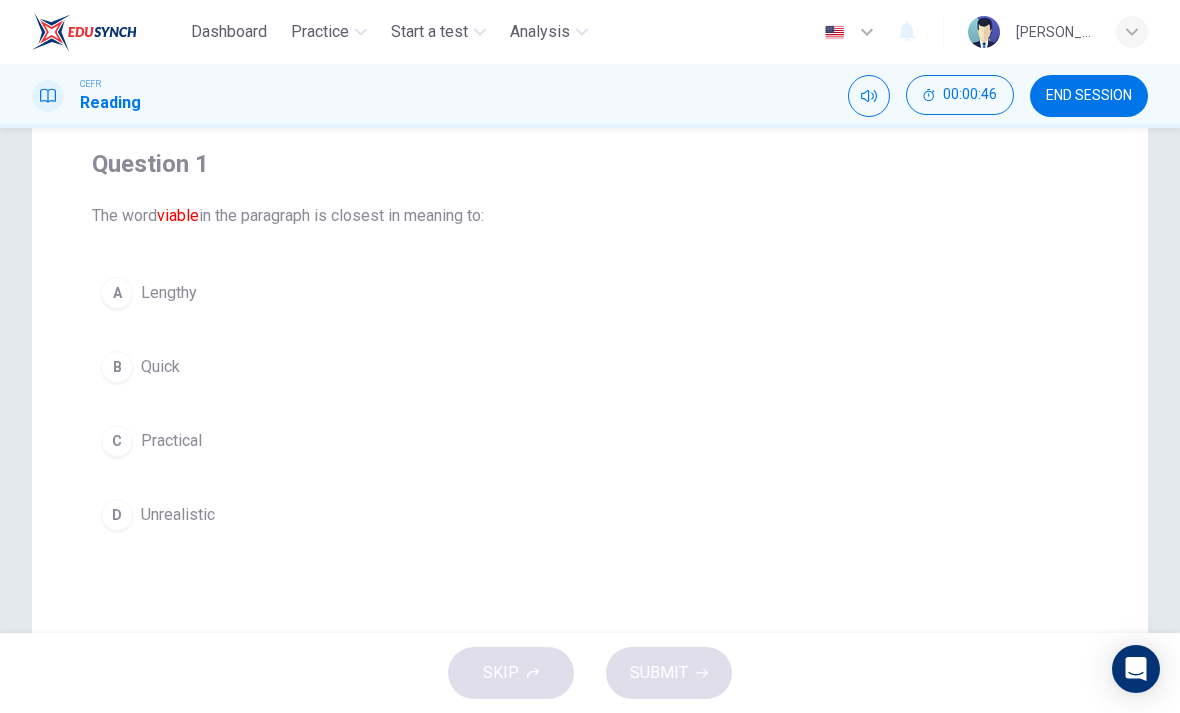 click on "C Practical" at bounding box center [590, 441] 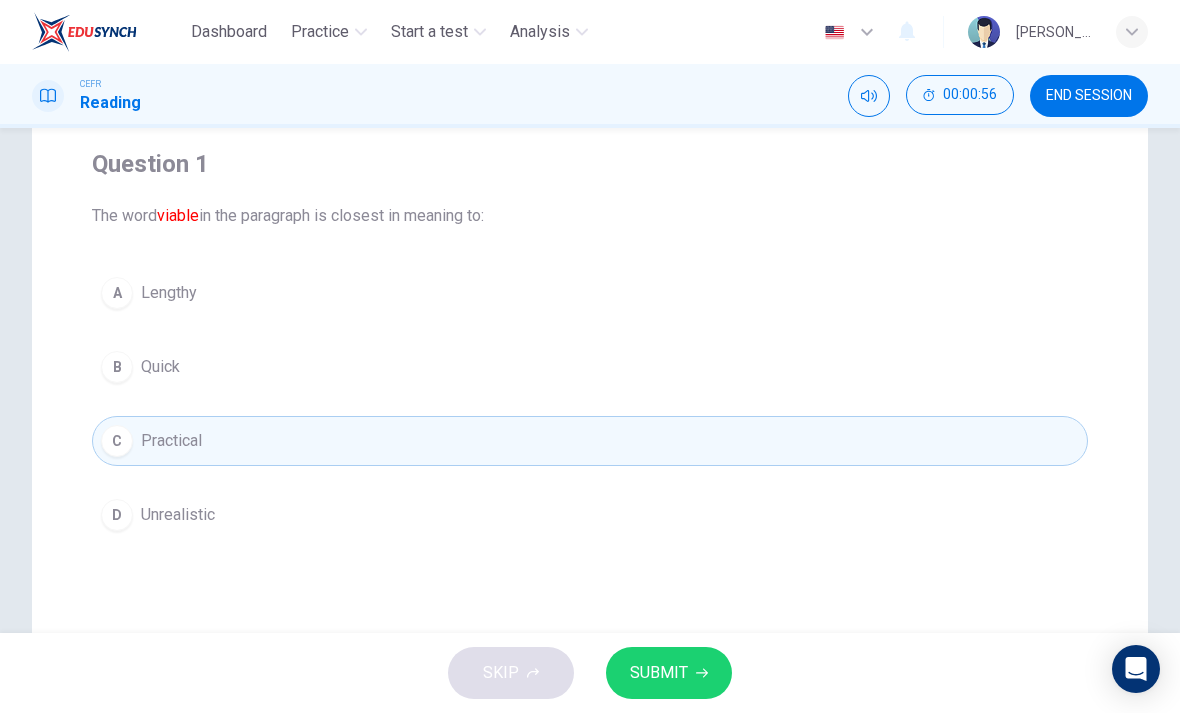 click on "SUBMIT" at bounding box center [669, 673] 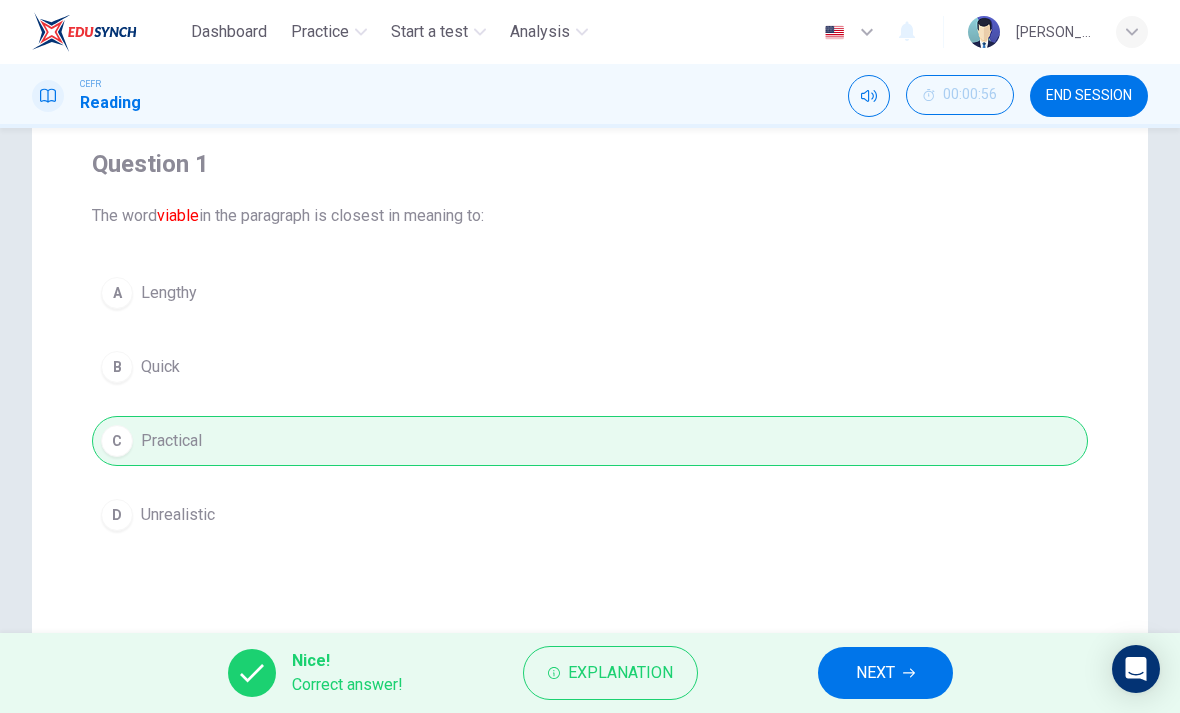 click on "NEXT" at bounding box center [875, 673] 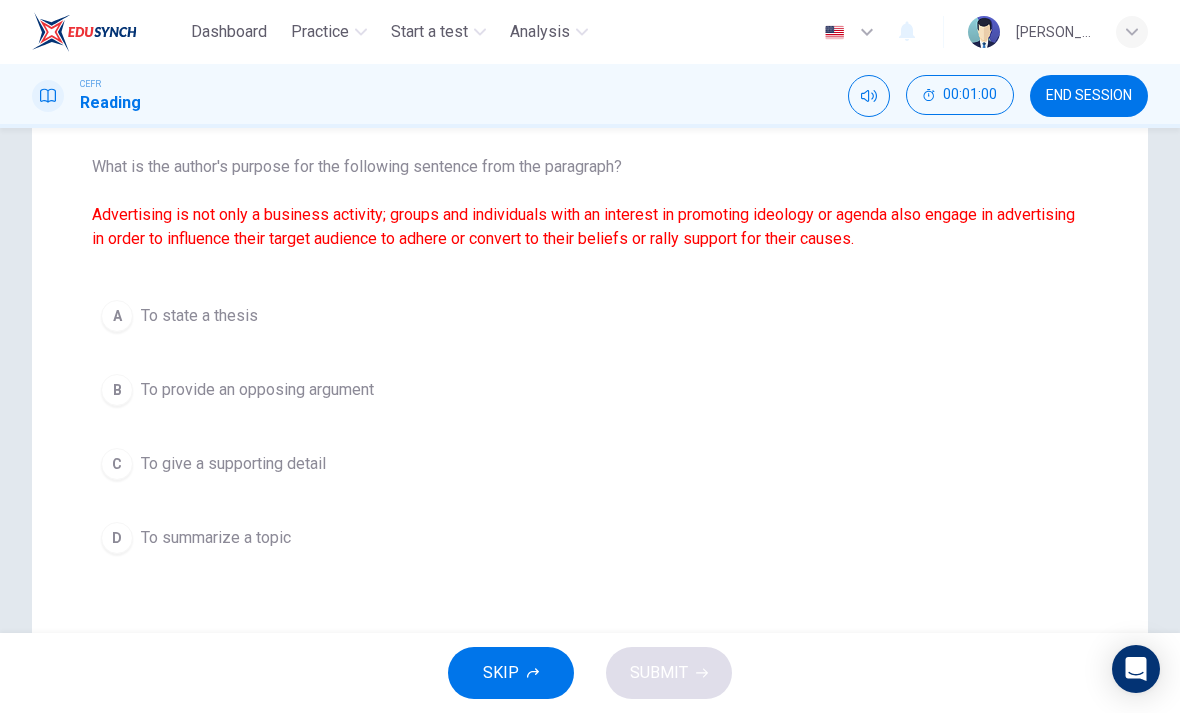 scroll, scrollTop: 202, scrollLeft: 0, axis: vertical 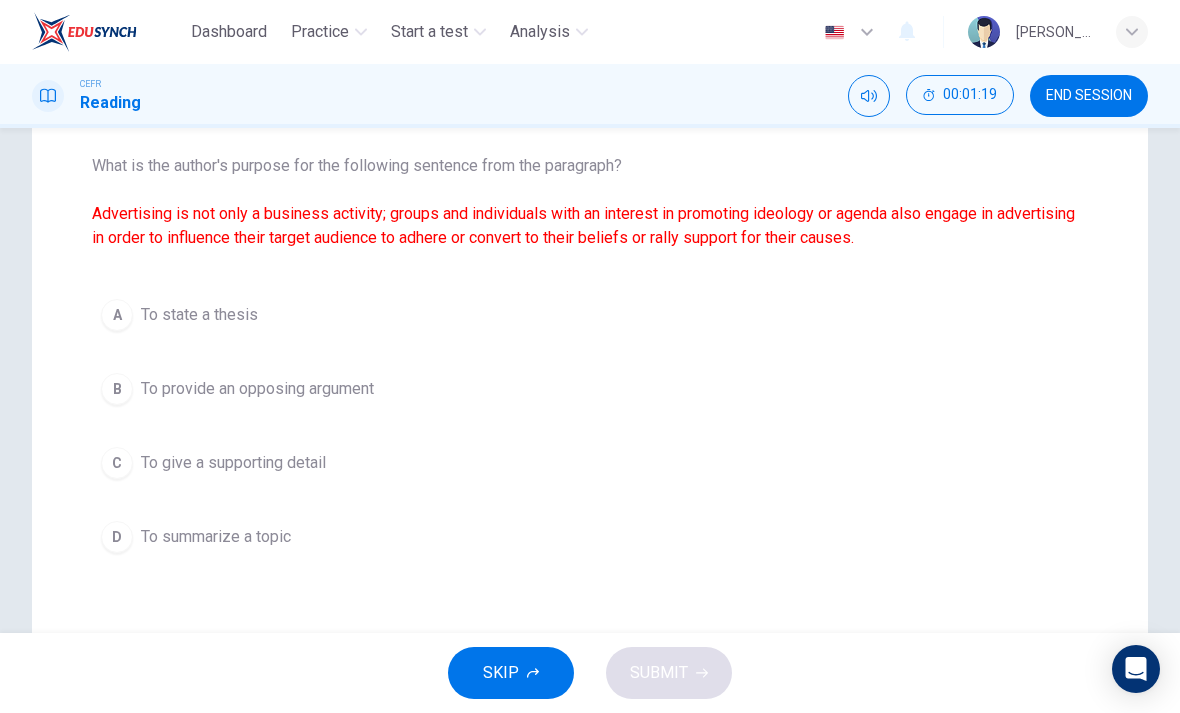 click on "D" at bounding box center (117, 537) 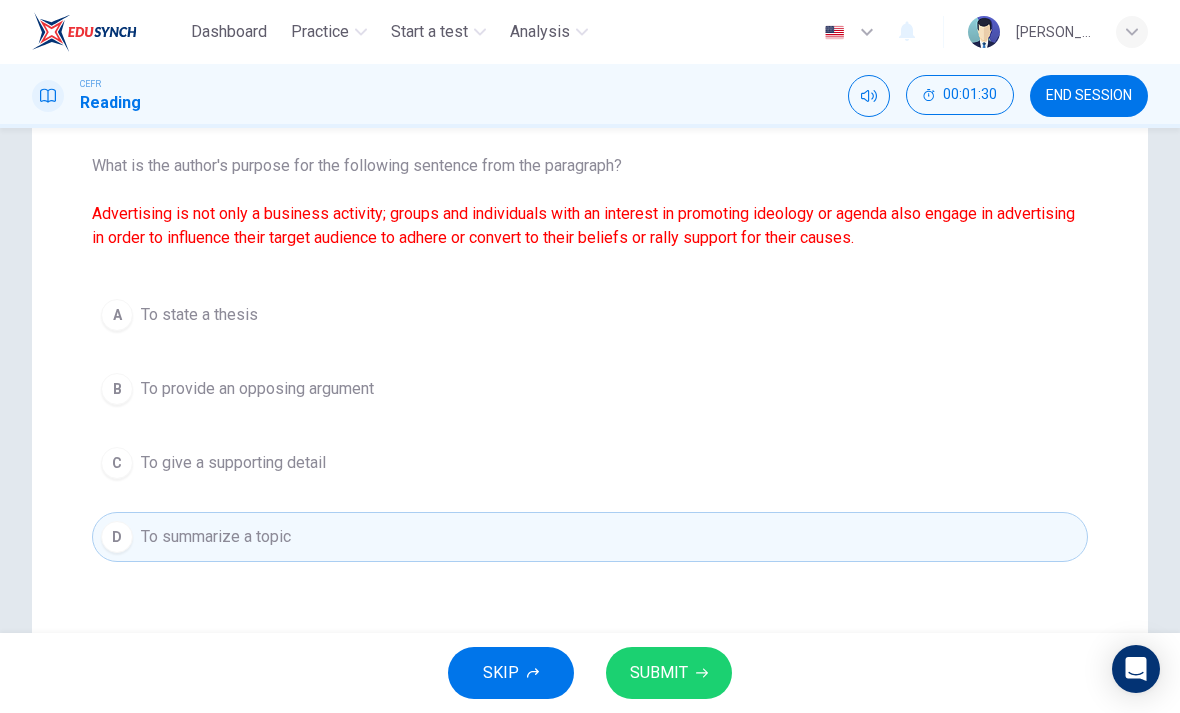 click on "SUBMIT" at bounding box center (659, 673) 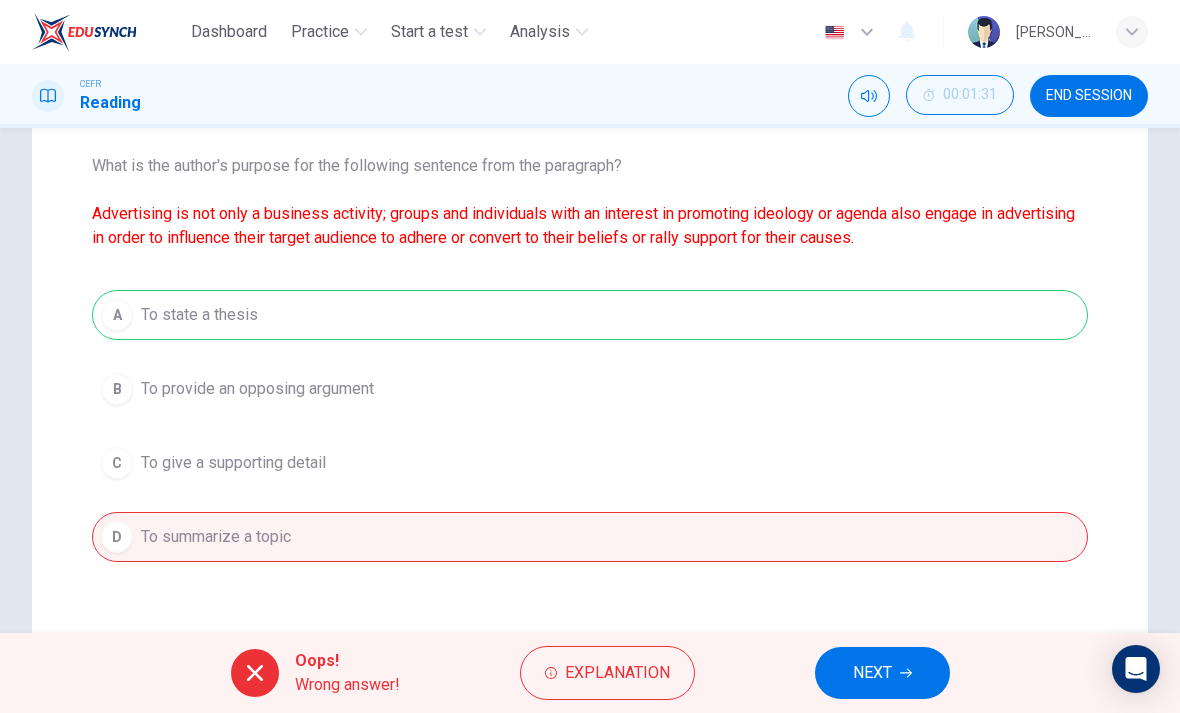 click on "NEXT" at bounding box center [882, 673] 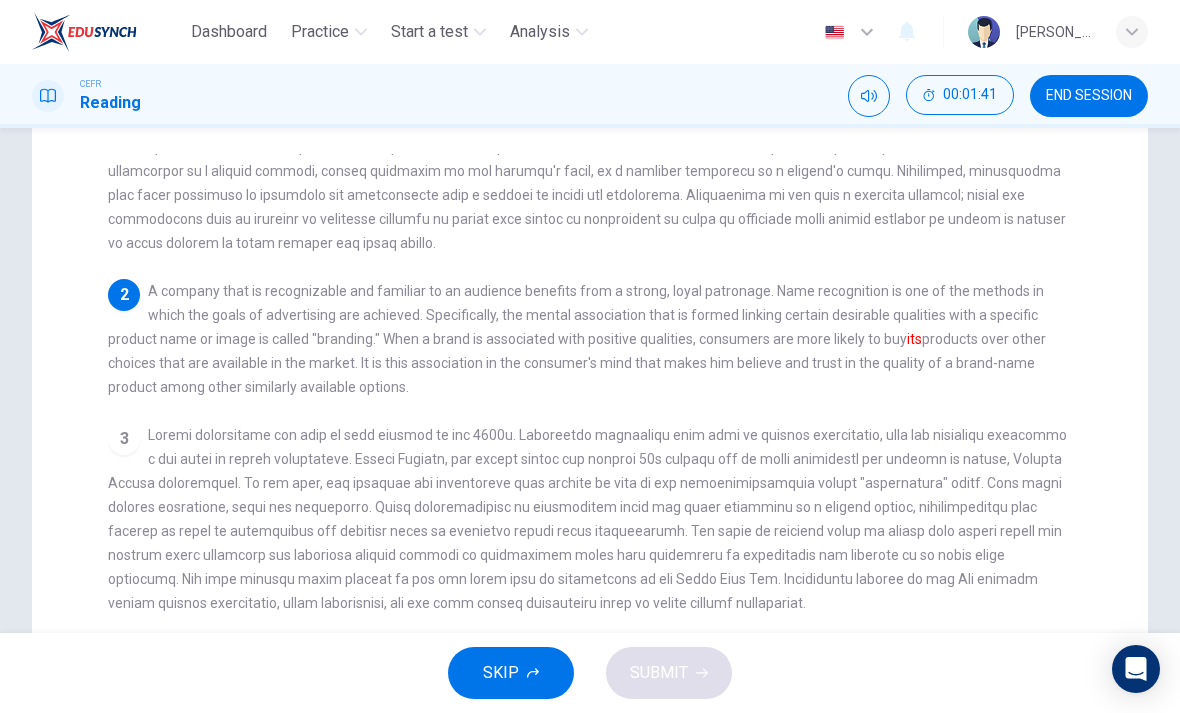scroll, scrollTop: 118, scrollLeft: 0, axis: vertical 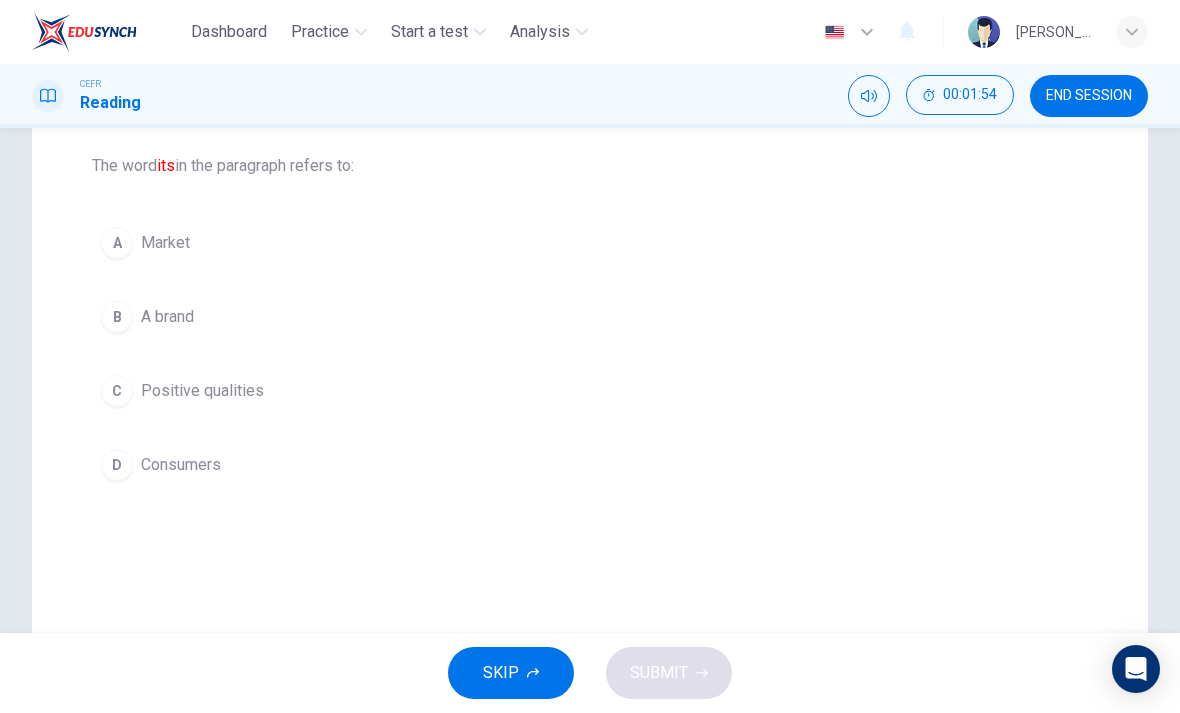 click on "B" at bounding box center [117, 317] 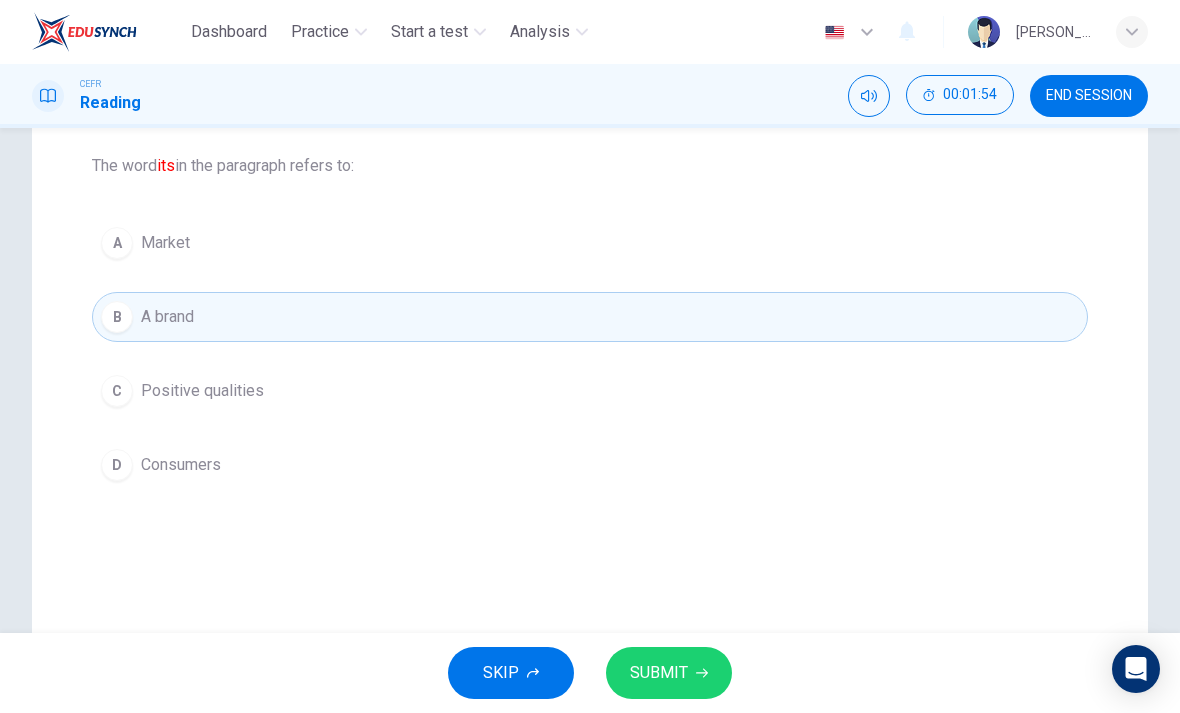 click on "SUBMIT" at bounding box center [669, 673] 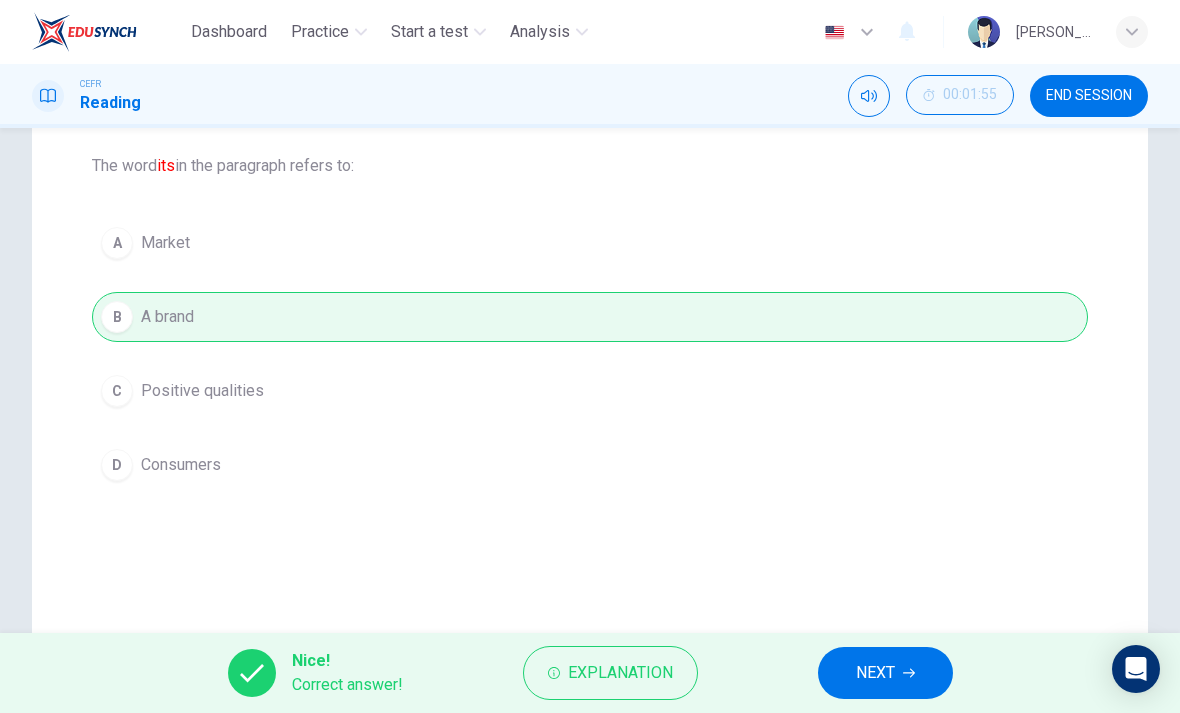 click on "NEXT" at bounding box center [875, 673] 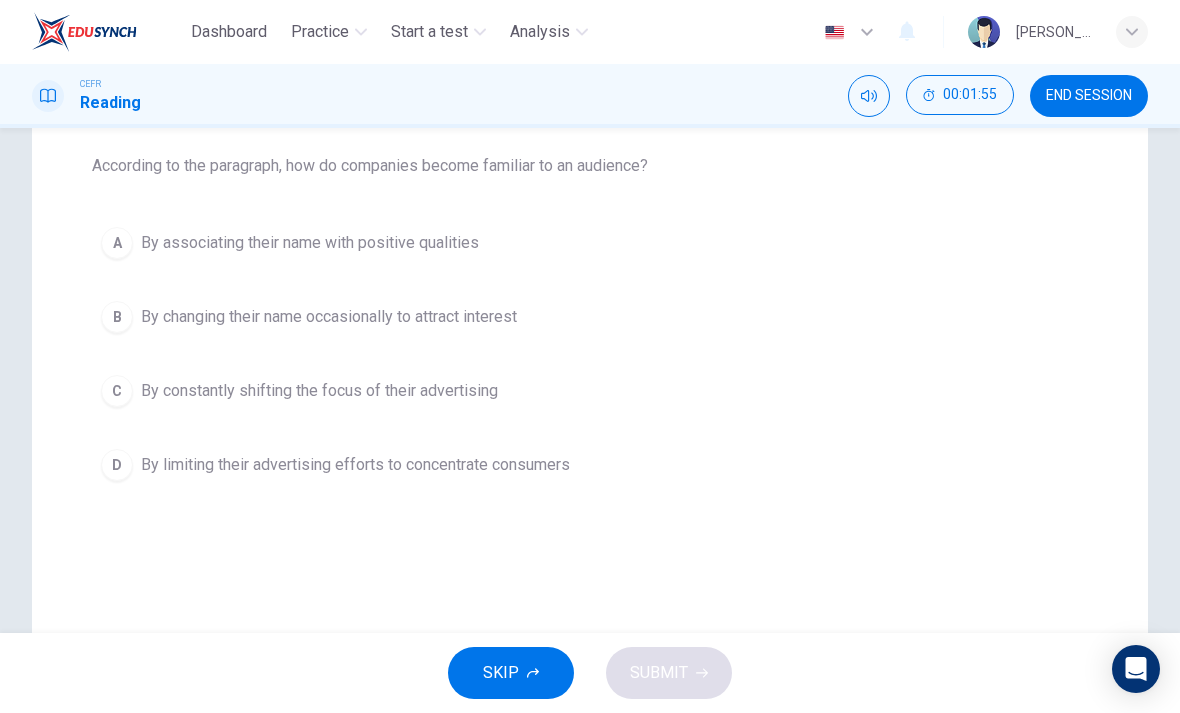 scroll, scrollTop: 181, scrollLeft: 0, axis: vertical 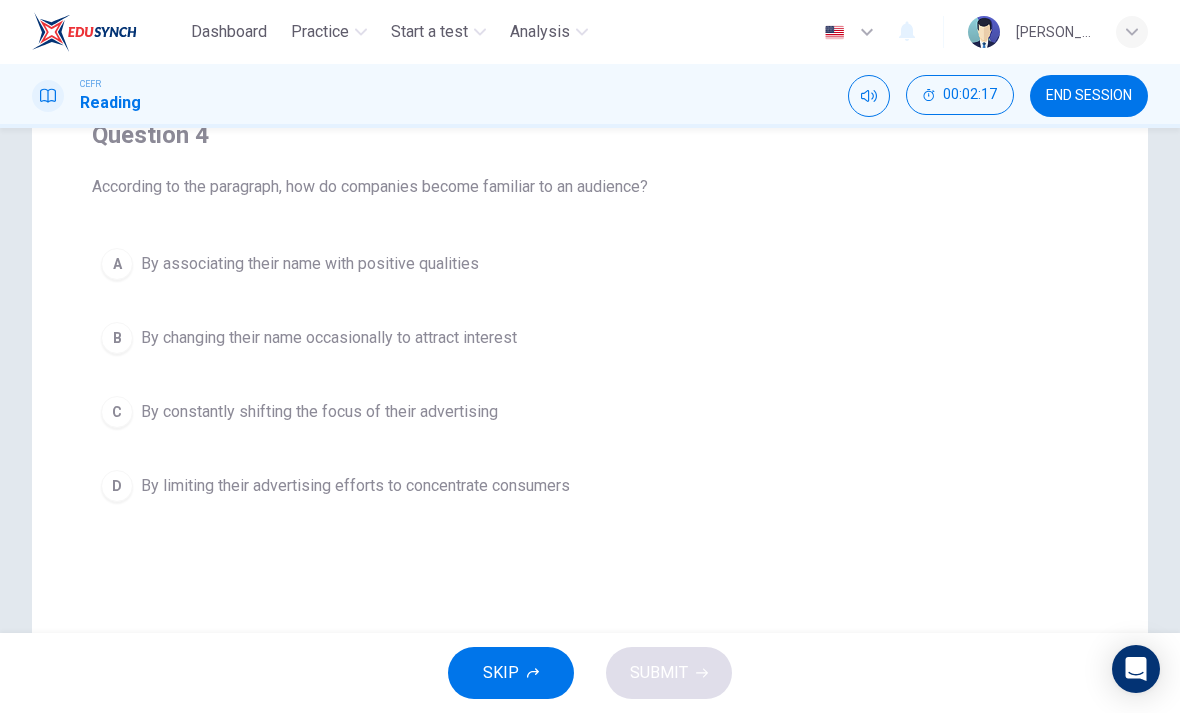 click on "A" at bounding box center [117, 264] 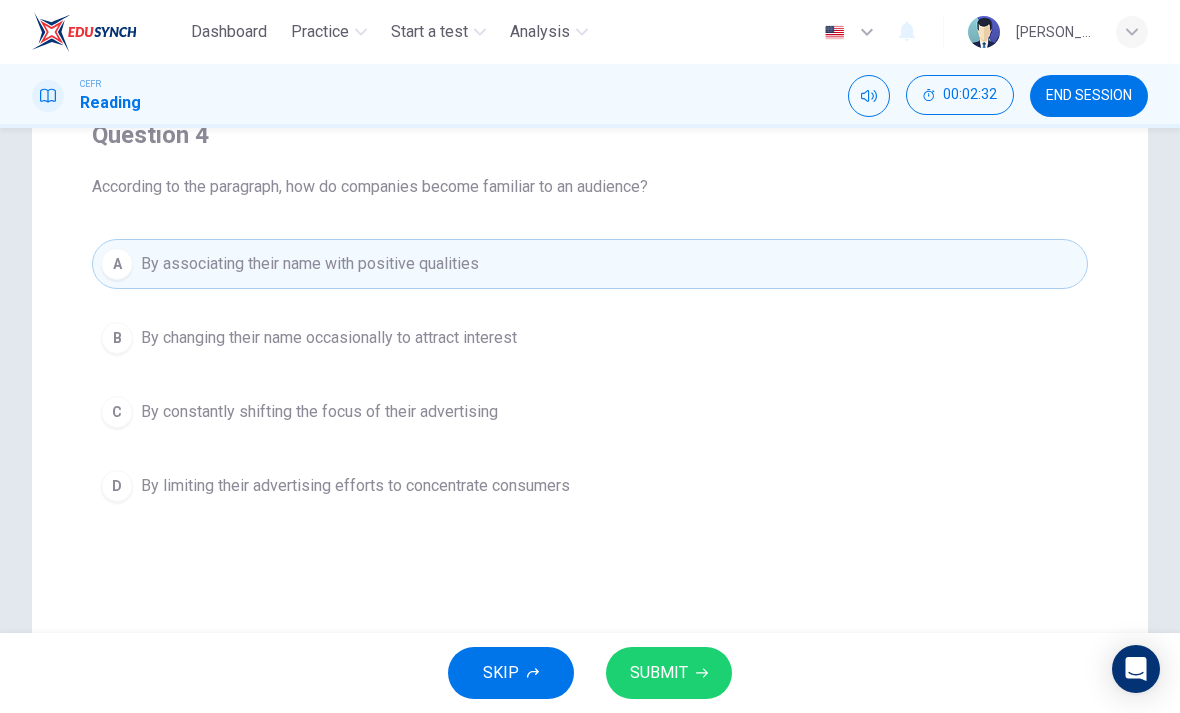 click on "SUBMIT" at bounding box center [669, 673] 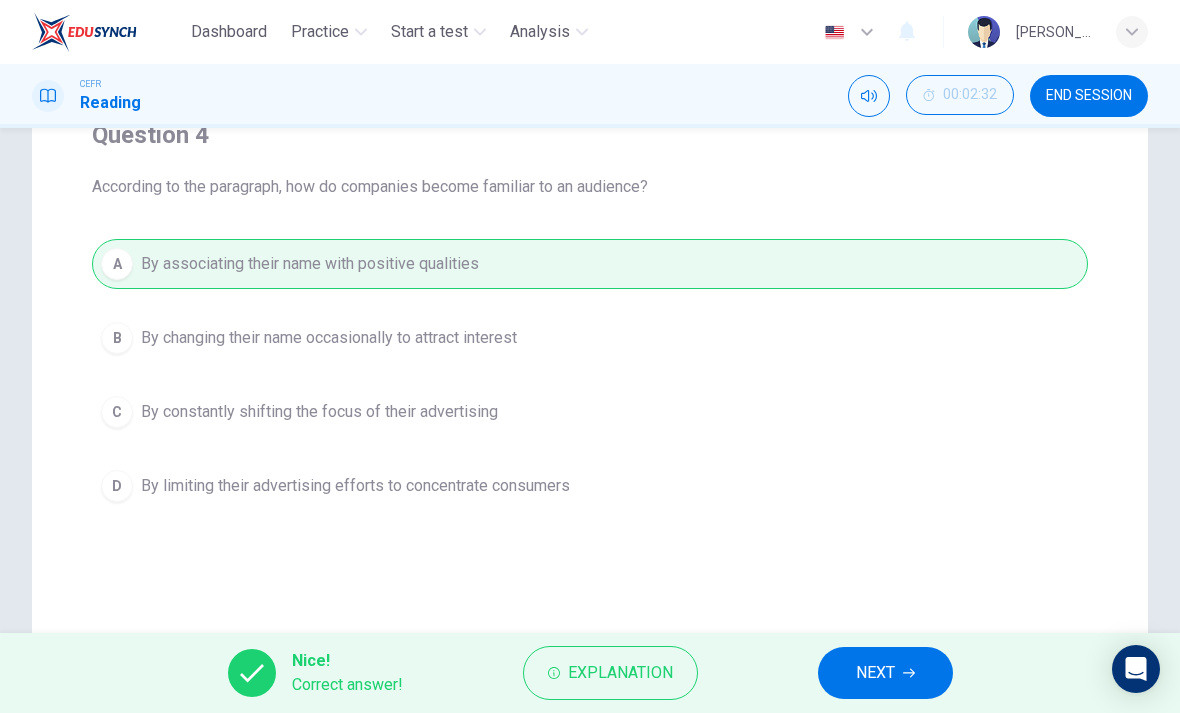 click on "NEXT" at bounding box center (875, 673) 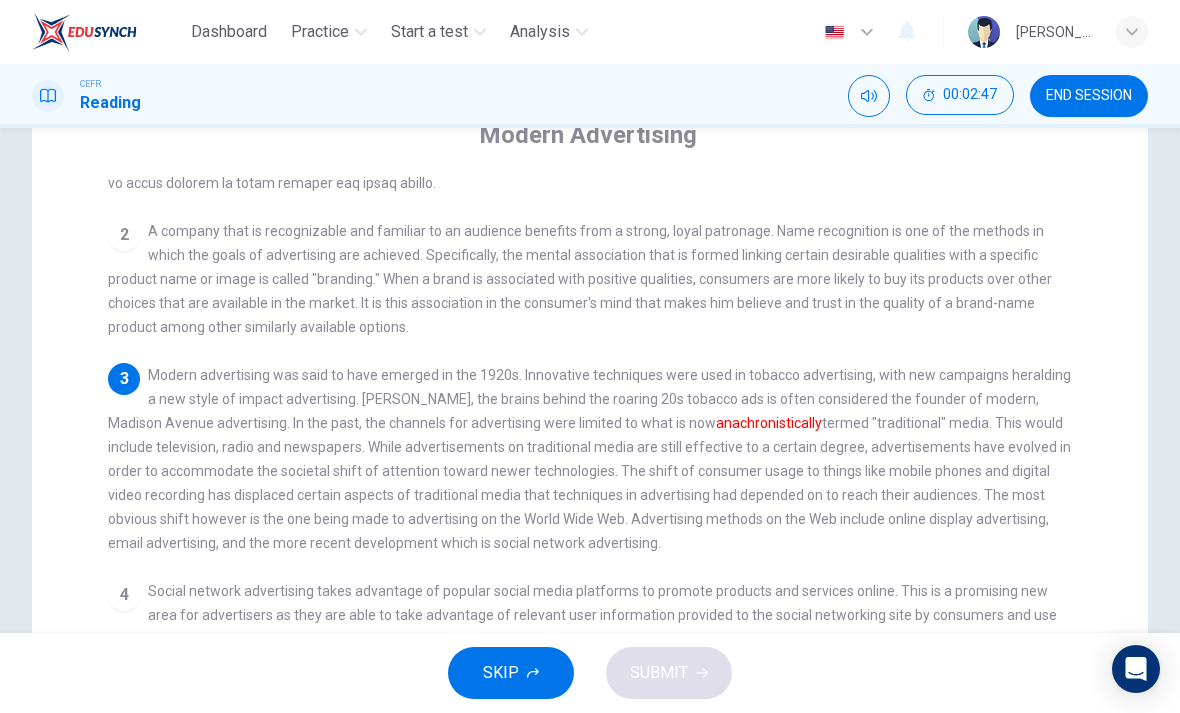 scroll, scrollTop: 229, scrollLeft: 0, axis: vertical 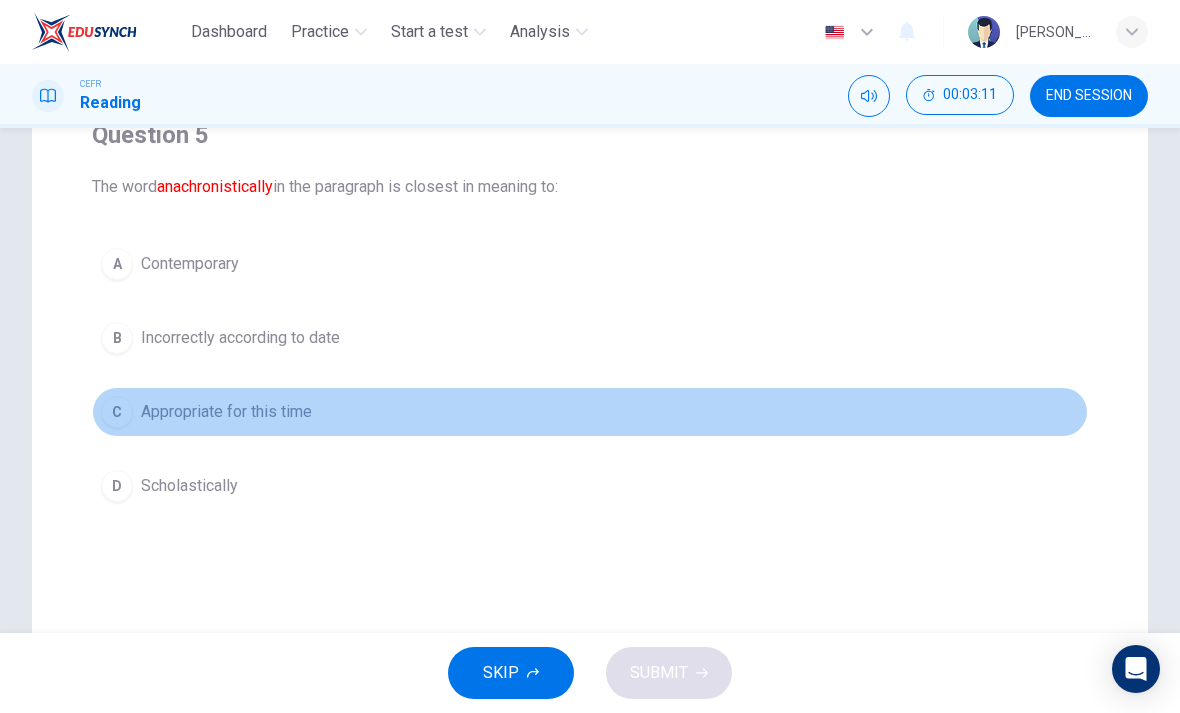 click on "C Appropriate for this time" at bounding box center (590, 412) 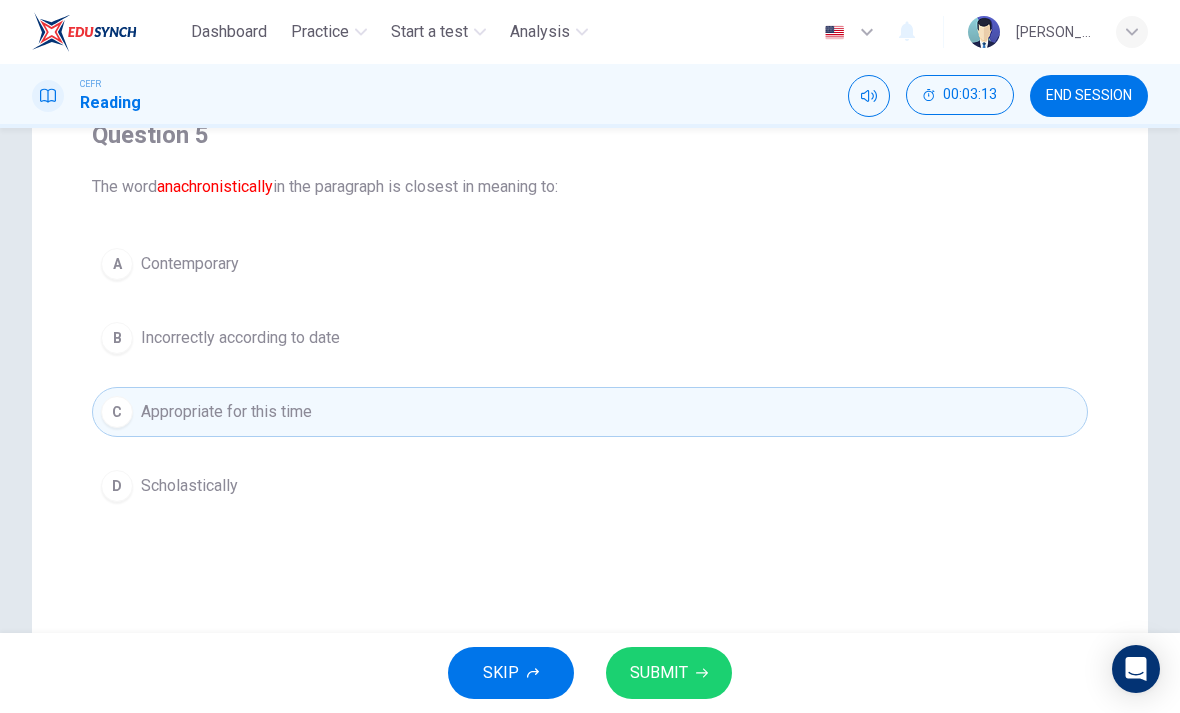 click on "SUBMIT" at bounding box center [669, 673] 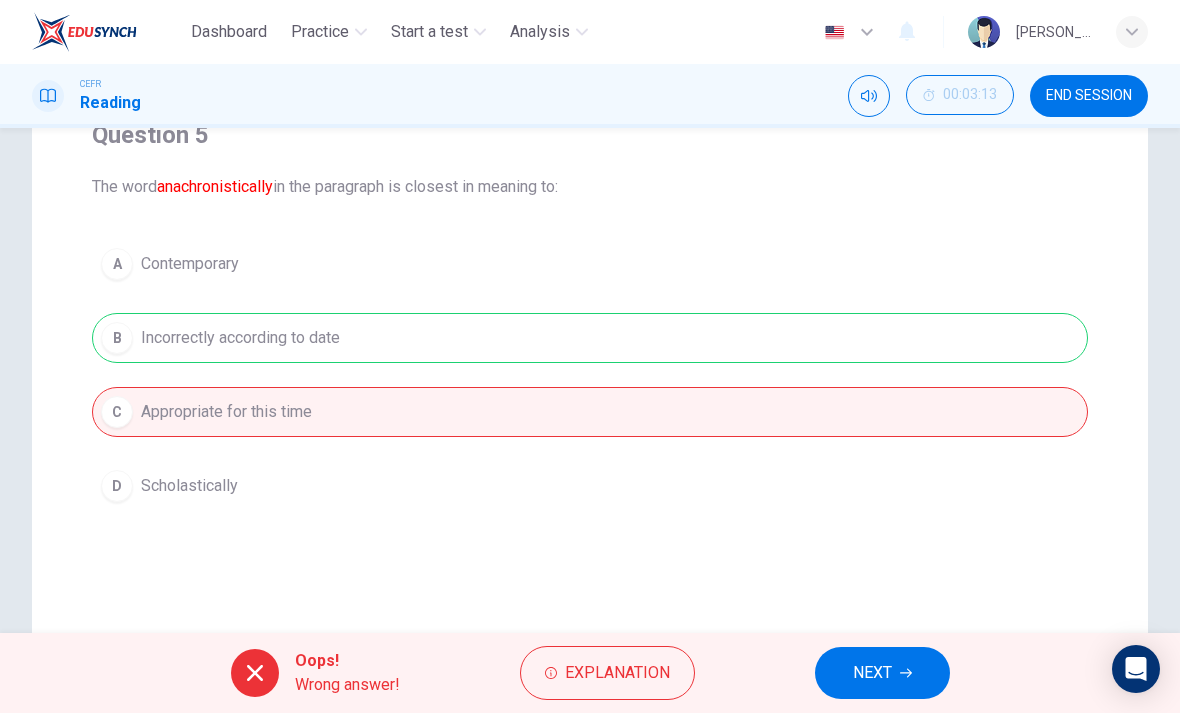 click 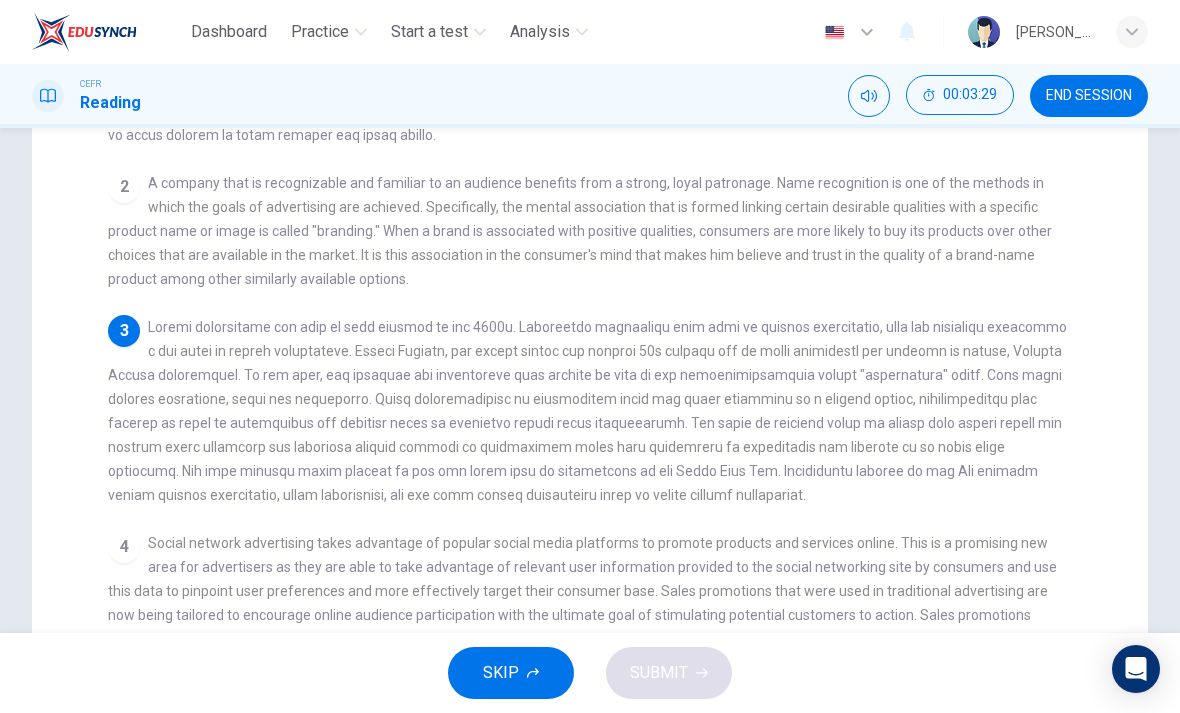 scroll, scrollTop: 230, scrollLeft: 0, axis: vertical 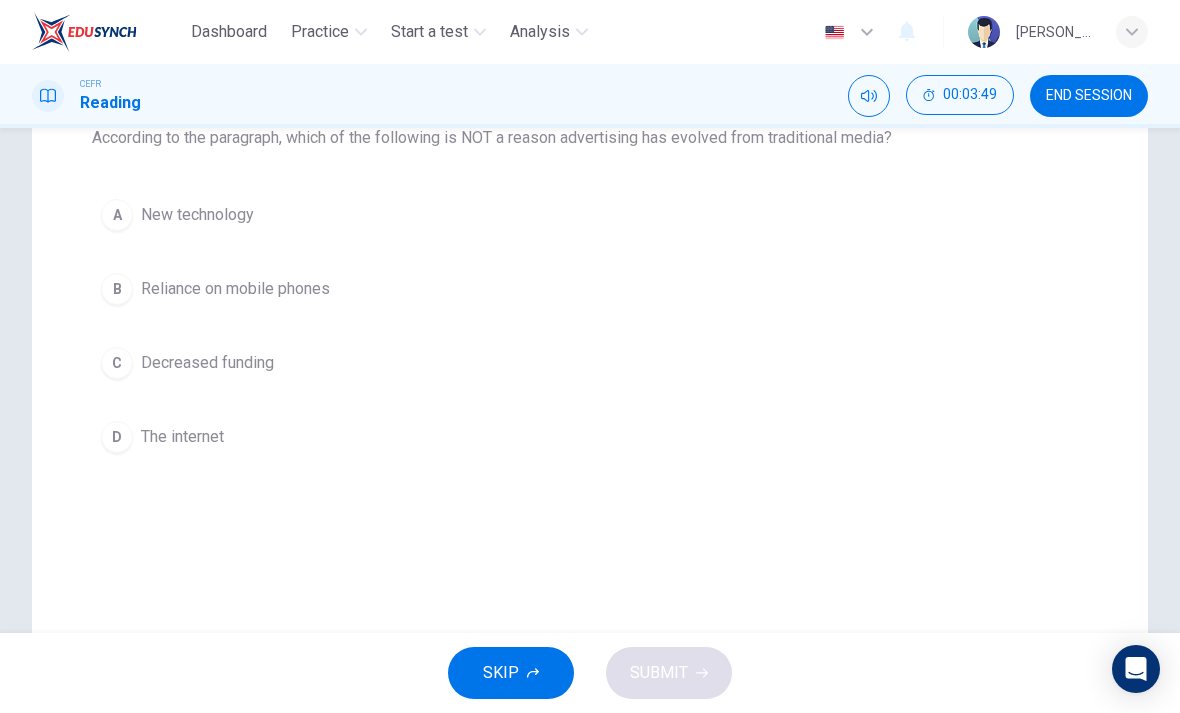 click on "C Decreased funding" at bounding box center (590, 363) 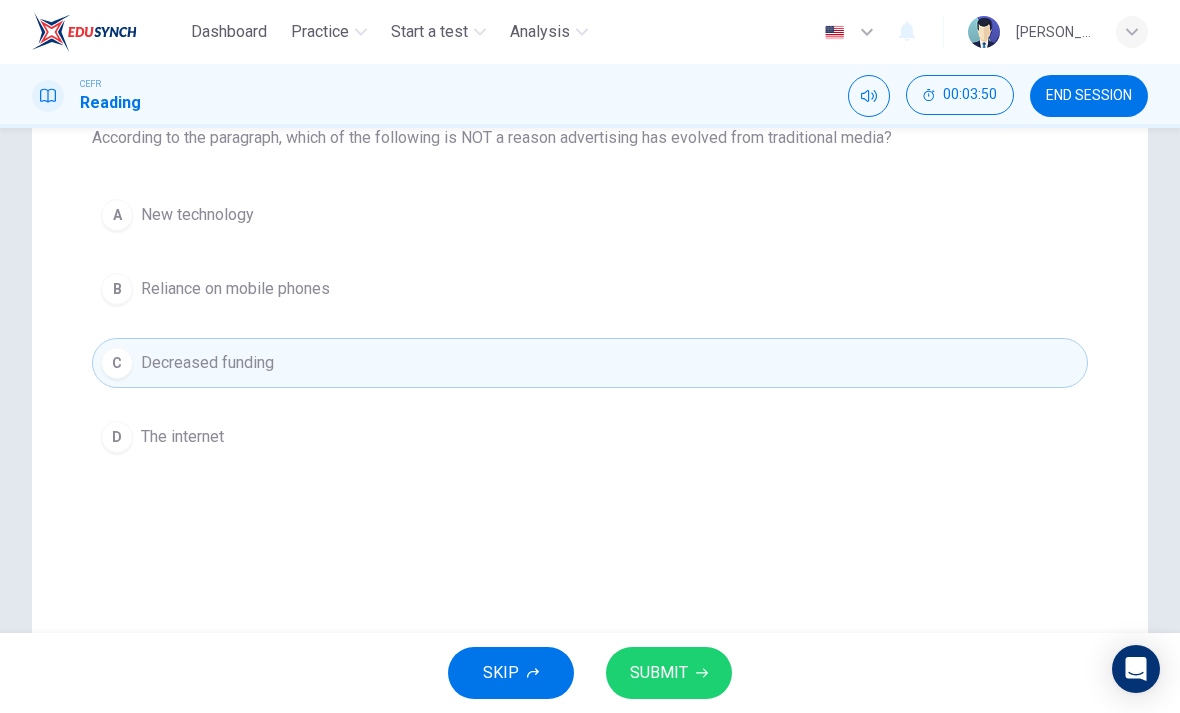 click on "SUBMIT" at bounding box center (669, 673) 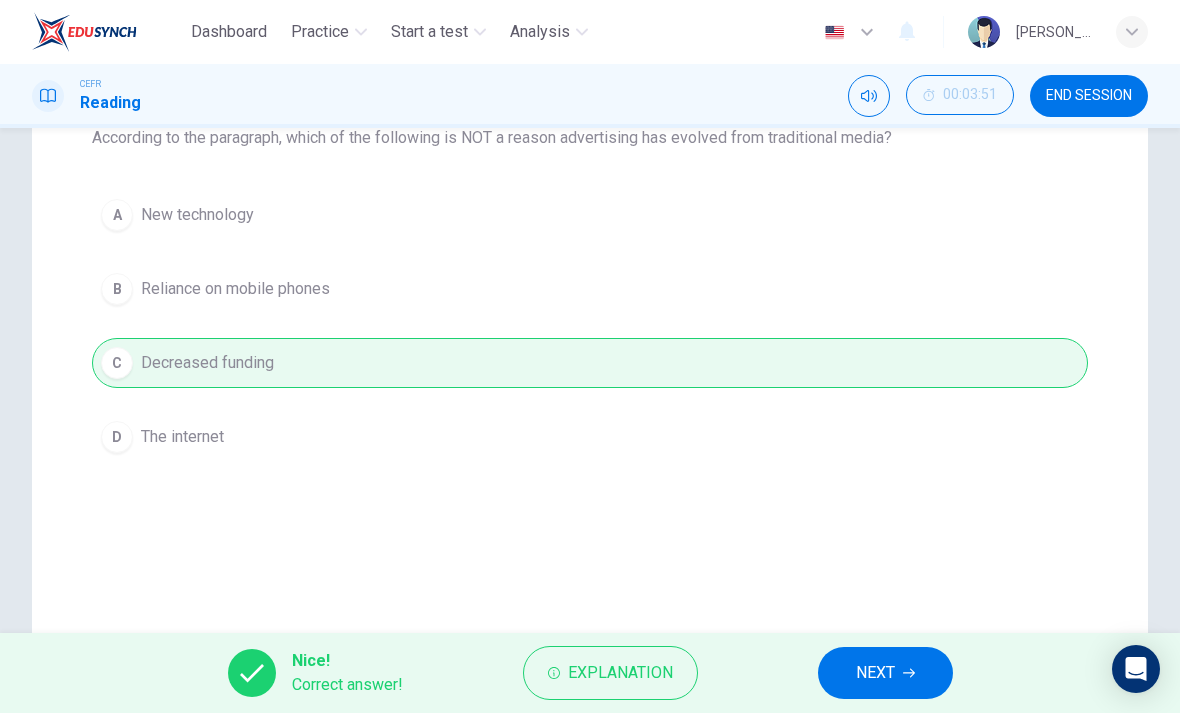 click 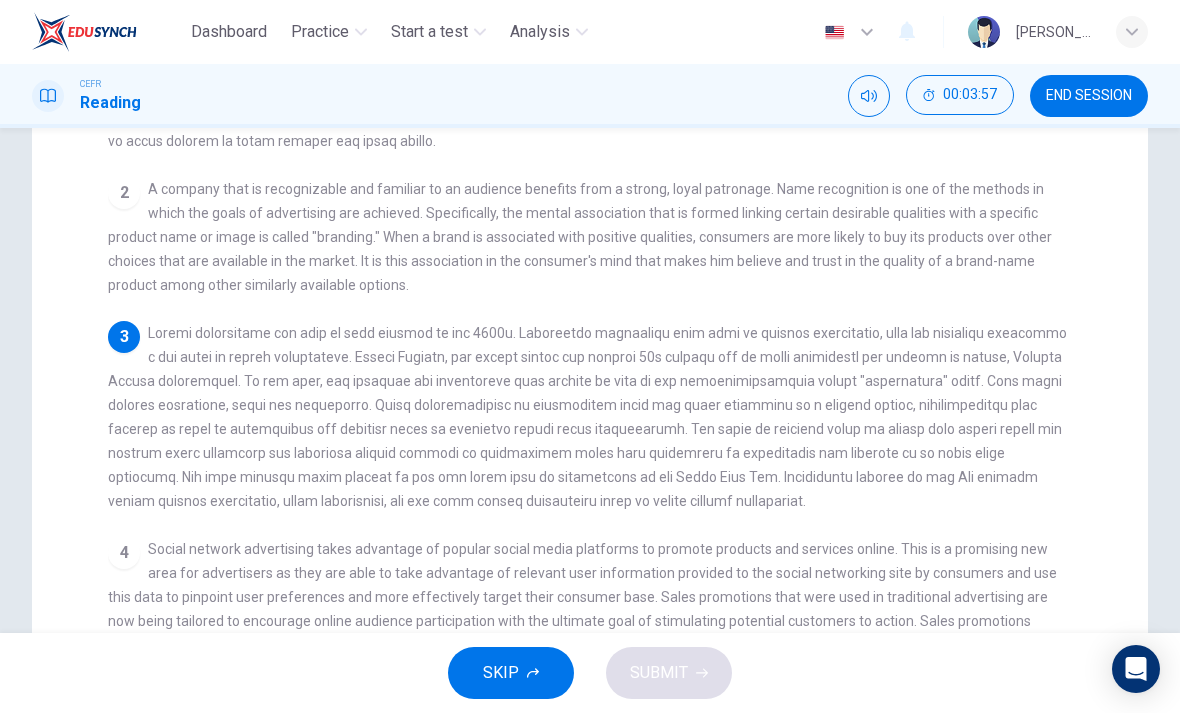 scroll, scrollTop: 229, scrollLeft: 0, axis: vertical 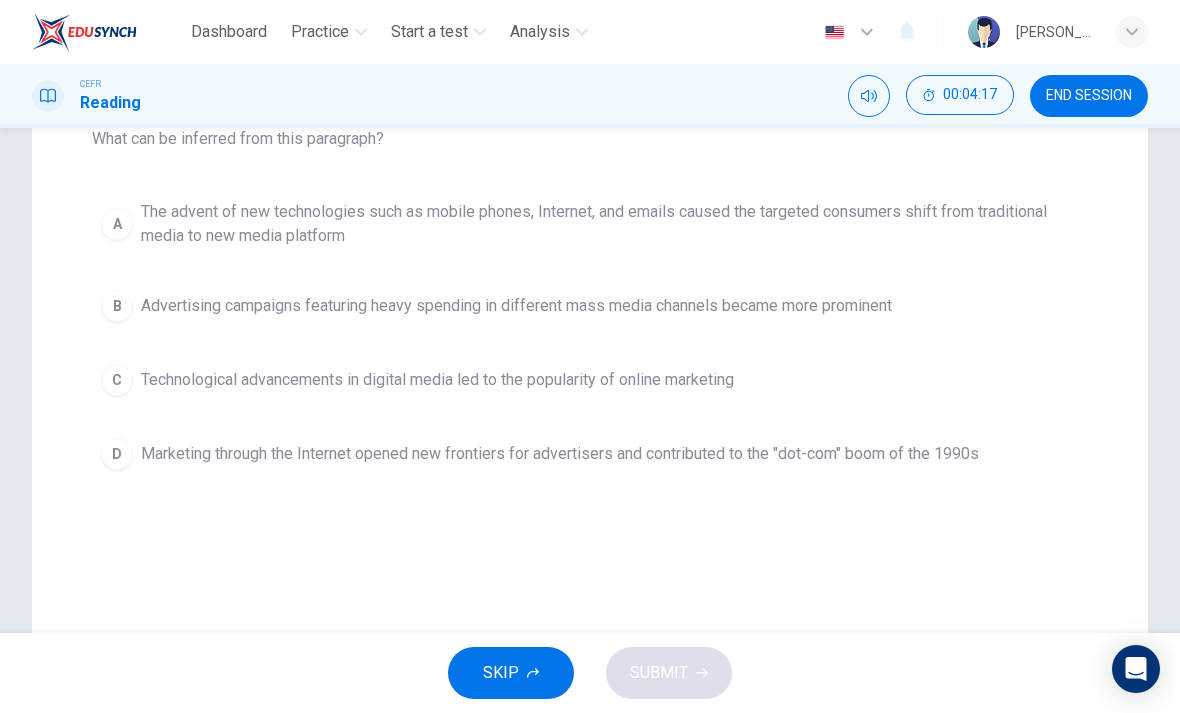 click on "The advent of new technologies such as mobile phones, Internet, and emails caused the targeted consumers shift from traditional media to new media platform" at bounding box center (610, 224) 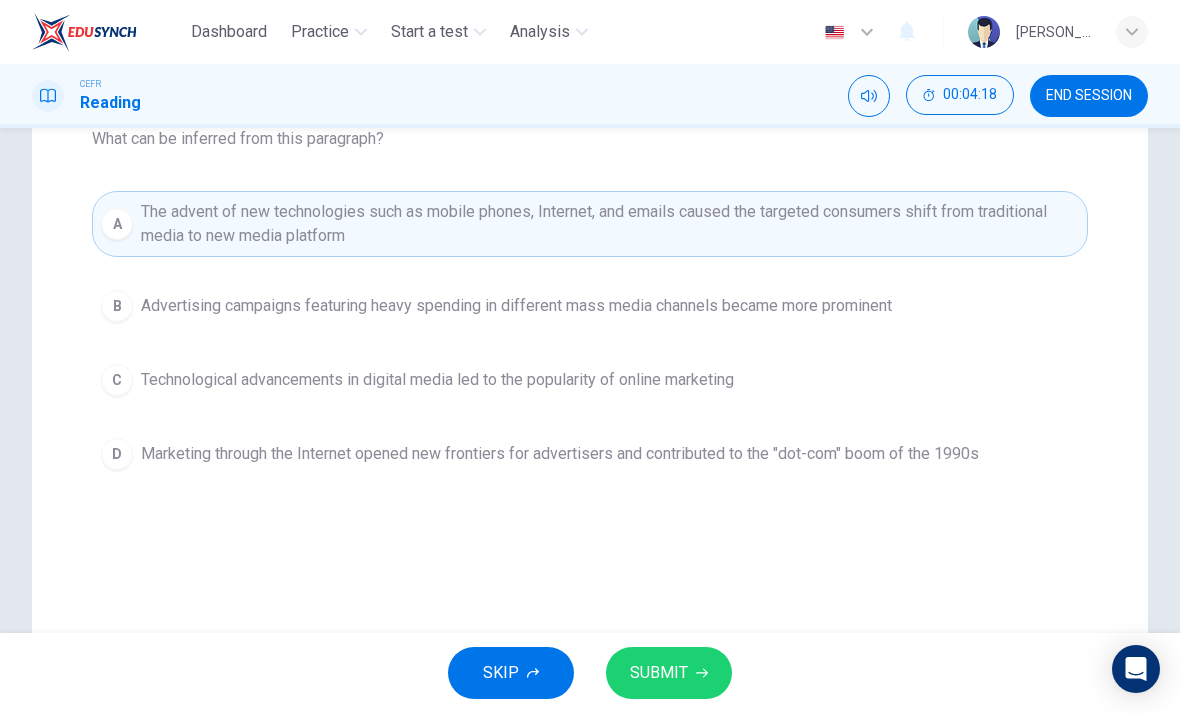 click 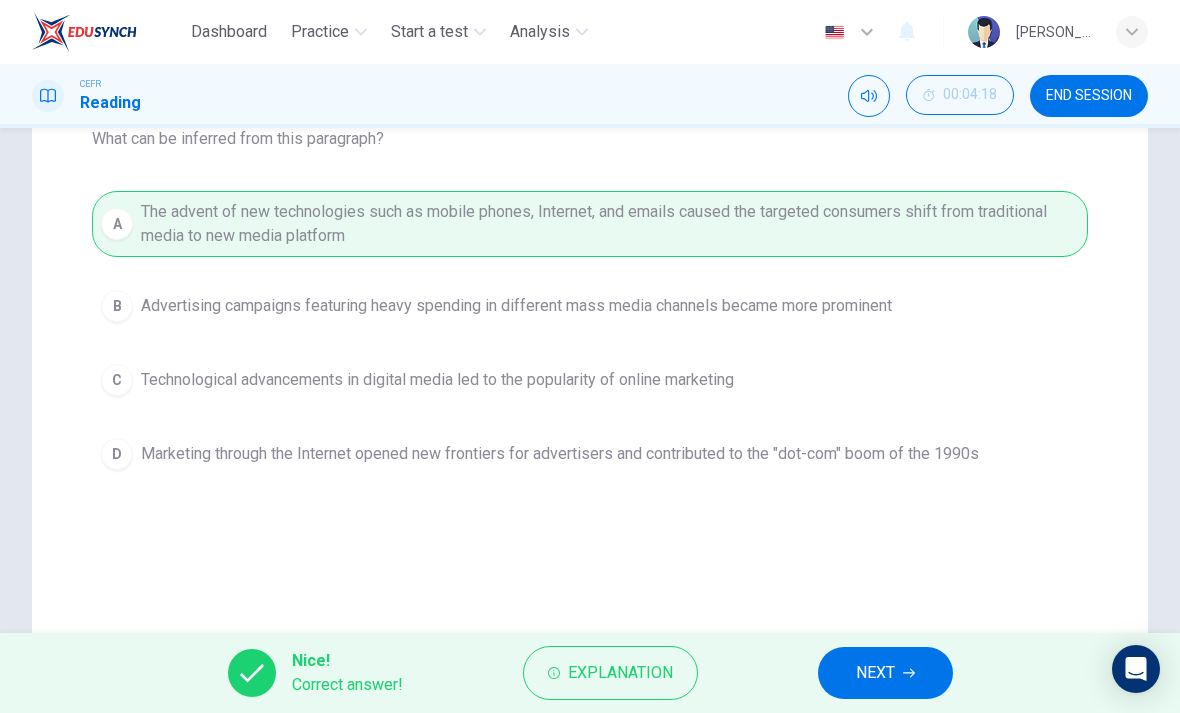 click on "NEXT" at bounding box center [875, 673] 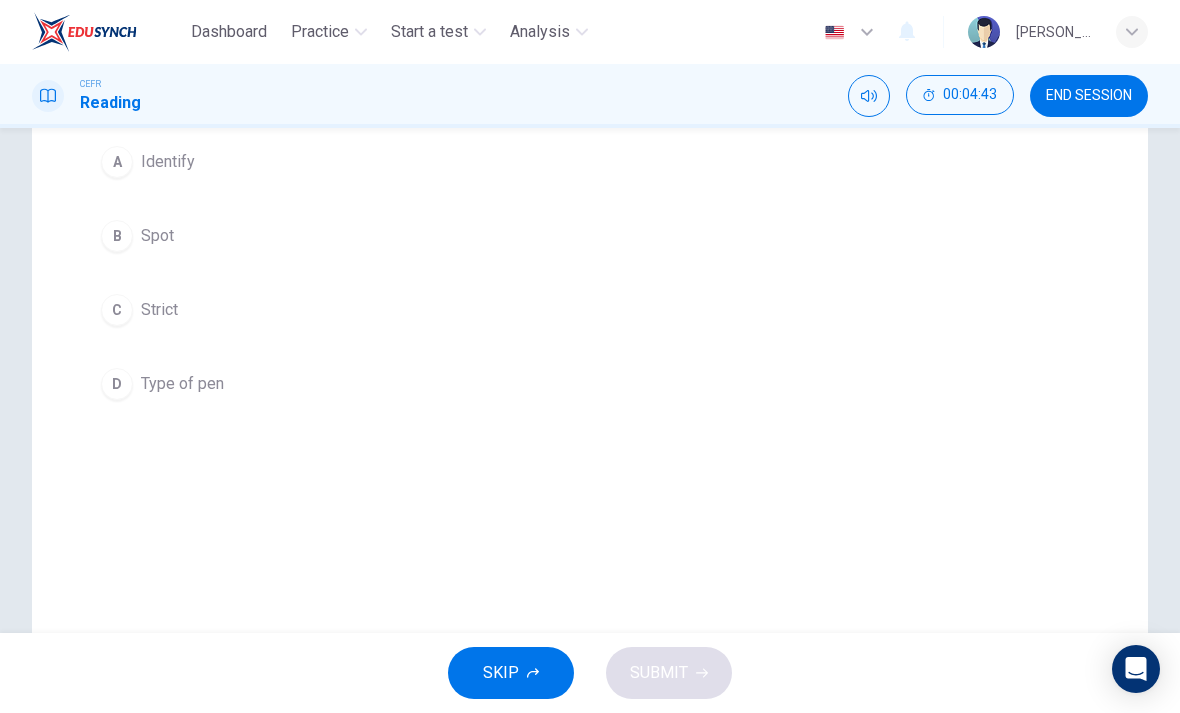 scroll, scrollTop: 282, scrollLeft: 0, axis: vertical 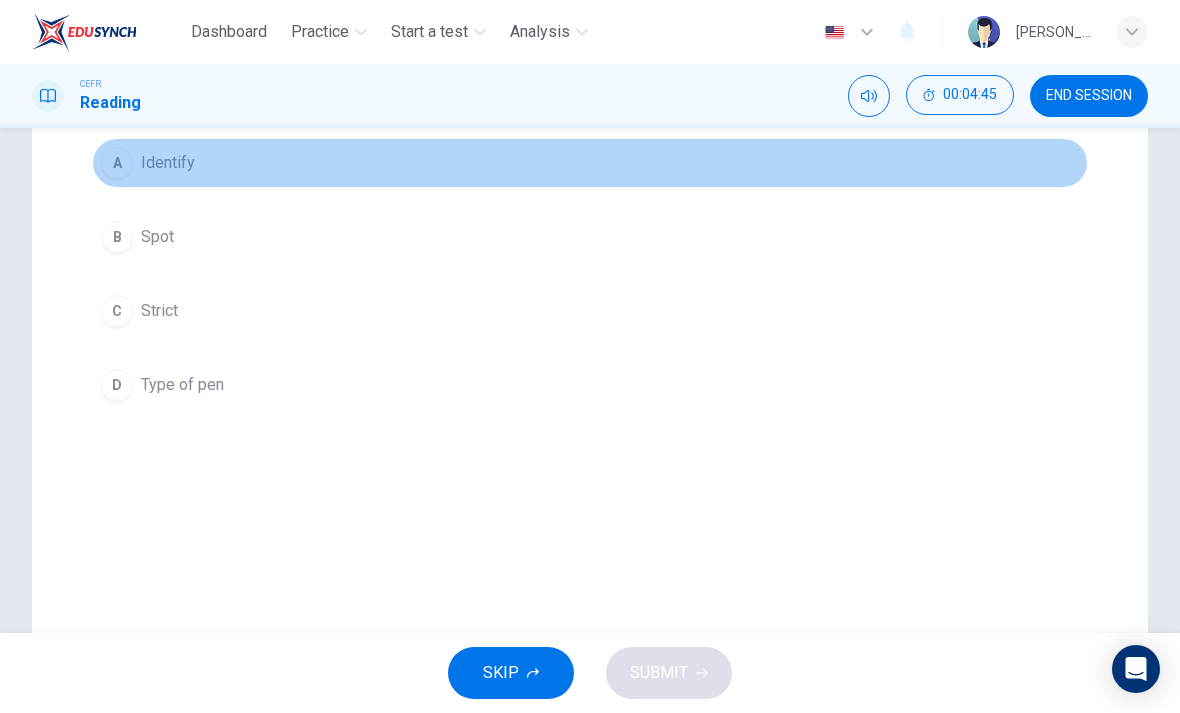 click on "A" at bounding box center [117, 163] 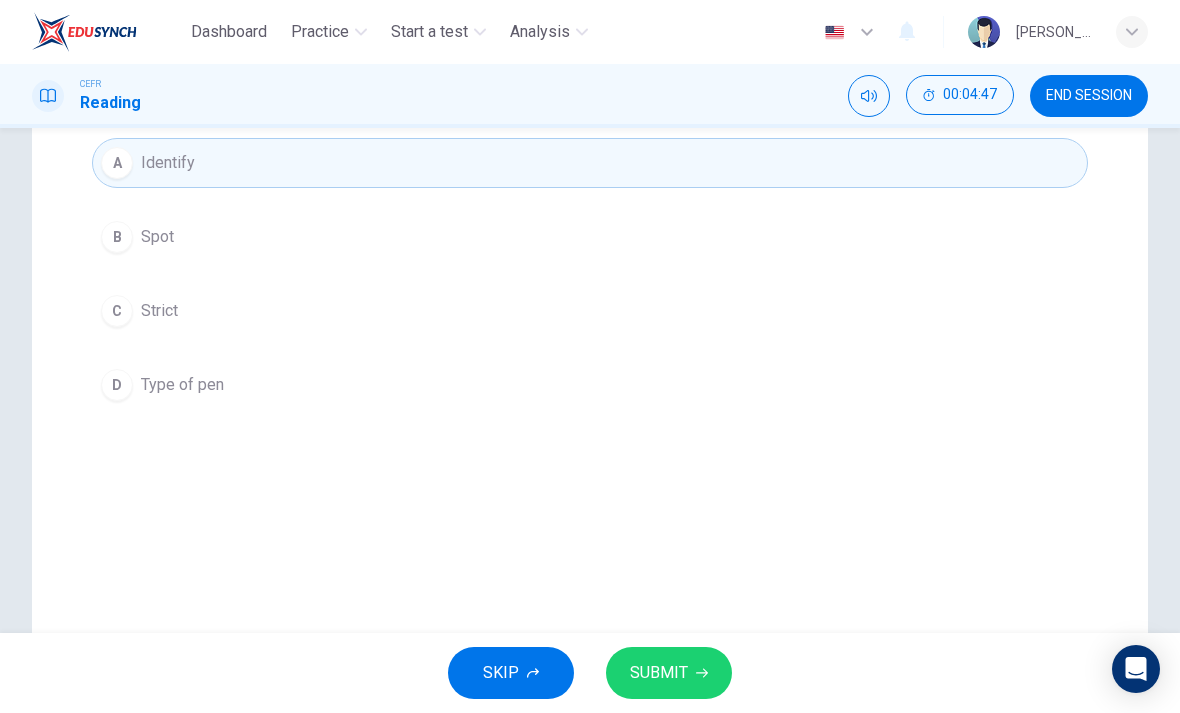 click on "SUBMIT" at bounding box center [669, 673] 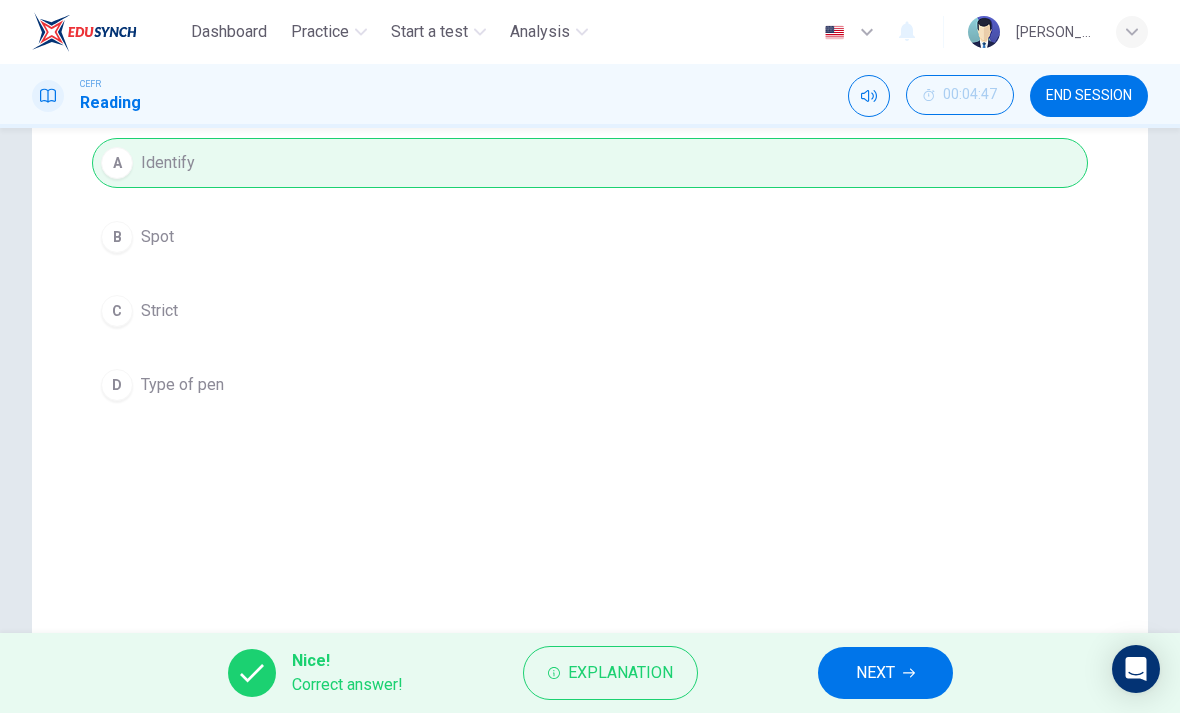 click on "NEXT" at bounding box center (885, 673) 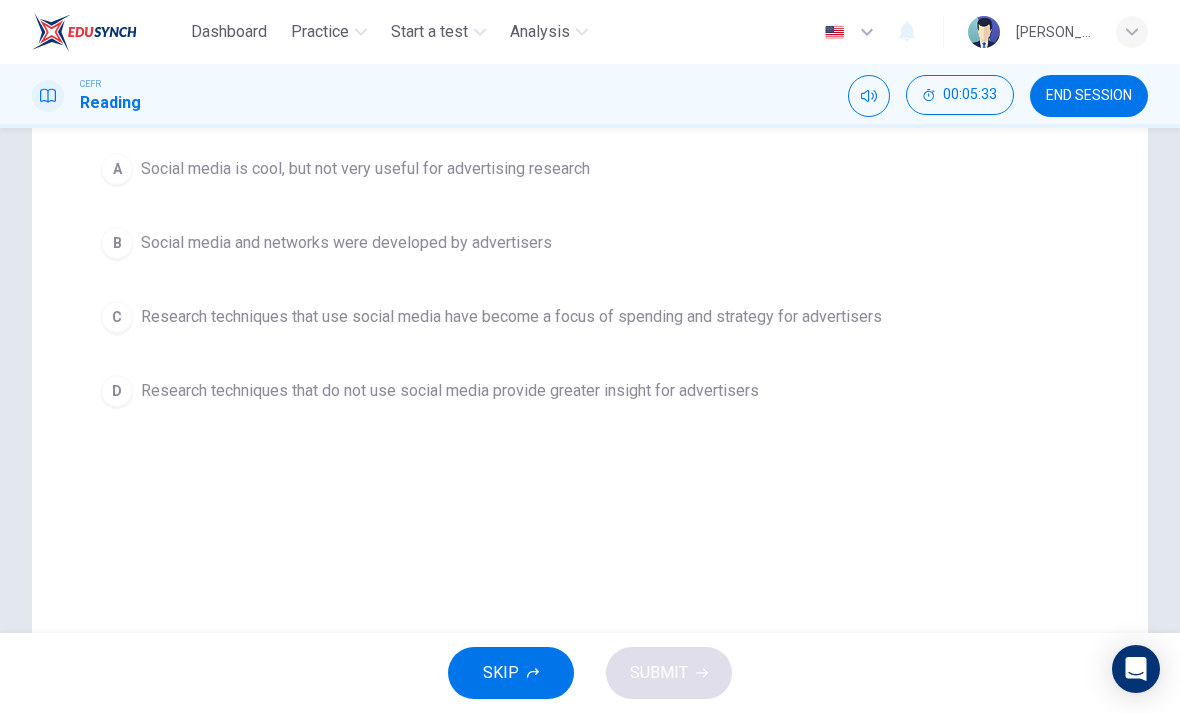scroll, scrollTop: 274, scrollLeft: 0, axis: vertical 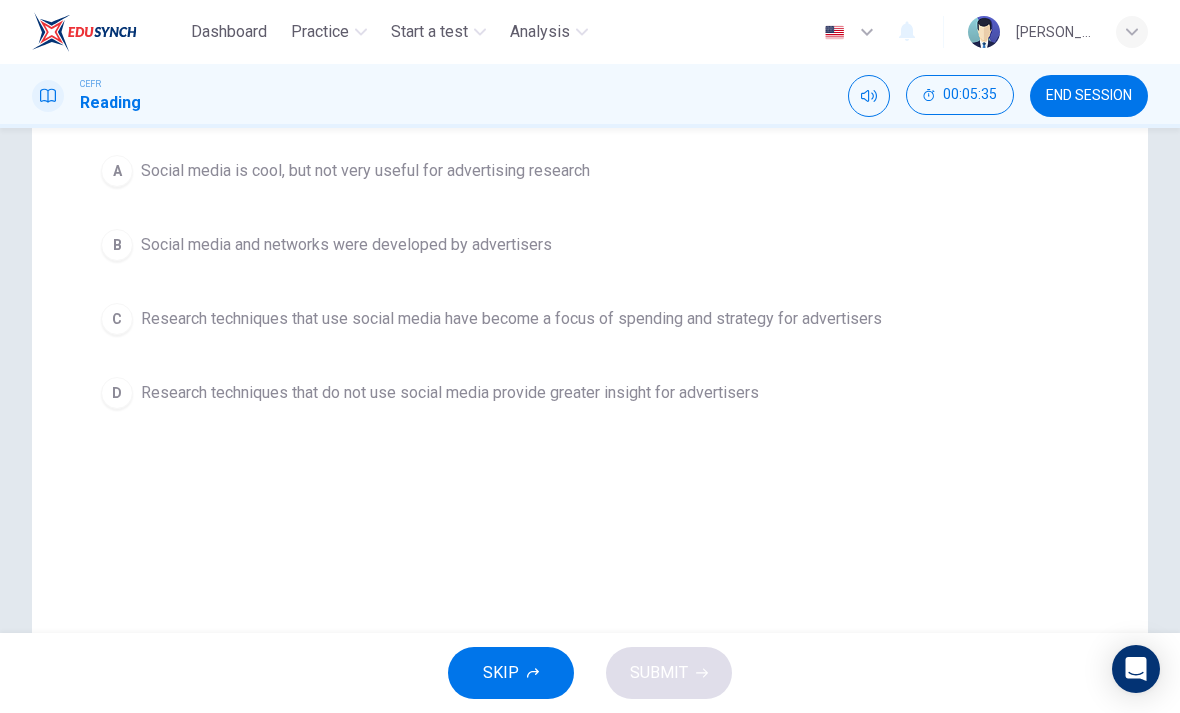 click on "C Research techniques that use social media have become a focus of spending and strategy for advertisers" at bounding box center (590, 319) 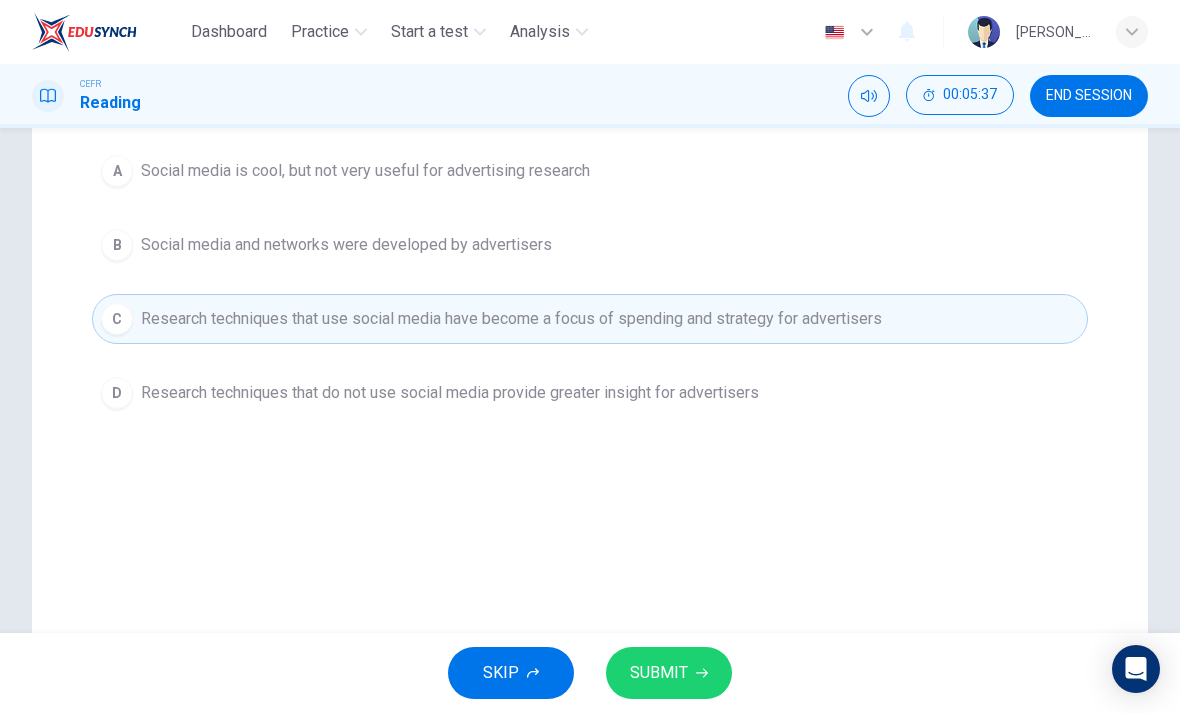 click on "SUBMIT" at bounding box center (669, 673) 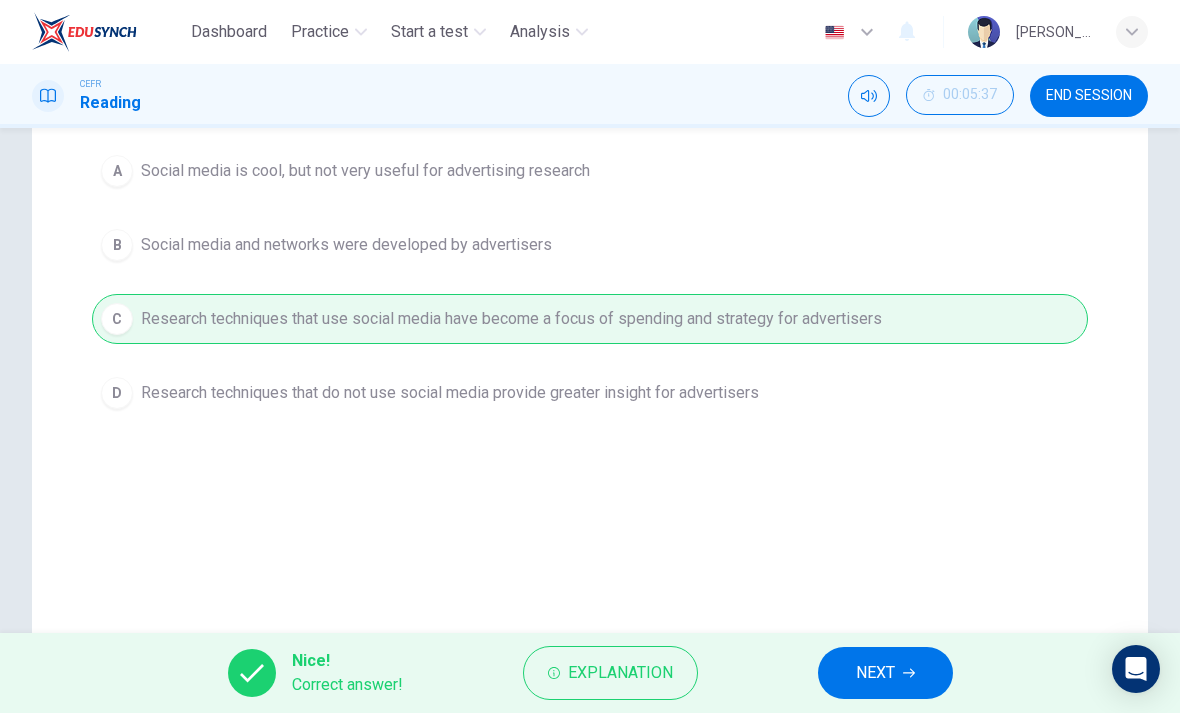 click on "NEXT" at bounding box center [875, 673] 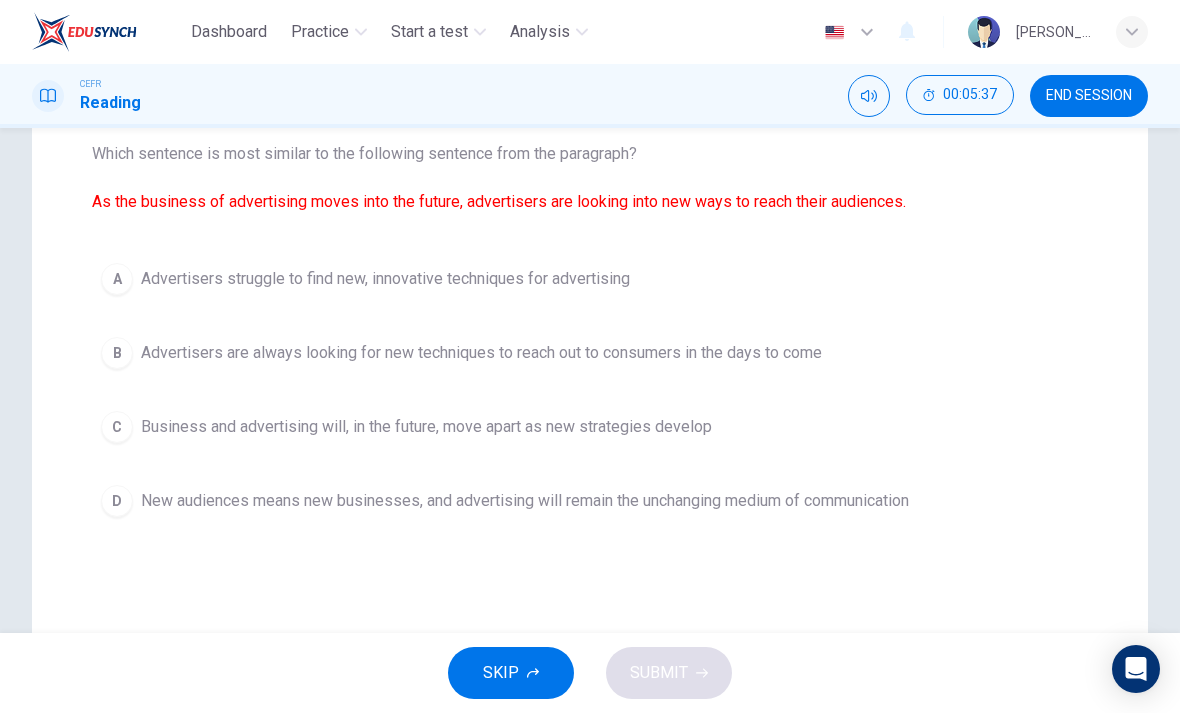 scroll, scrollTop: 211, scrollLeft: 0, axis: vertical 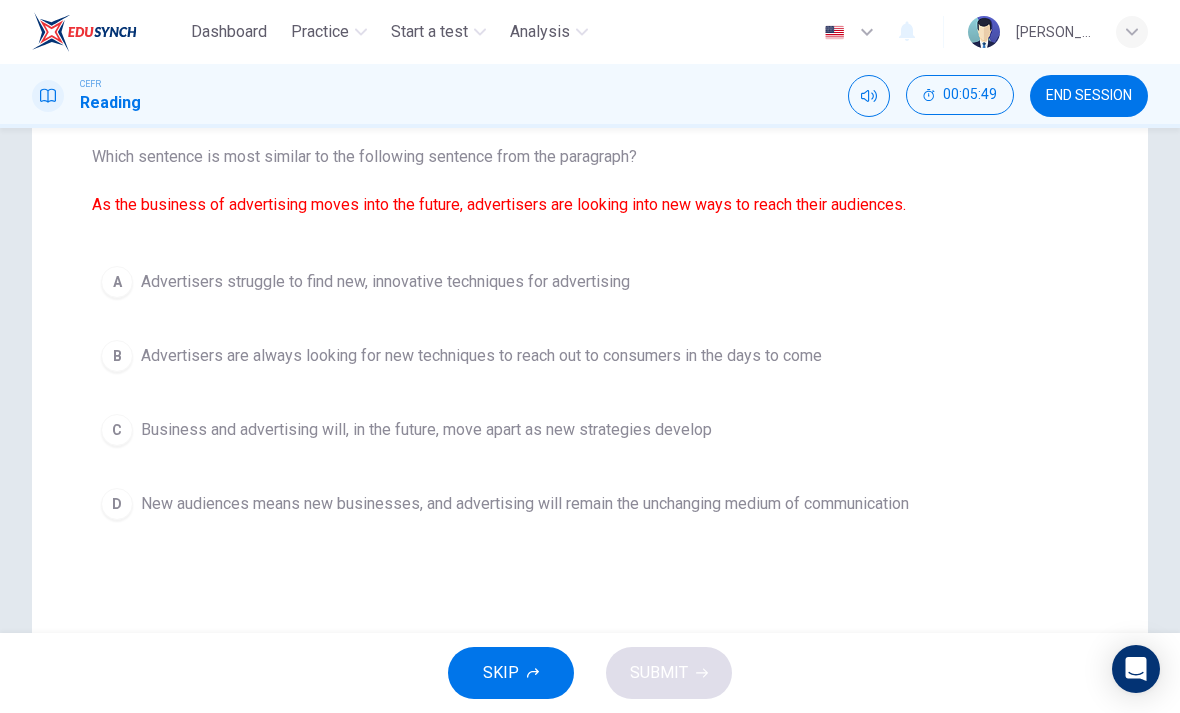 click on "B Advertisers are always looking for new techniques to reach out to consumers in the days to come" at bounding box center [590, 356] 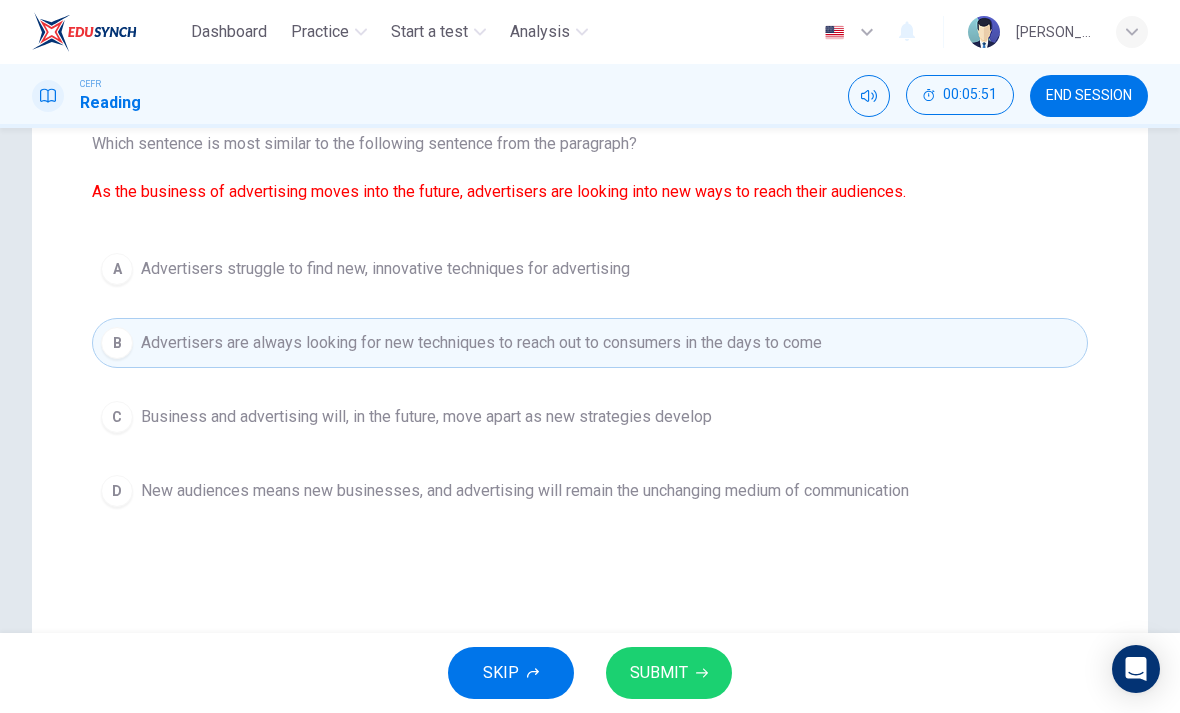 scroll, scrollTop: 225, scrollLeft: 0, axis: vertical 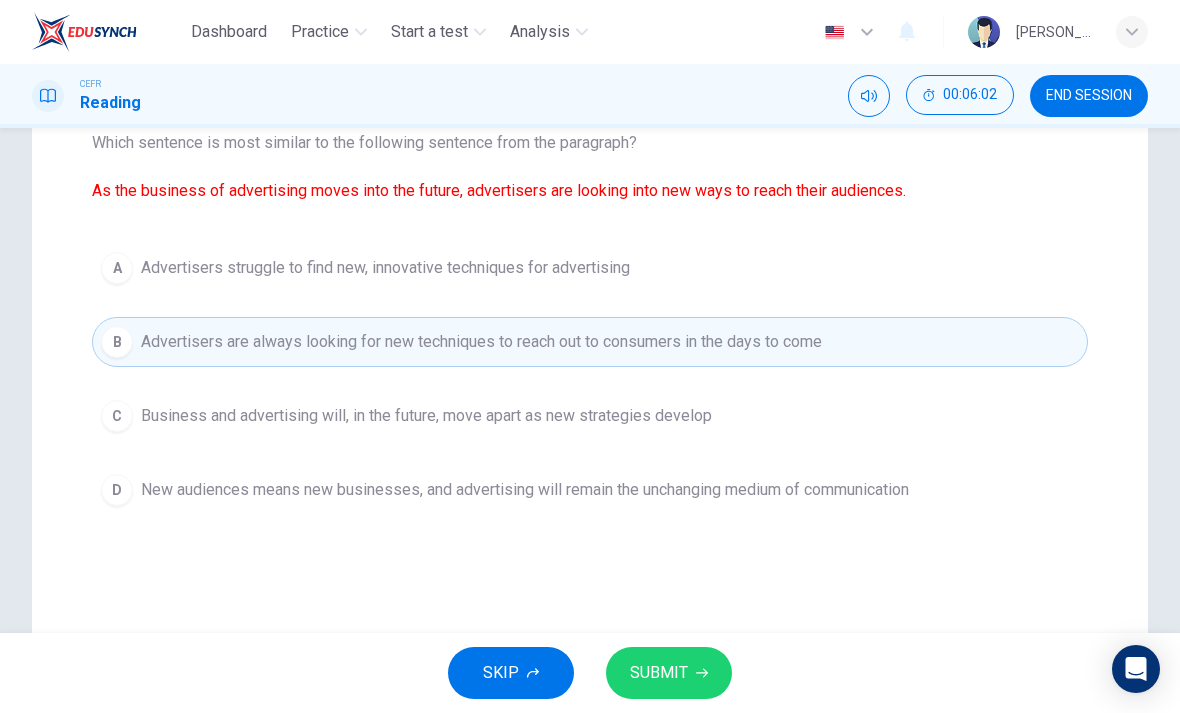 click on "SUBMIT" at bounding box center [669, 673] 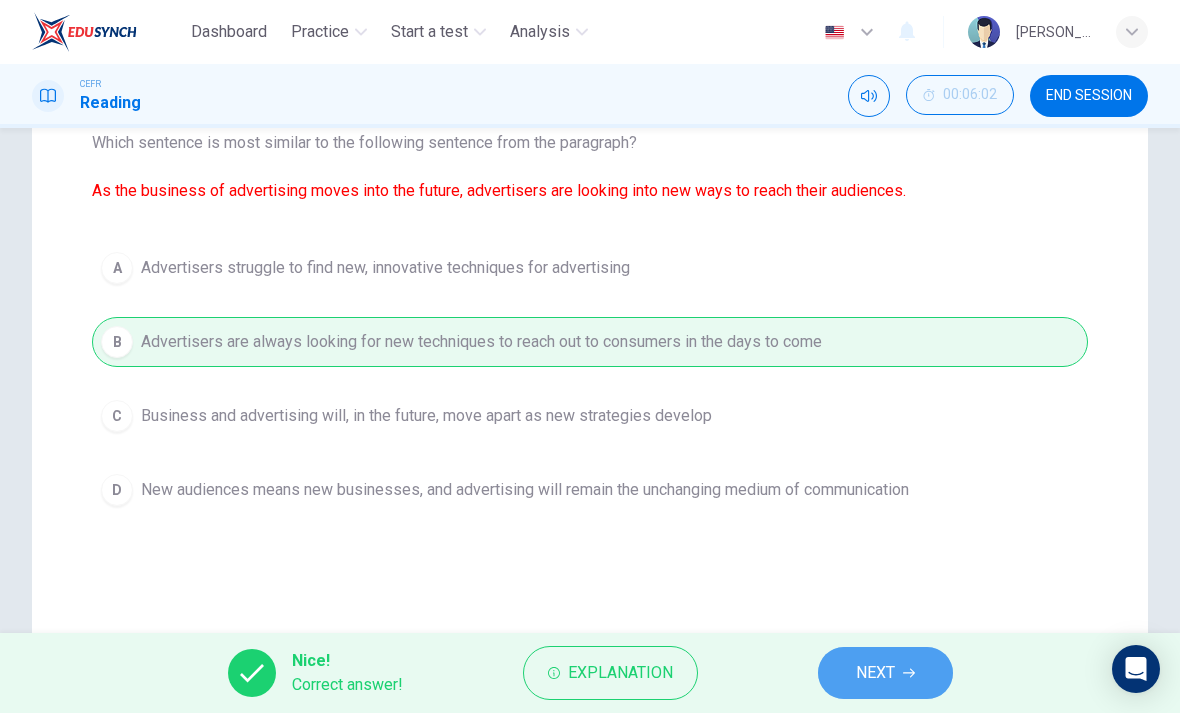 click on "NEXT" at bounding box center (885, 673) 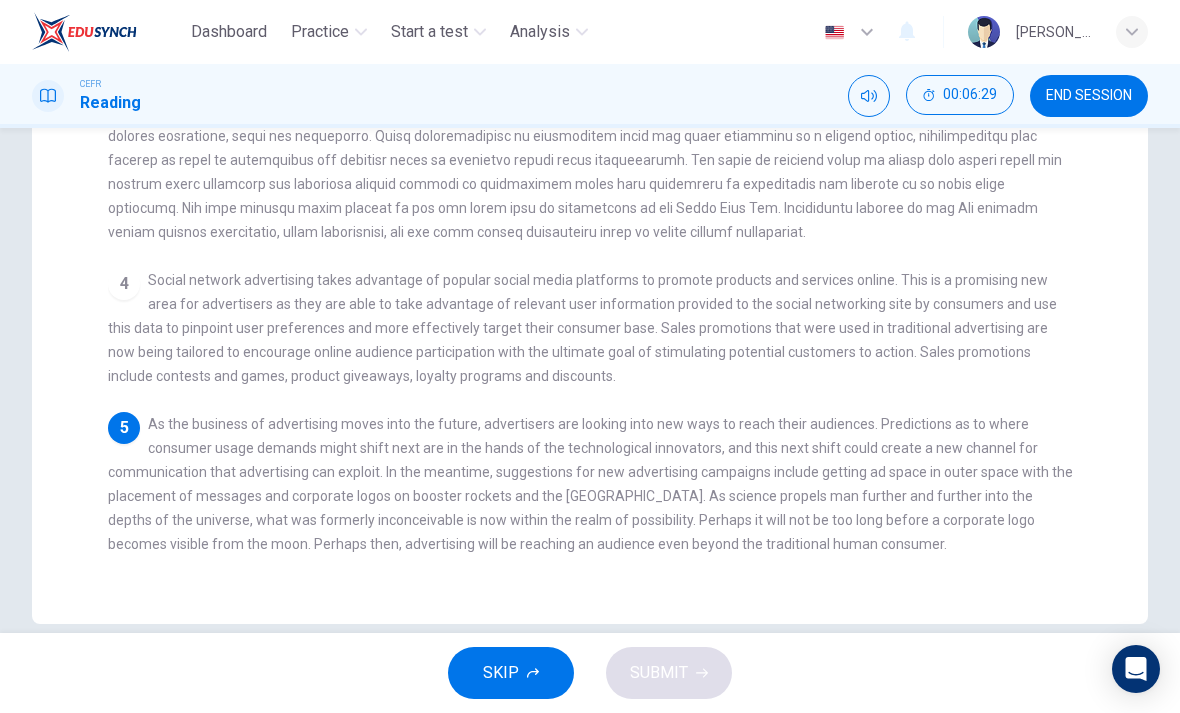 scroll, scrollTop: 505, scrollLeft: 0, axis: vertical 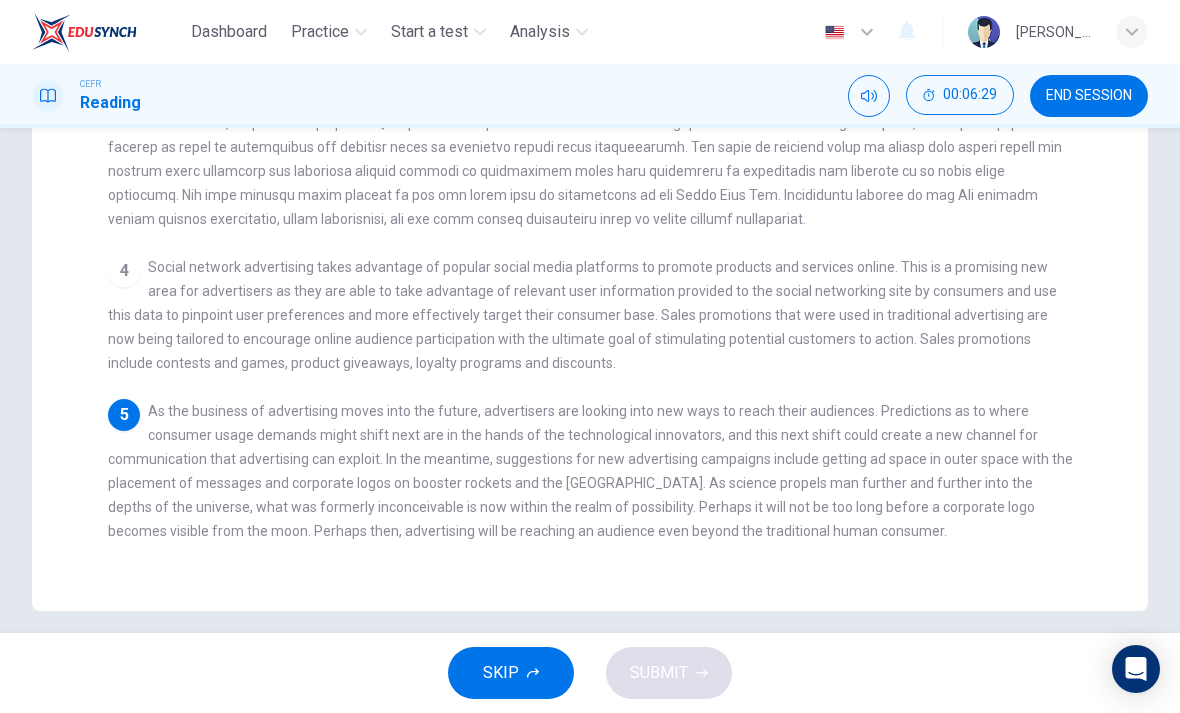 click on "As the business of advertising moves into the future, advertisers are looking into new ways to reach their audiences. Predictions as to where consumer usage demands might shift next are in the hands of the technological innovators, and this next shift could create a new channel for communication that advertising can exploit. In the meantime, suggestions for new advertising campaigns include getting ad space in outer space with the placement of messages and corporate logos on booster rockets and the International Space Station. As science propels man further and further into the depths of the universe, what was formerly inconceivable is now within the realm of possibility. Perhaps it will not be too long before a corporate logo becomes visible from the moon. Perhaps then, advertising will be reaching an audience even beyond the traditional human consumer." at bounding box center (590, 471) 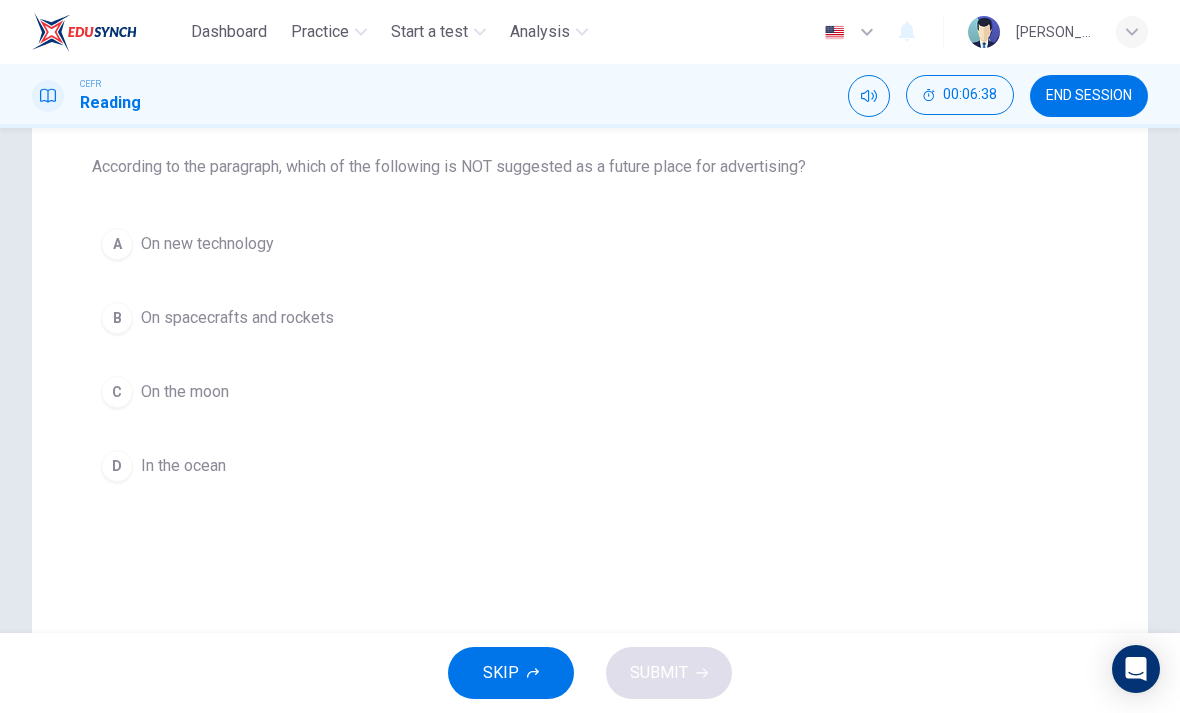 scroll, scrollTop: 197, scrollLeft: 0, axis: vertical 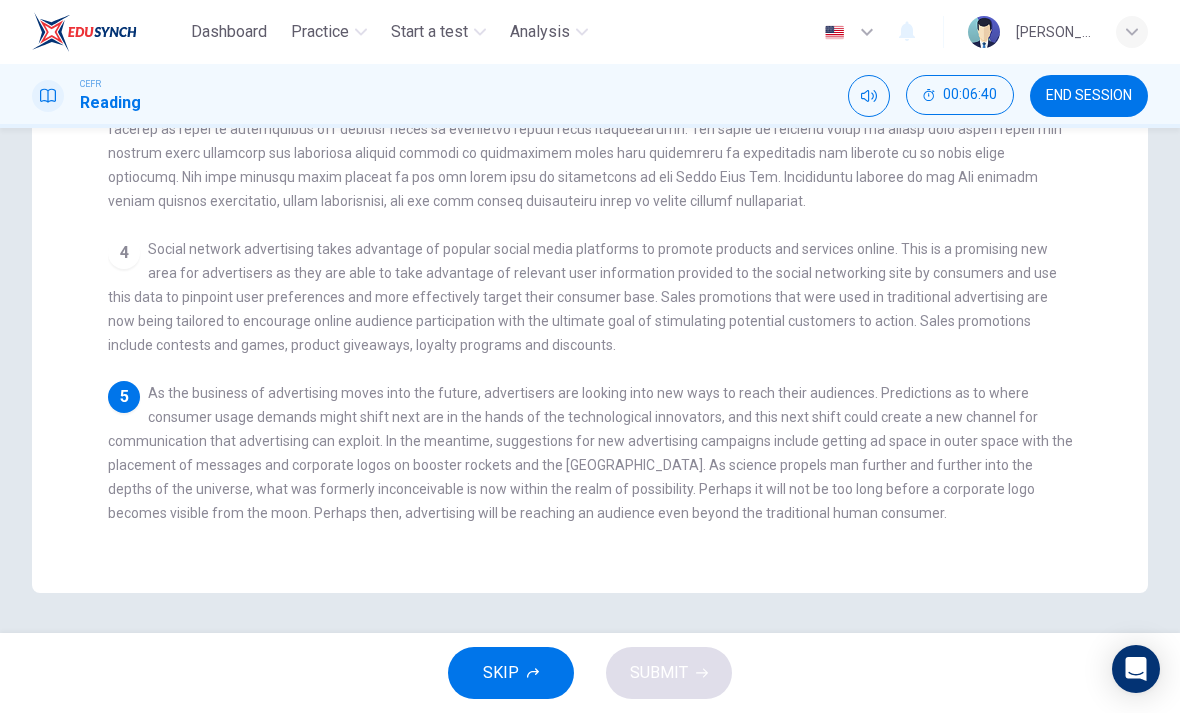 click on "5 As the business of advertising moves into the future, advertisers are looking into new ways to reach their audiences. Predictions as to where consumer usage demands might shift next are in the hands of the technological innovators, and this next shift could create a new channel for communication that advertising can exploit. In the meantime, suggestions for new advertising campaigns include getting ad space in outer space with the placement of messages and corporate logos on booster rockets and the International Space Station. As science propels man further and further into the depths of the universe, what was formerly inconceivable is now within the realm of possibility. Perhaps it will not be too long before a corporate logo becomes visible from the moon. Perhaps then, advertising will be reaching an audience even beyond the traditional human consumer." at bounding box center (590, 453) 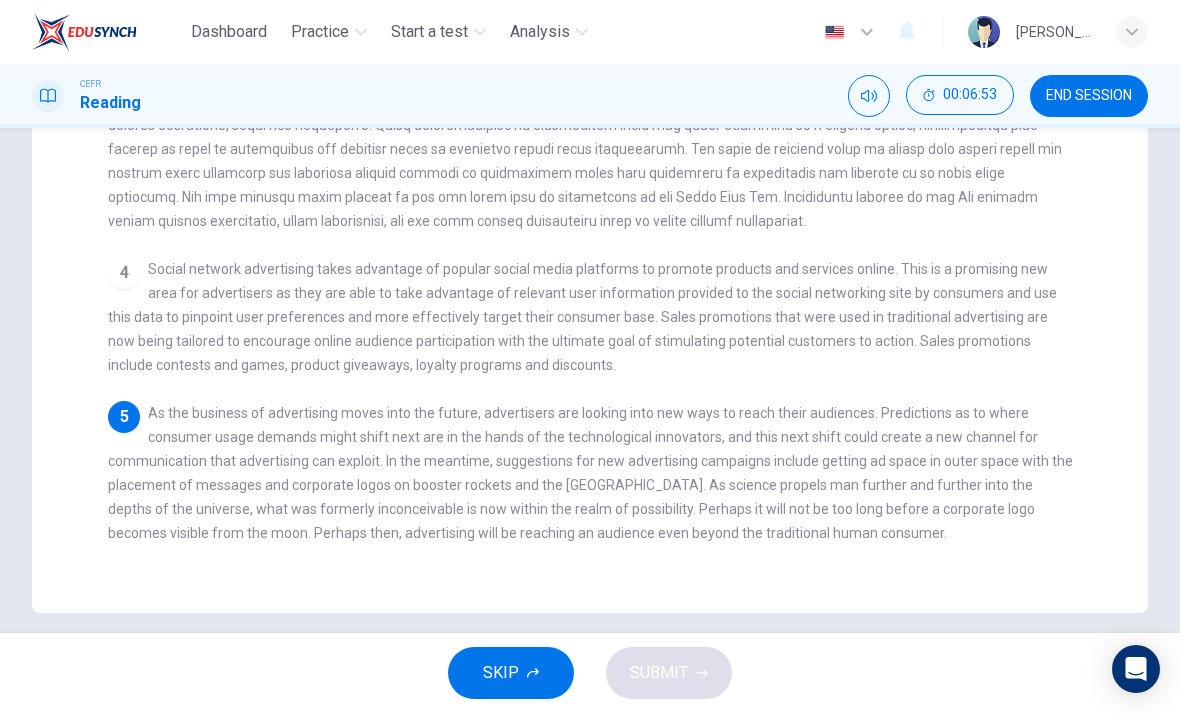 scroll, scrollTop: 504, scrollLeft: 0, axis: vertical 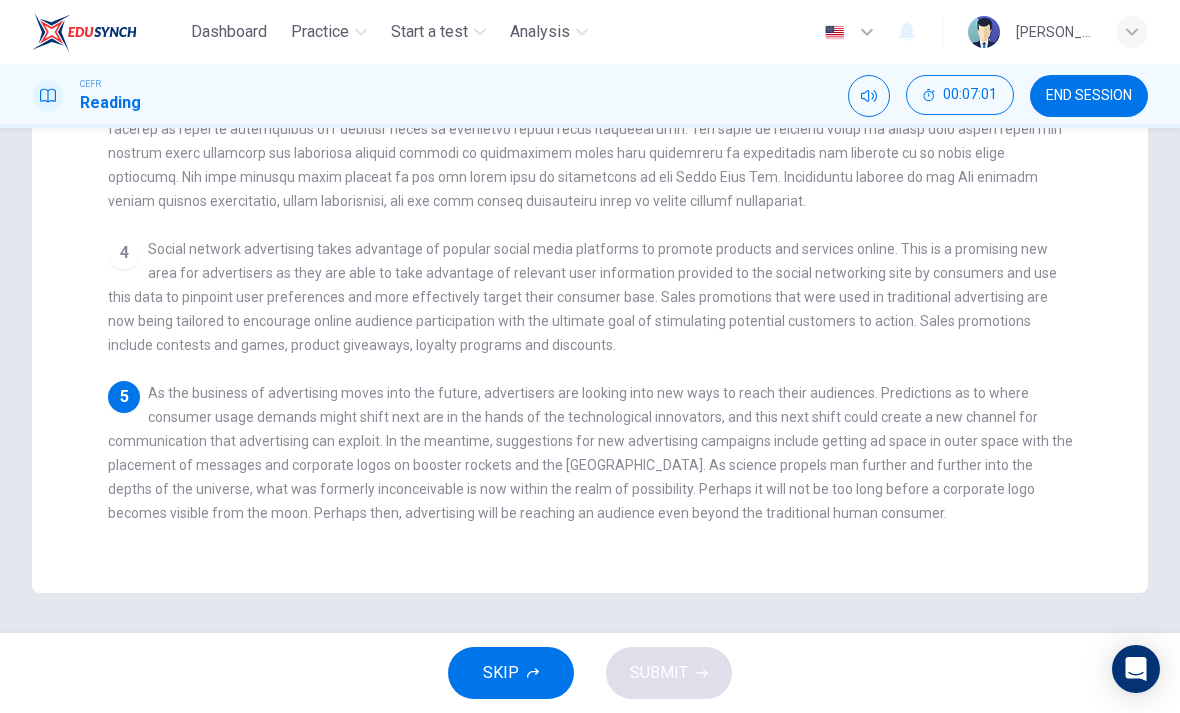click on "5 As the business of advertising moves into the future, advertisers are looking into new ways to reach their audiences. Predictions as to where consumer usage demands might shift next are in the hands of the technological innovators, and this next shift could create a new channel for communication that advertising can exploit. In the meantime, suggestions for new advertising campaigns include getting ad space in outer space with the placement of messages and corporate logos on booster rockets and the International Space Station. As science propels man further and further into the depths of the universe, what was formerly inconceivable is now within the realm of possibility. Perhaps it will not be too long before a corporate logo becomes visible from the moon. Perhaps then, advertising will be reaching an audience even beyond the traditional human consumer." at bounding box center (590, 453) 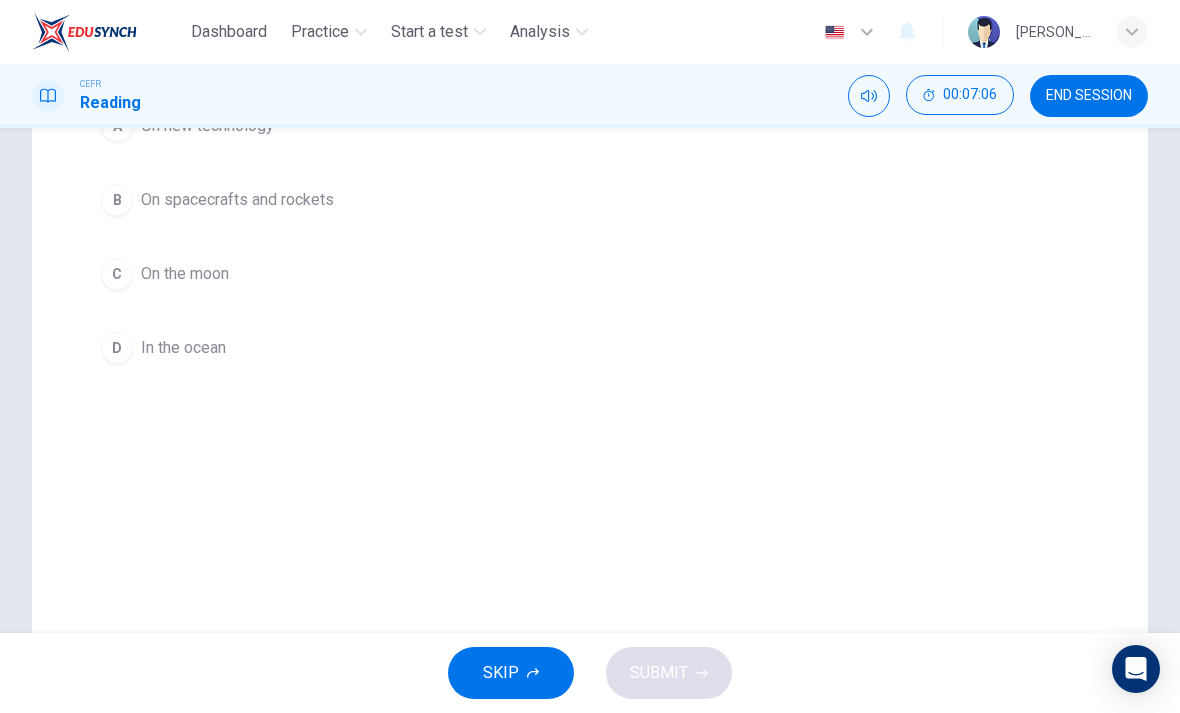 scroll, scrollTop: 206, scrollLeft: 0, axis: vertical 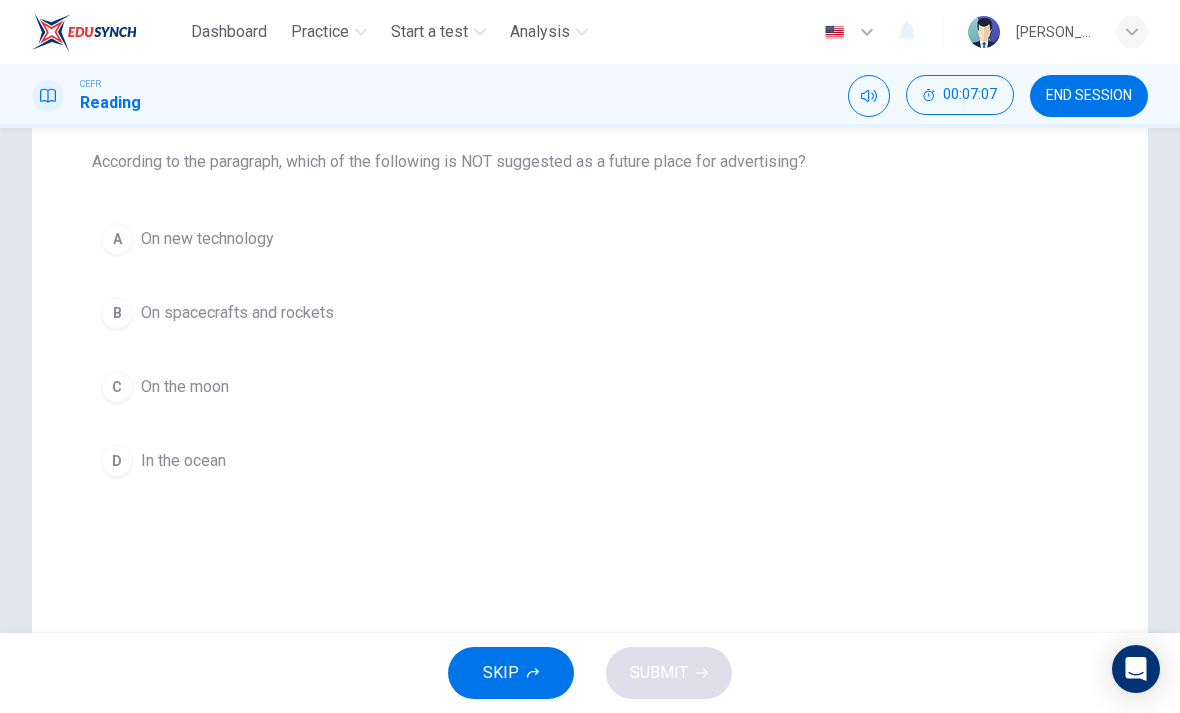 click on "C" at bounding box center (117, 387) 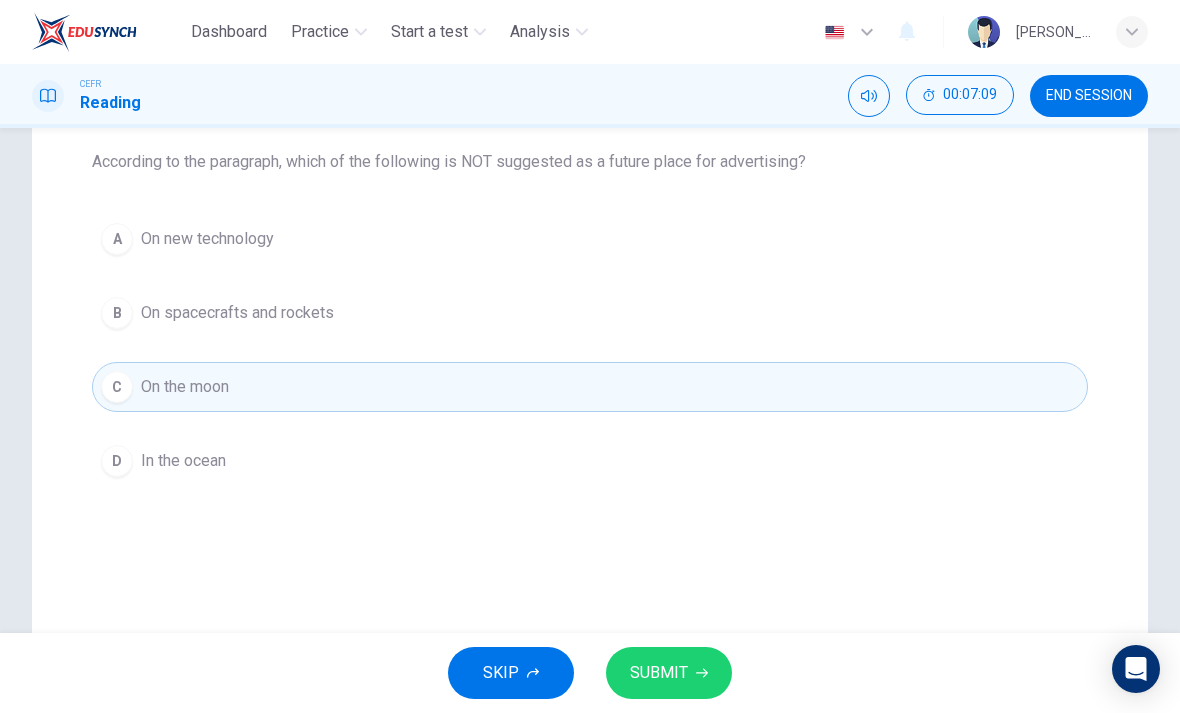 click on "D" at bounding box center (117, 461) 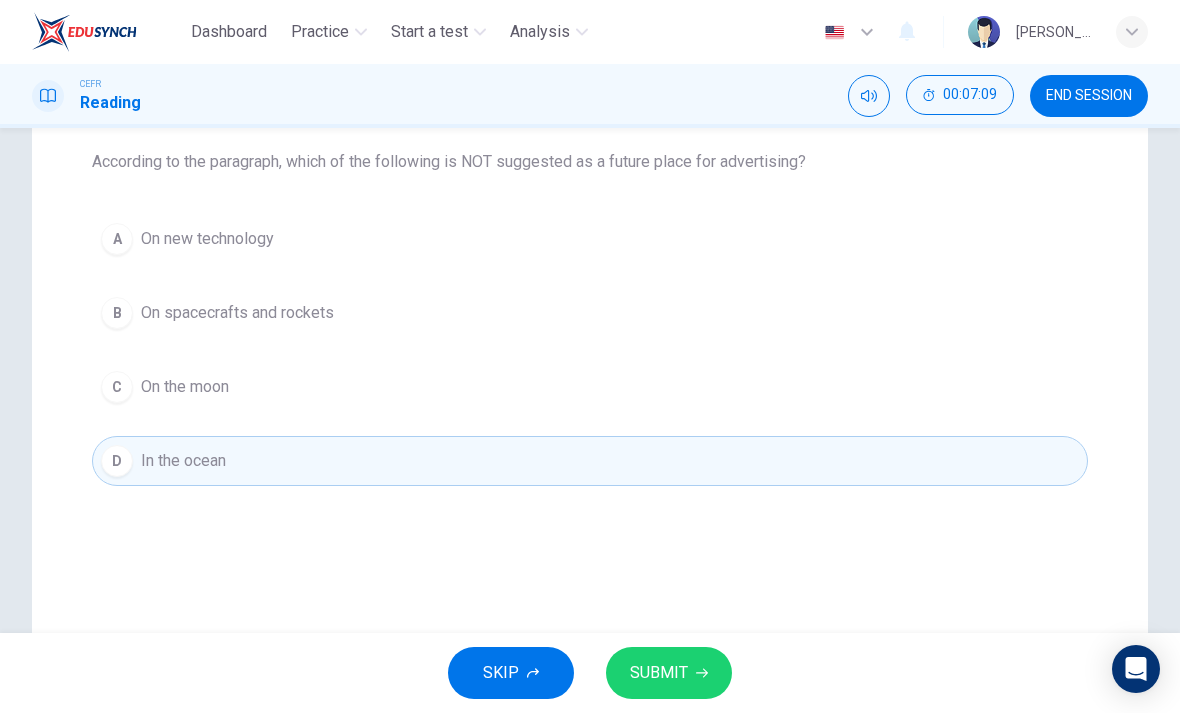 click on "SUBMIT" at bounding box center [669, 673] 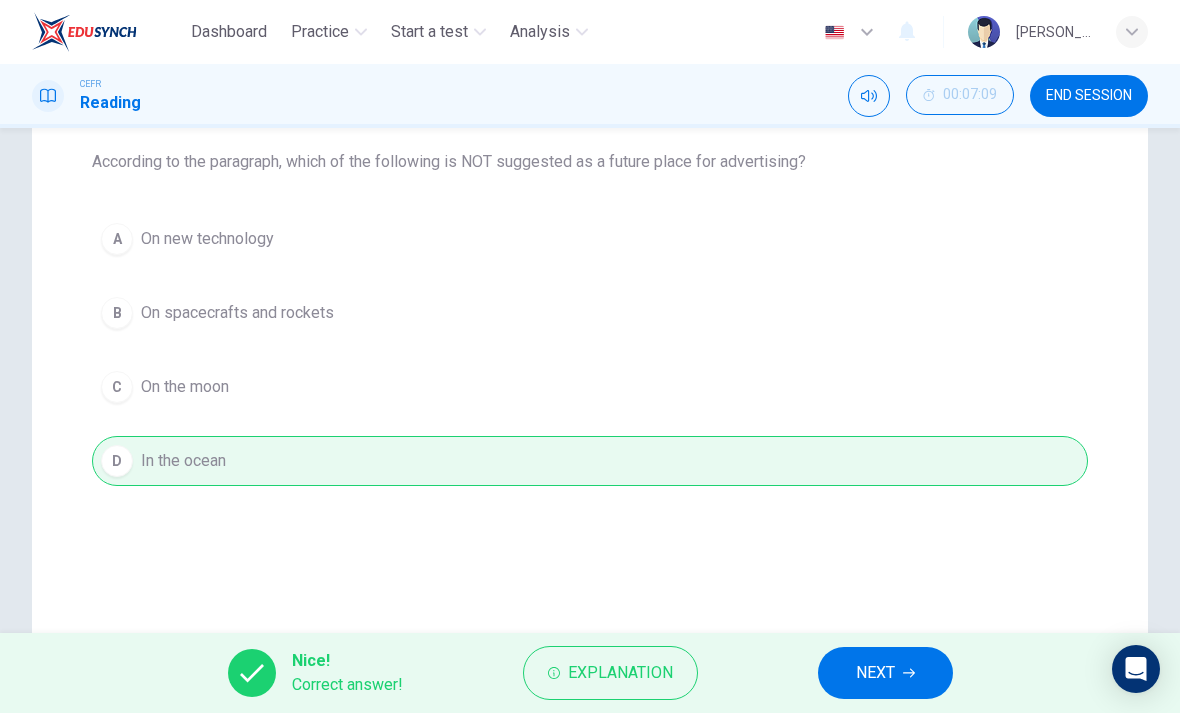 click 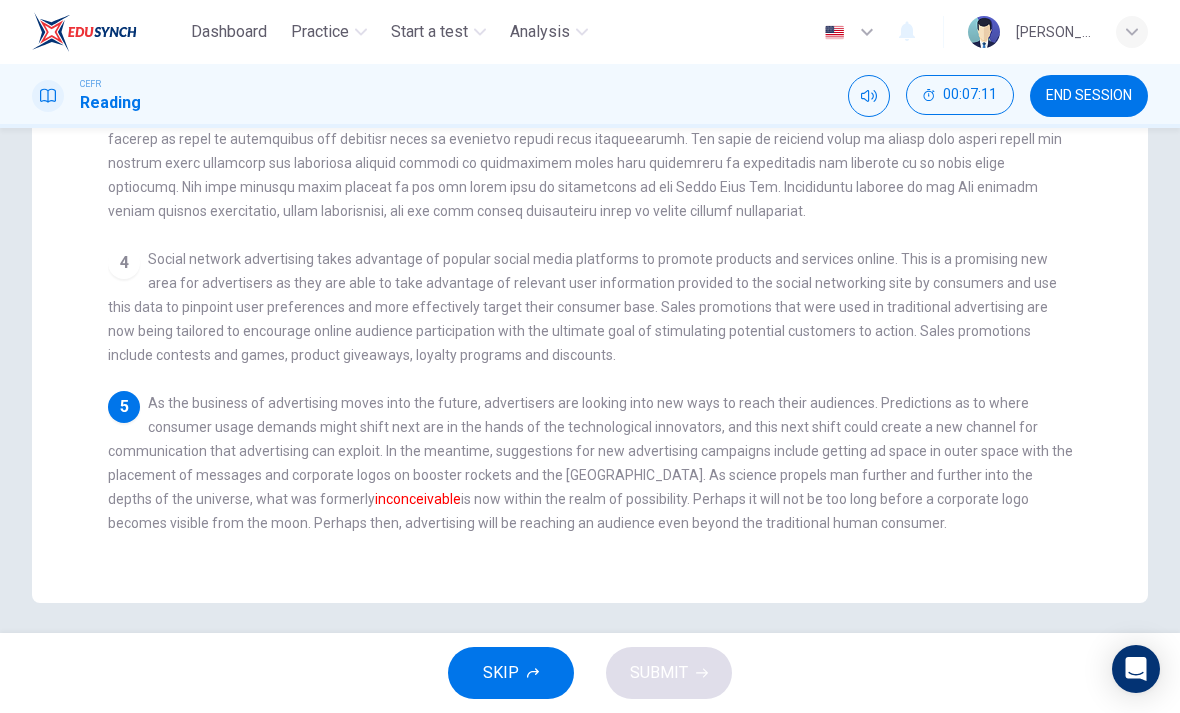 scroll, scrollTop: 523, scrollLeft: 0, axis: vertical 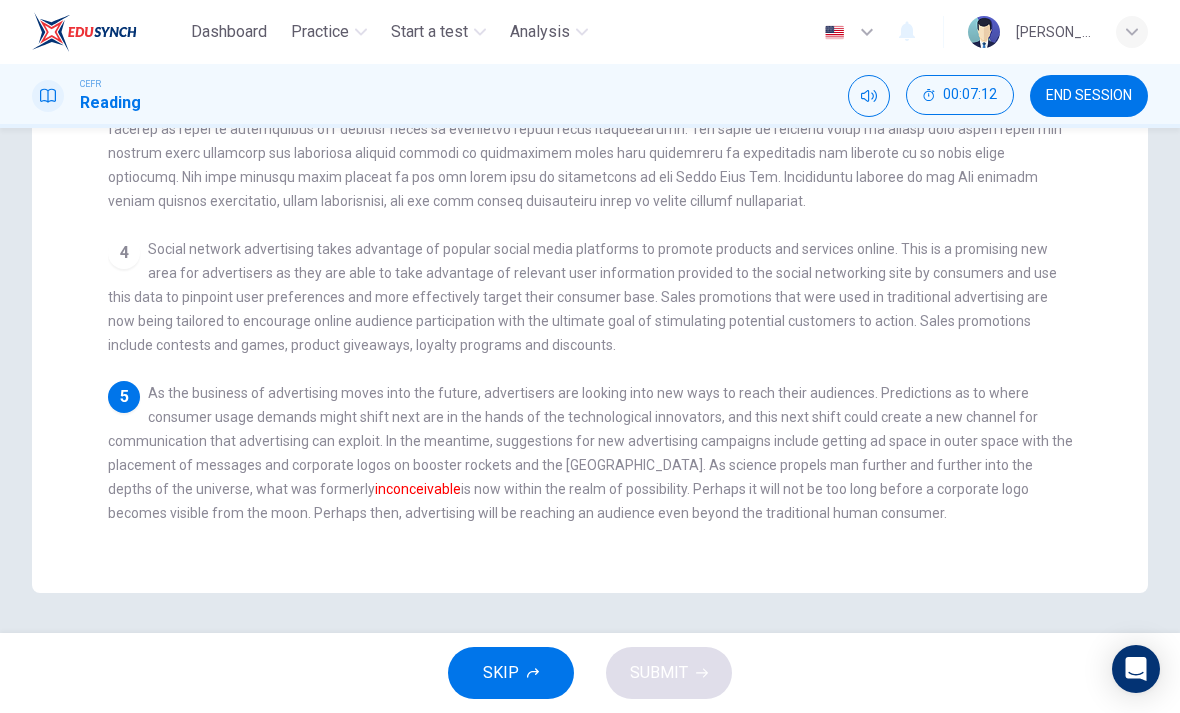 click on "As the business of advertising moves into the future, advertisers are looking into new ways to reach their audiences. Predictions as to where consumer usage demands might shift next are in the hands of the technological innovators, and this next shift could create a new channel for communication that advertising can exploit. In the meantime, suggestions for new advertising campaigns include getting ad space in outer space with the placement of messages and corporate logos on booster rockets and the International Space Station. As science propels man further and further into the depths of the universe, what was formerly  inconceivable  is now within the realm of possibility. Perhaps it will not be too long before a corporate logo becomes visible from the moon. Perhaps then, advertising will be reaching an audience even beyond the traditional human consumer." at bounding box center (590, 453) 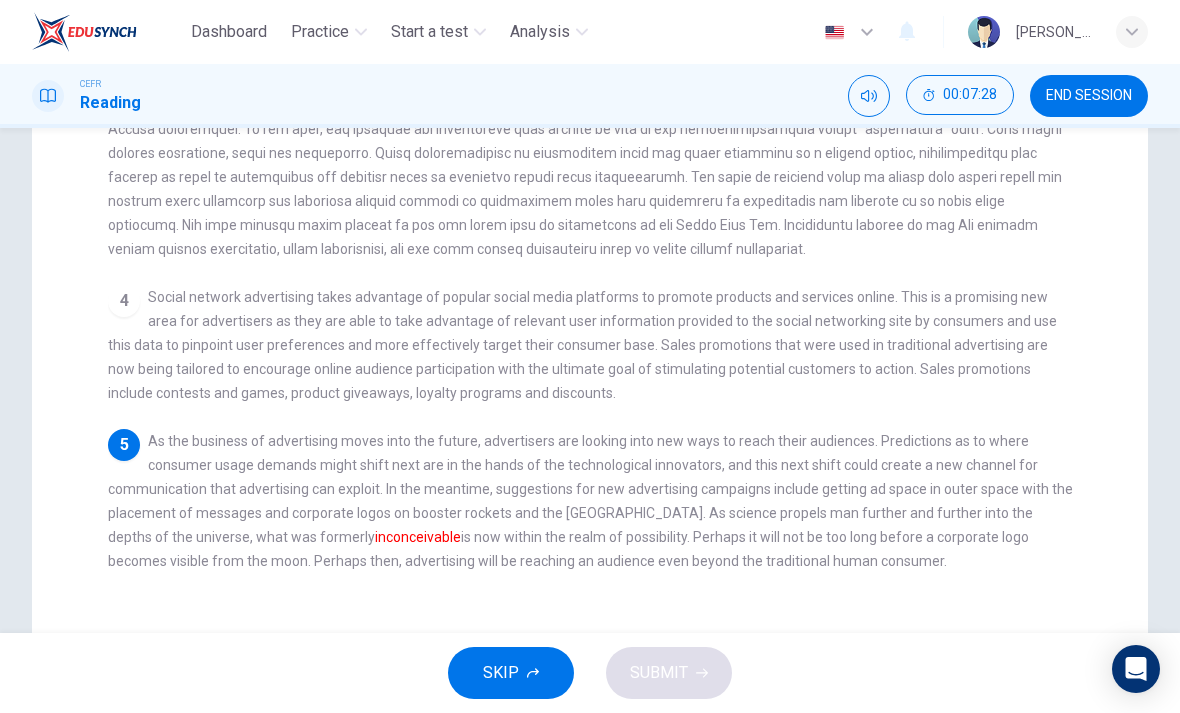 scroll, scrollTop: 491, scrollLeft: 0, axis: vertical 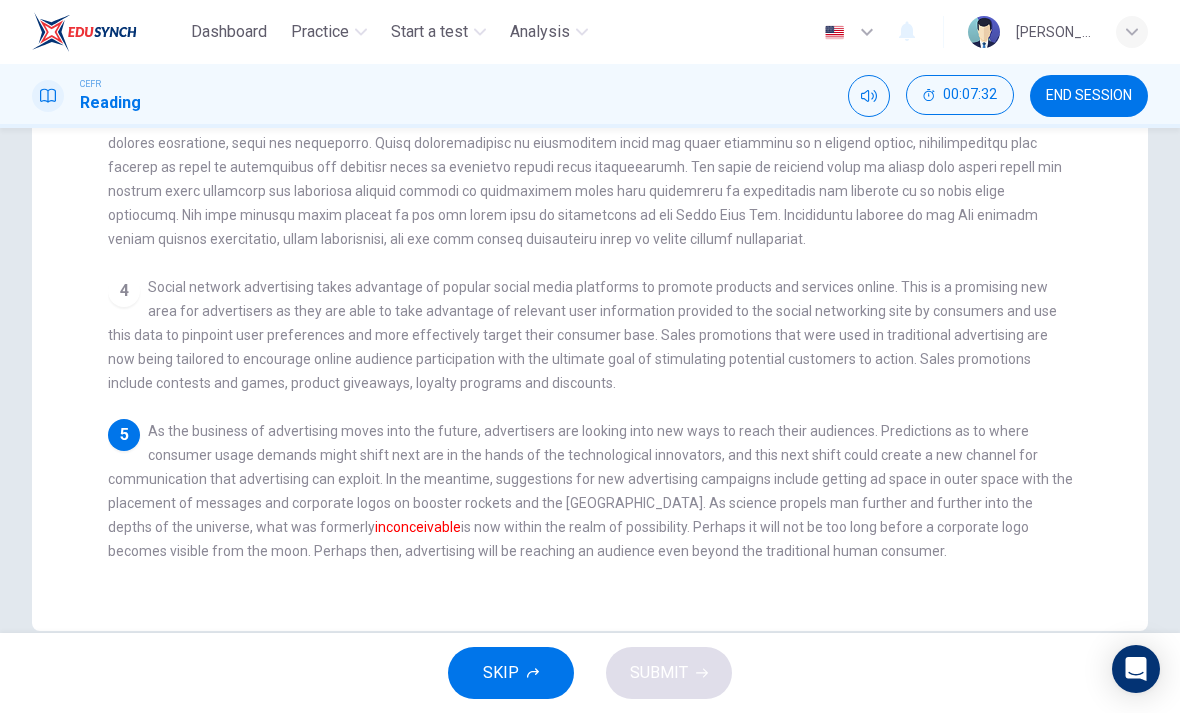 checkbox on "false" 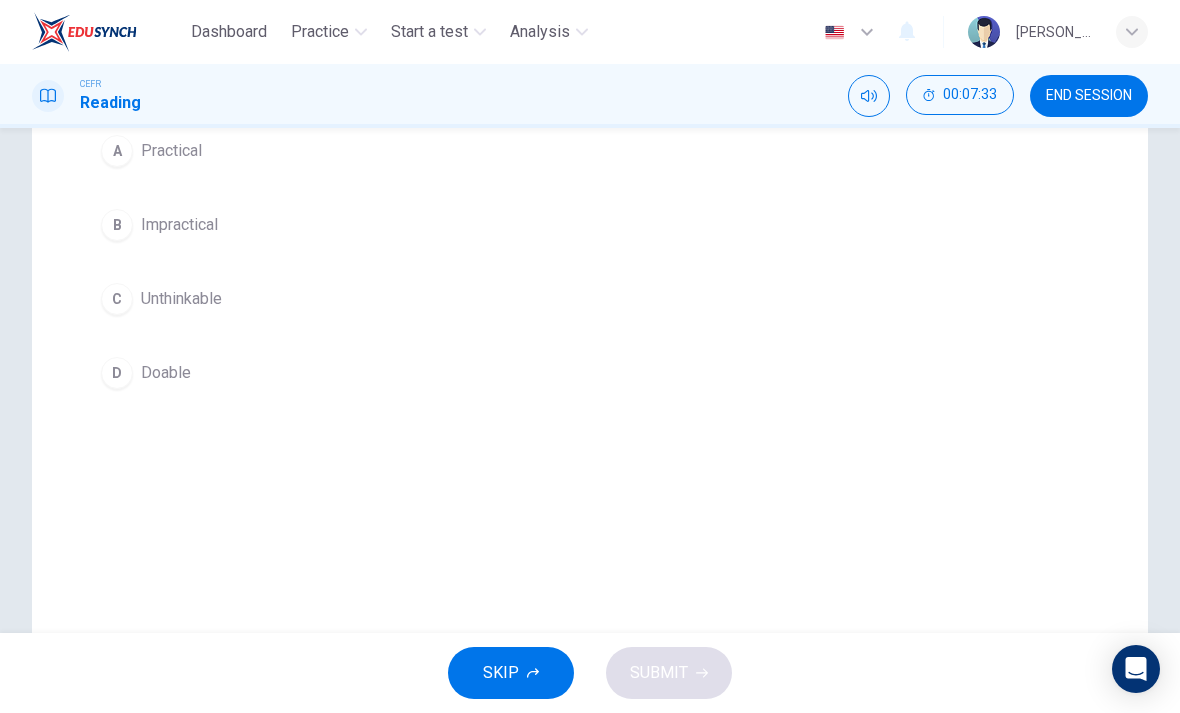 scroll, scrollTop: 292, scrollLeft: 0, axis: vertical 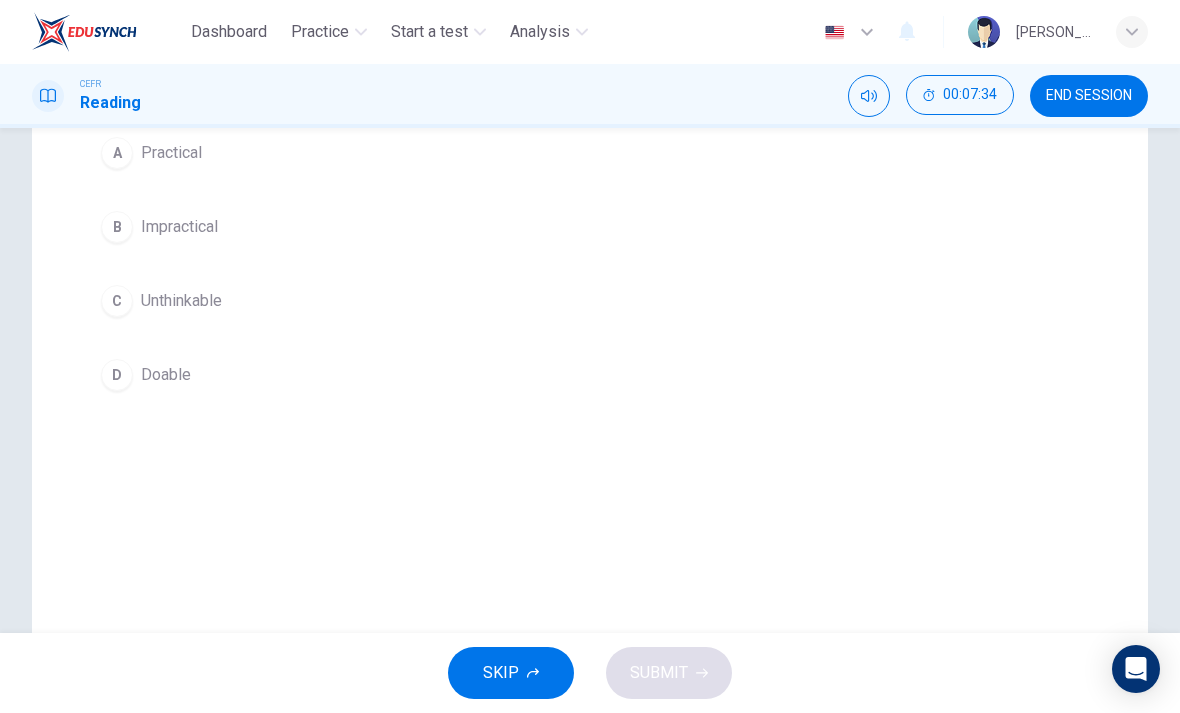click on "B" at bounding box center (117, 227) 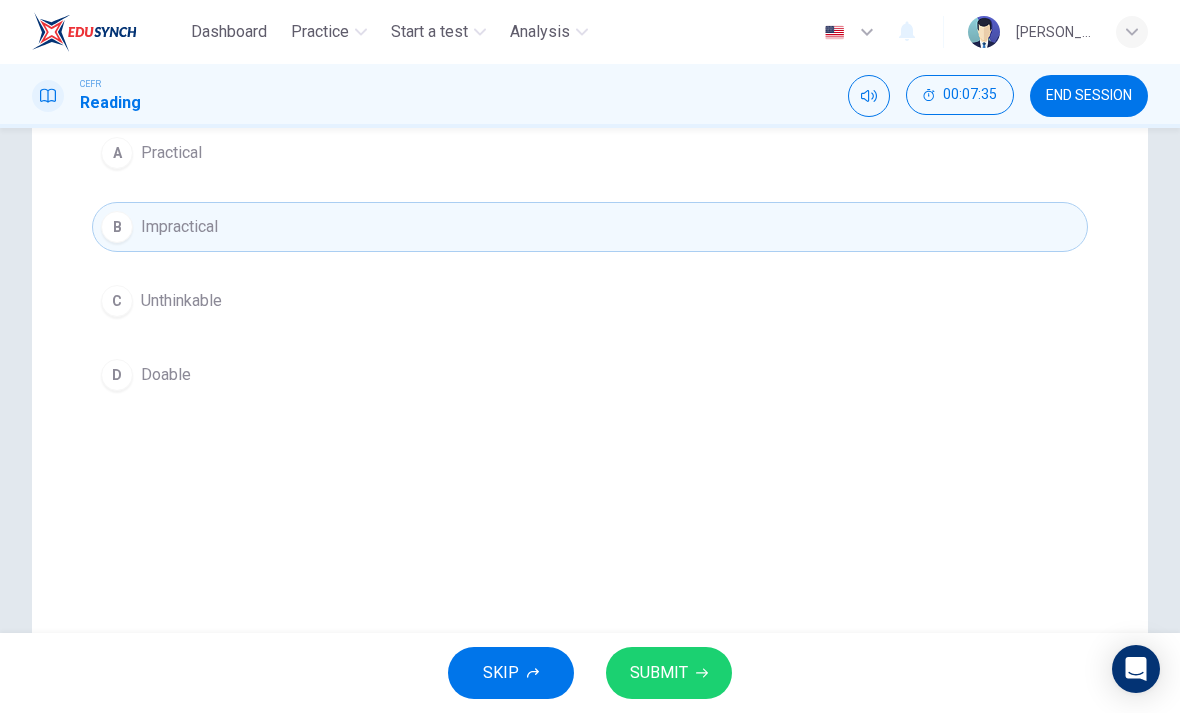 click on "SUBMIT" at bounding box center (669, 673) 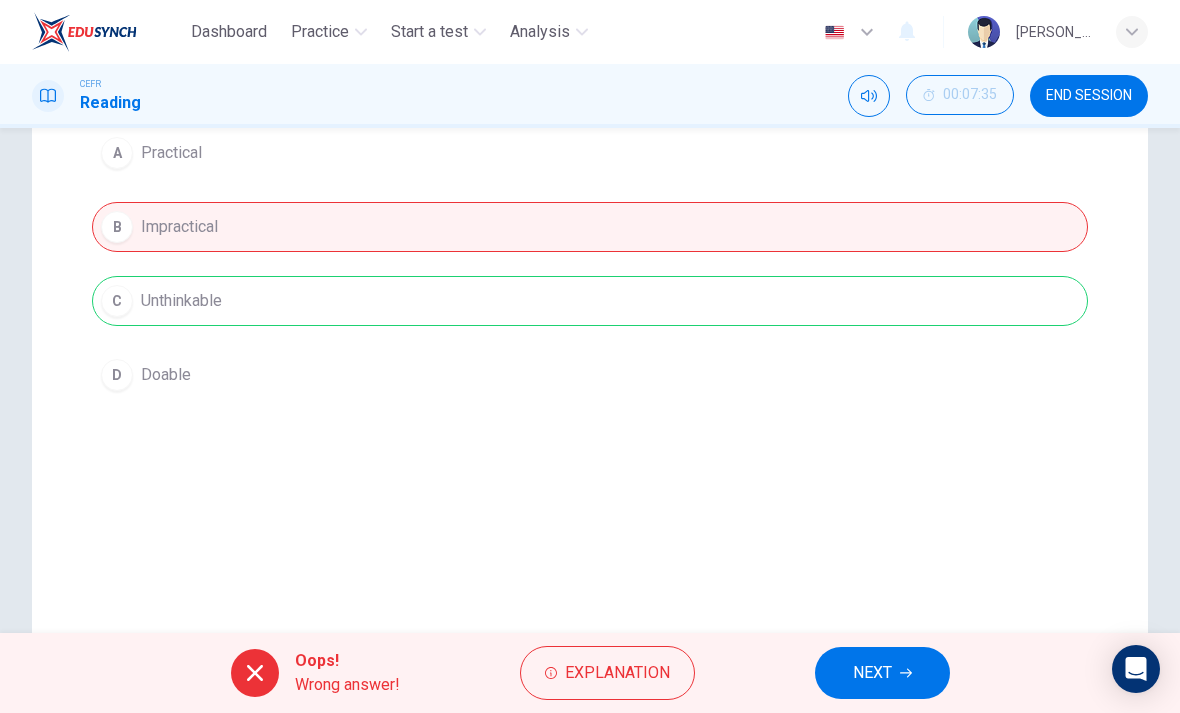 click on "NEXT" at bounding box center [882, 673] 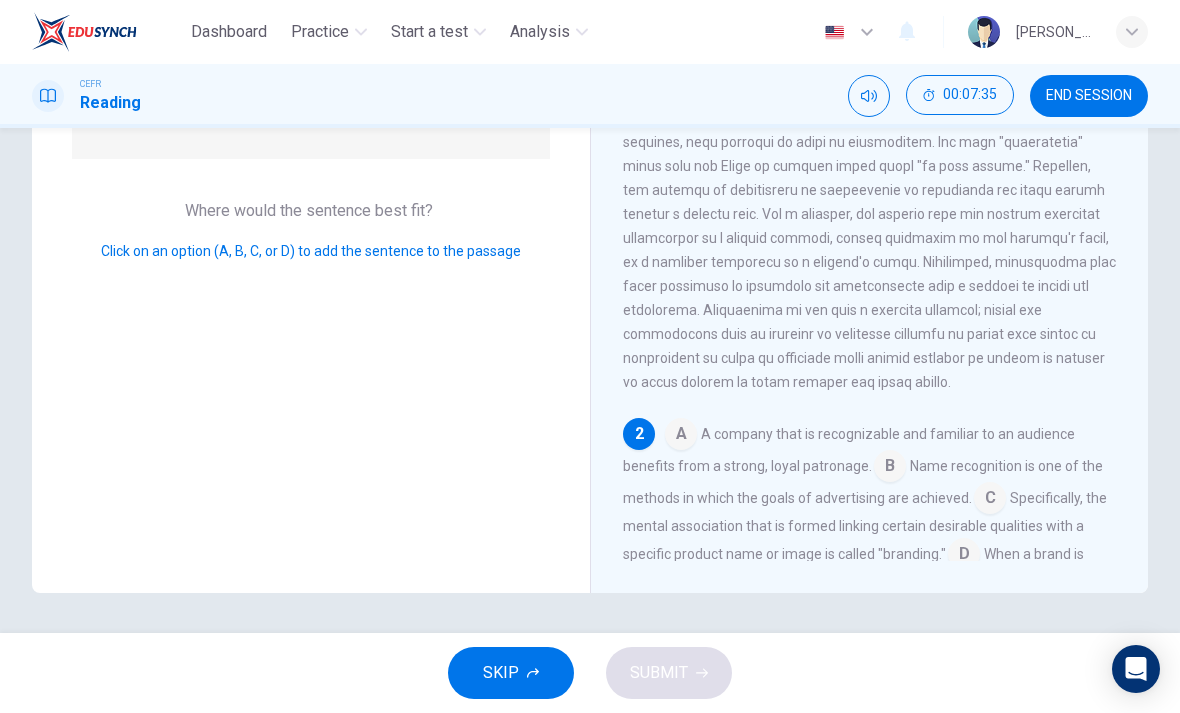 scroll, scrollTop: 270, scrollLeft: 0, axis: vertical 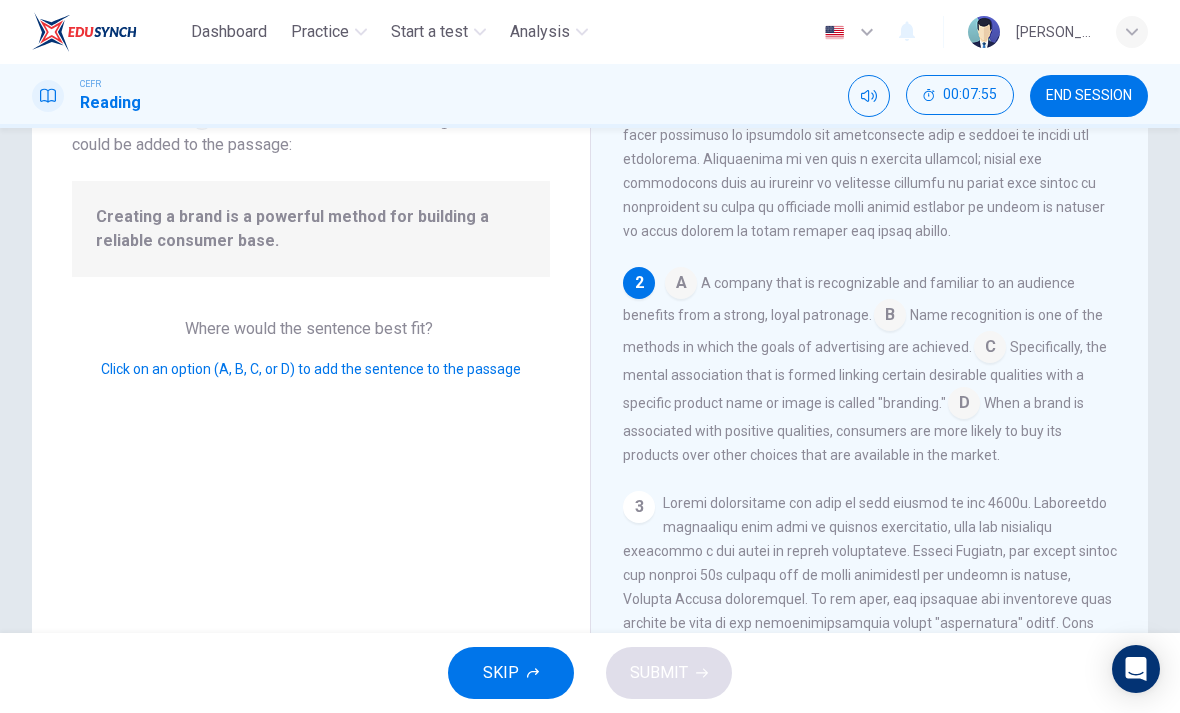 click at bounding box center [964, 405] 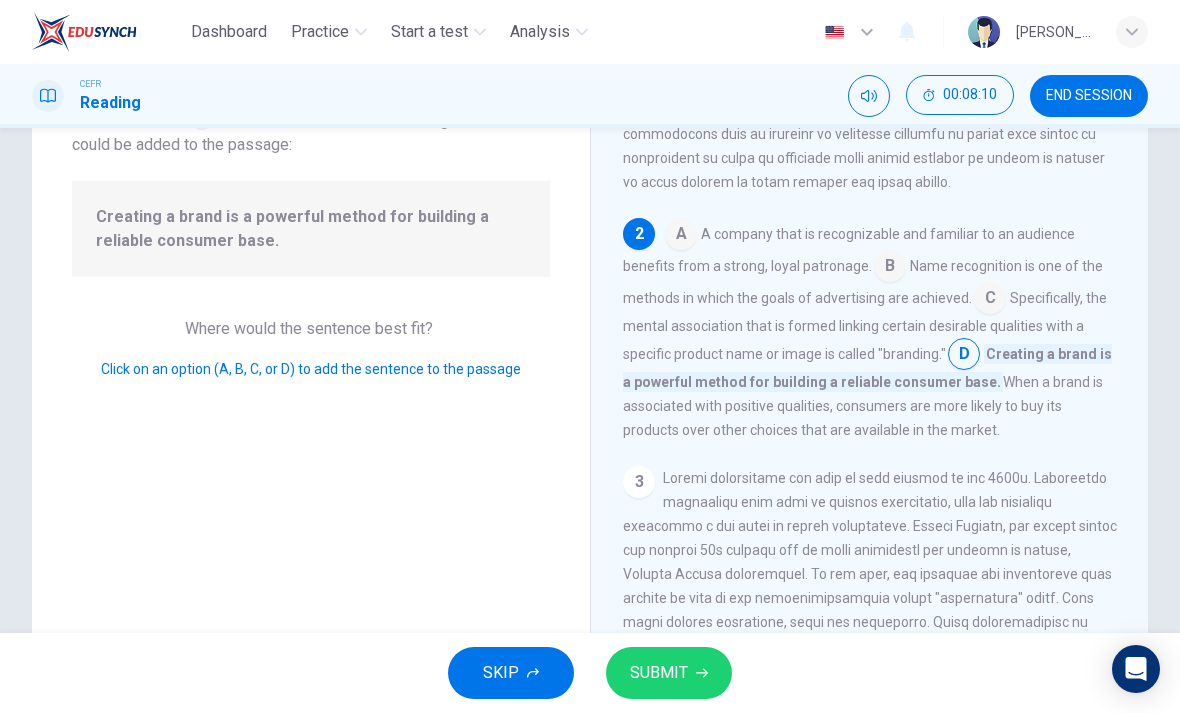 scroll, scrollTop: 325, scrollLeft: 0, axis: vertical 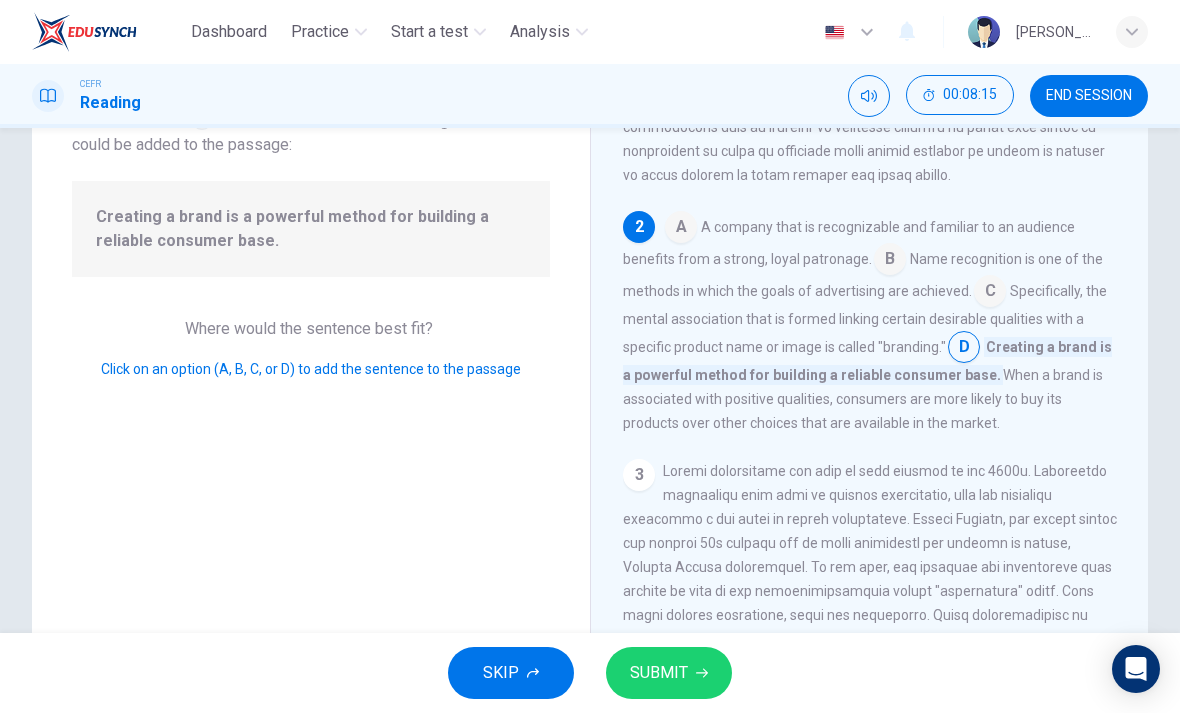 click on "SUBMIT" at bounding box center [659, 673] 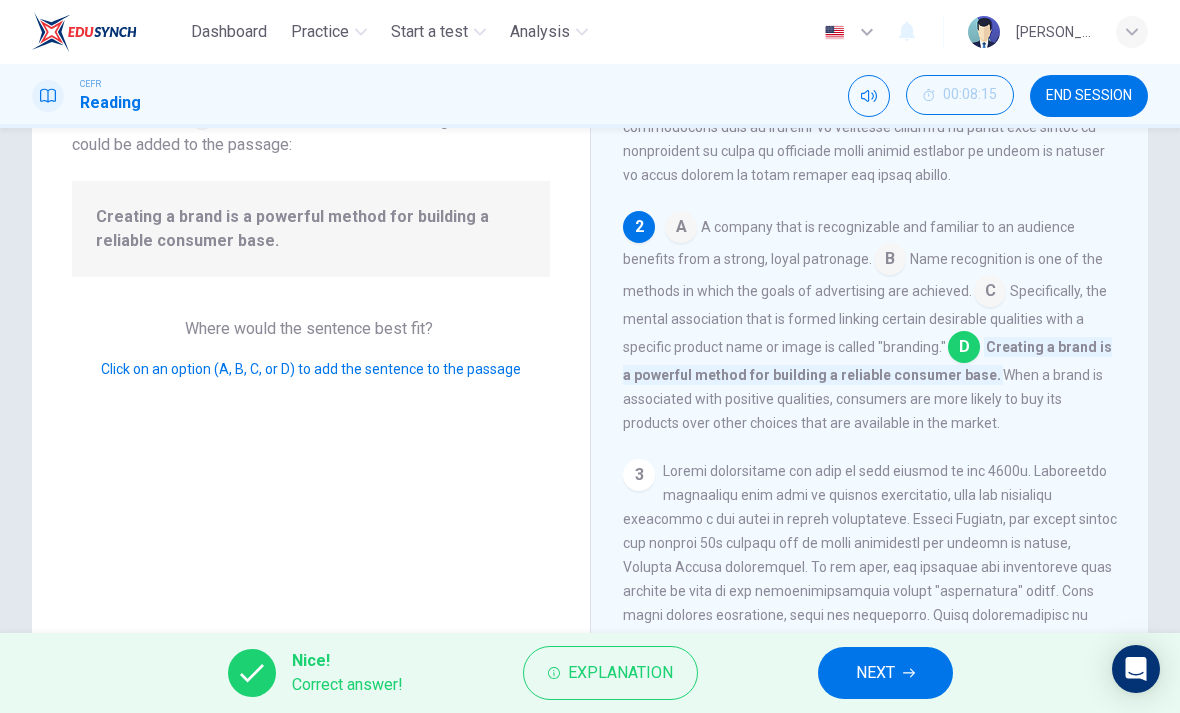 click 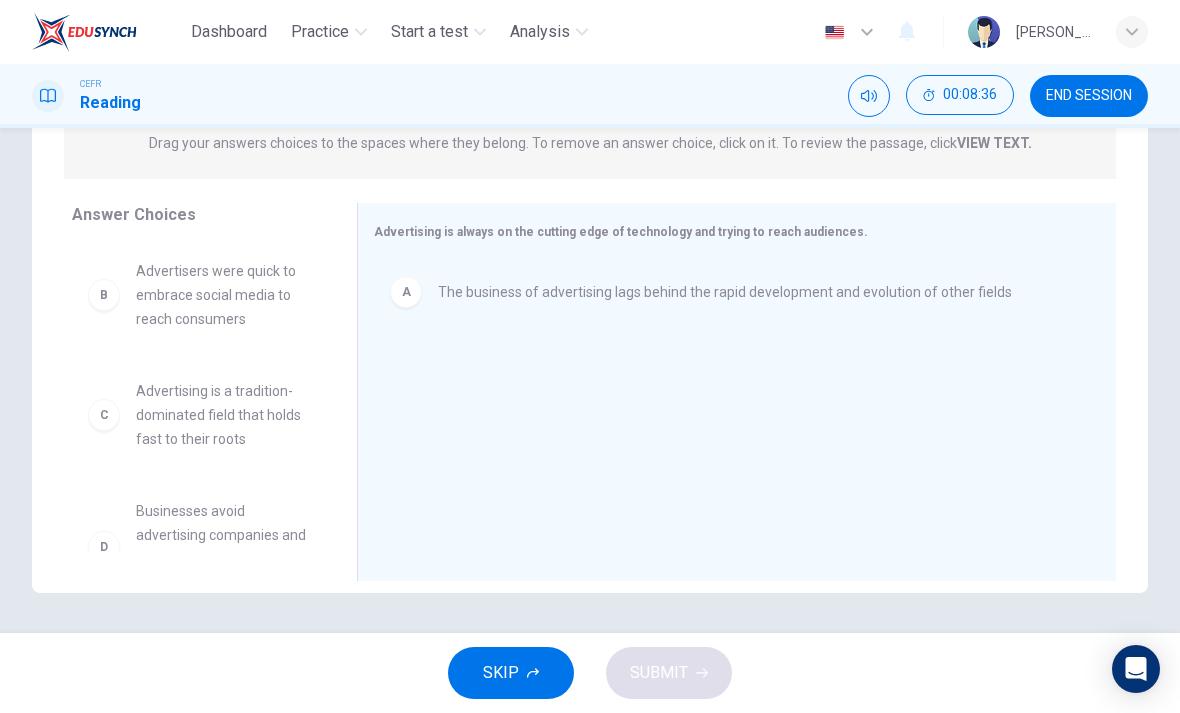 scroll, scrollTop: 270, scrollLeft: 0, axis: vertical 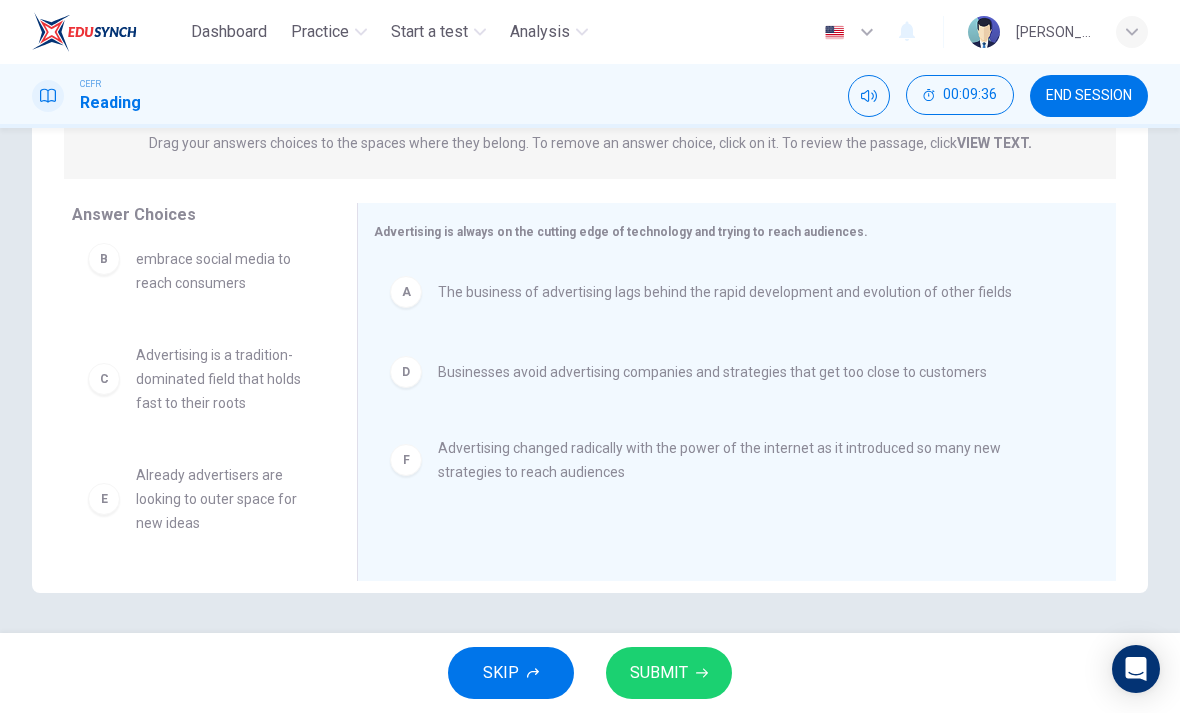 click on "SUBMIT" at bounding box center (669, 673) 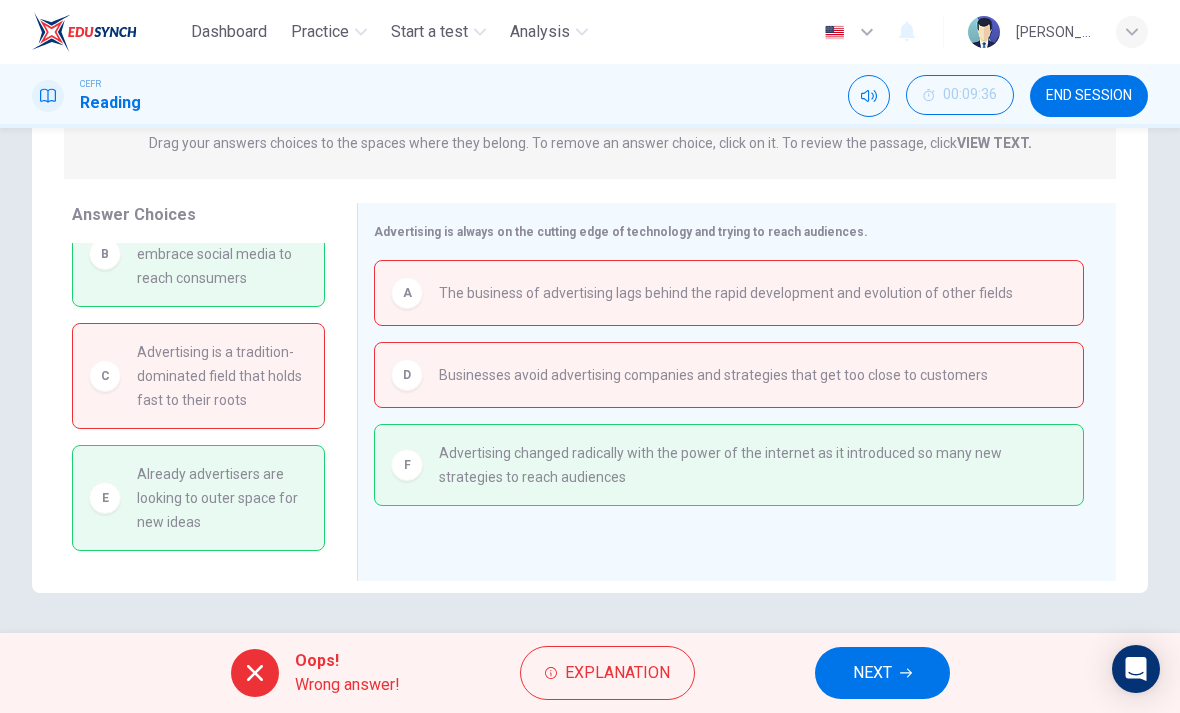 scroll, scrollTop: 43, scrollLeft: 0, axis: vertical 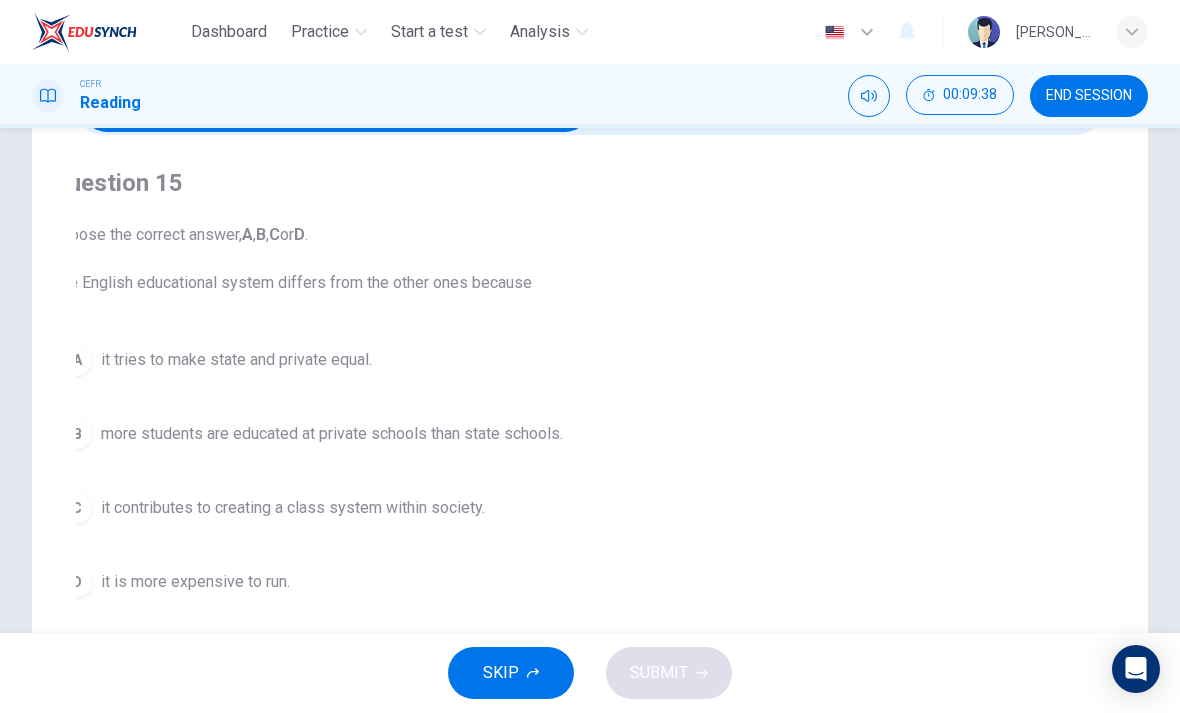 checkbox on "true" 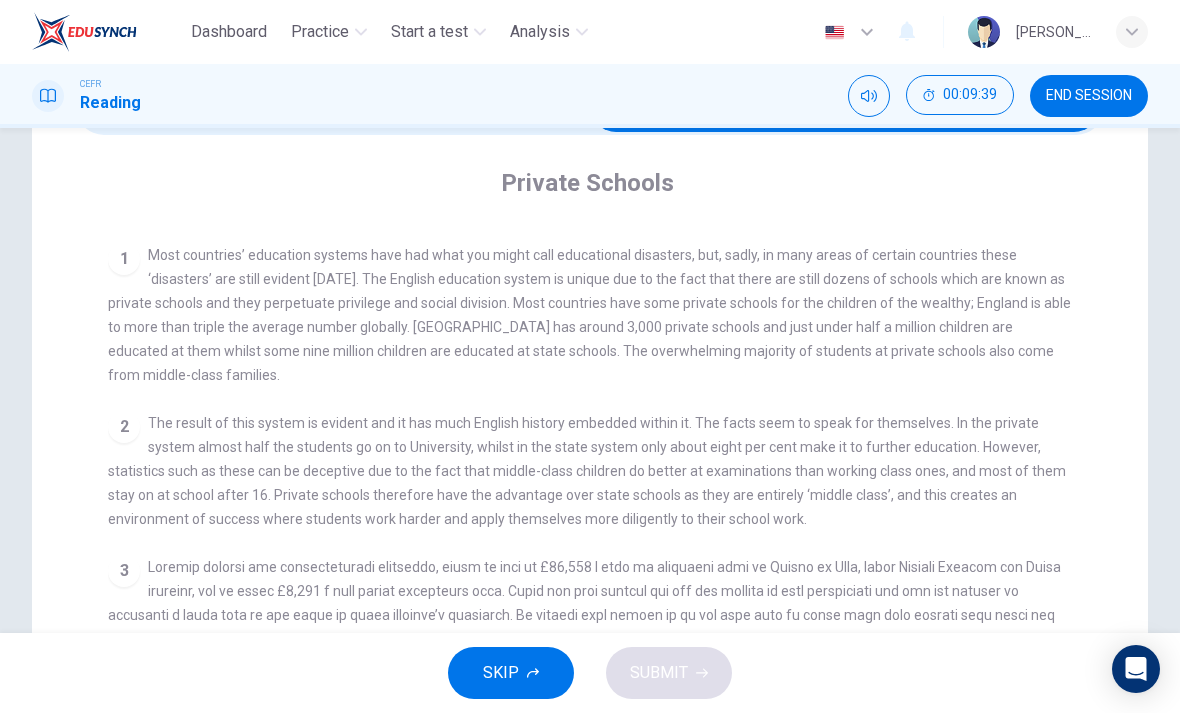 scroll, scrollTop: 375, scrollLeft: 0, axis: vertical 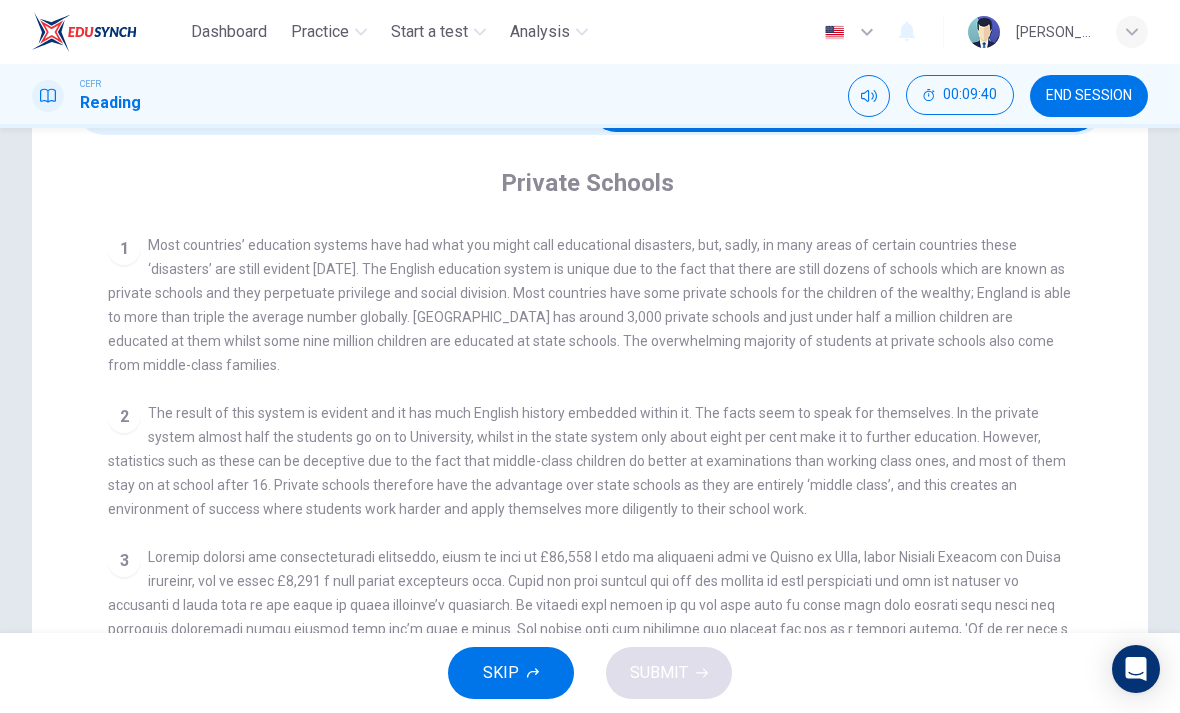 click on "END SESSION" at bounding box center (1089, 96) 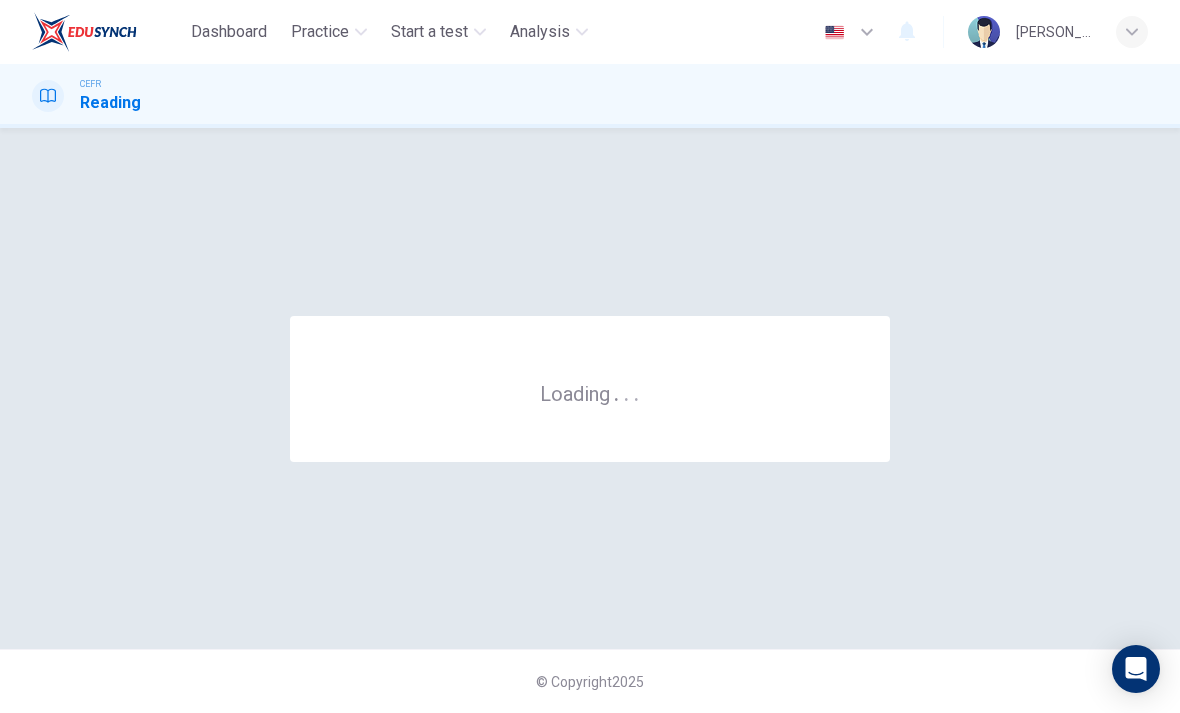 scroll, scrollTop: 0, scrollLeft: 0, axis: both 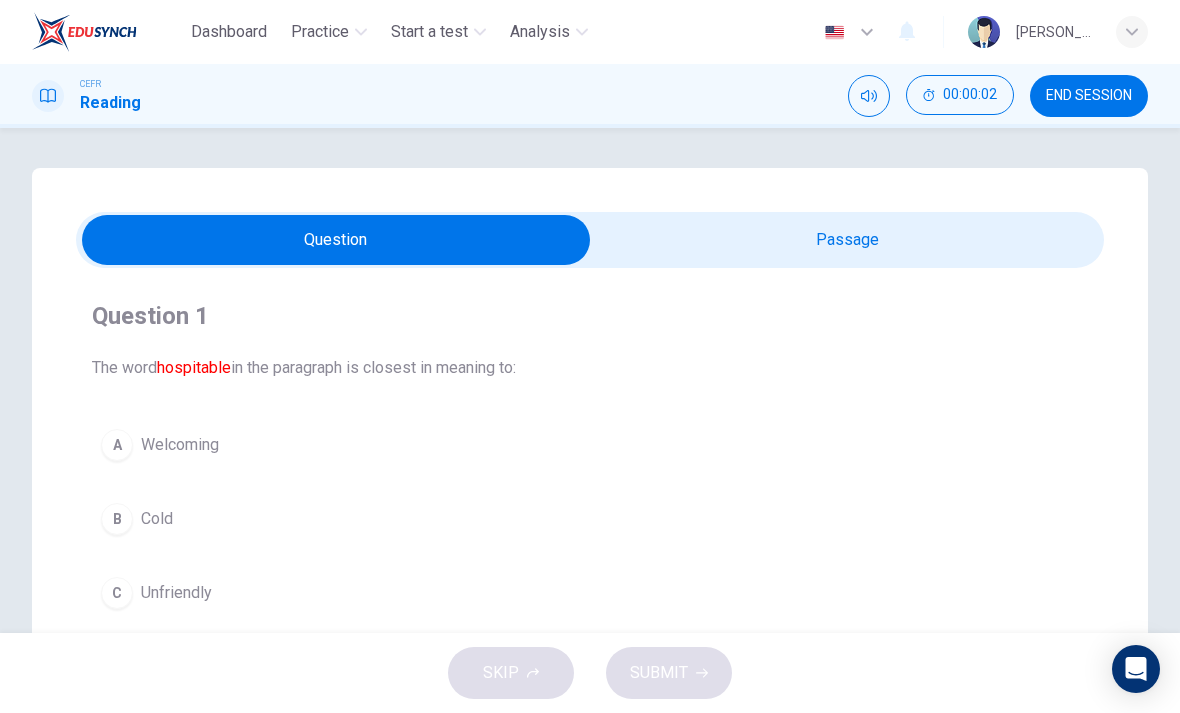 click at bounding box center [336, 240] 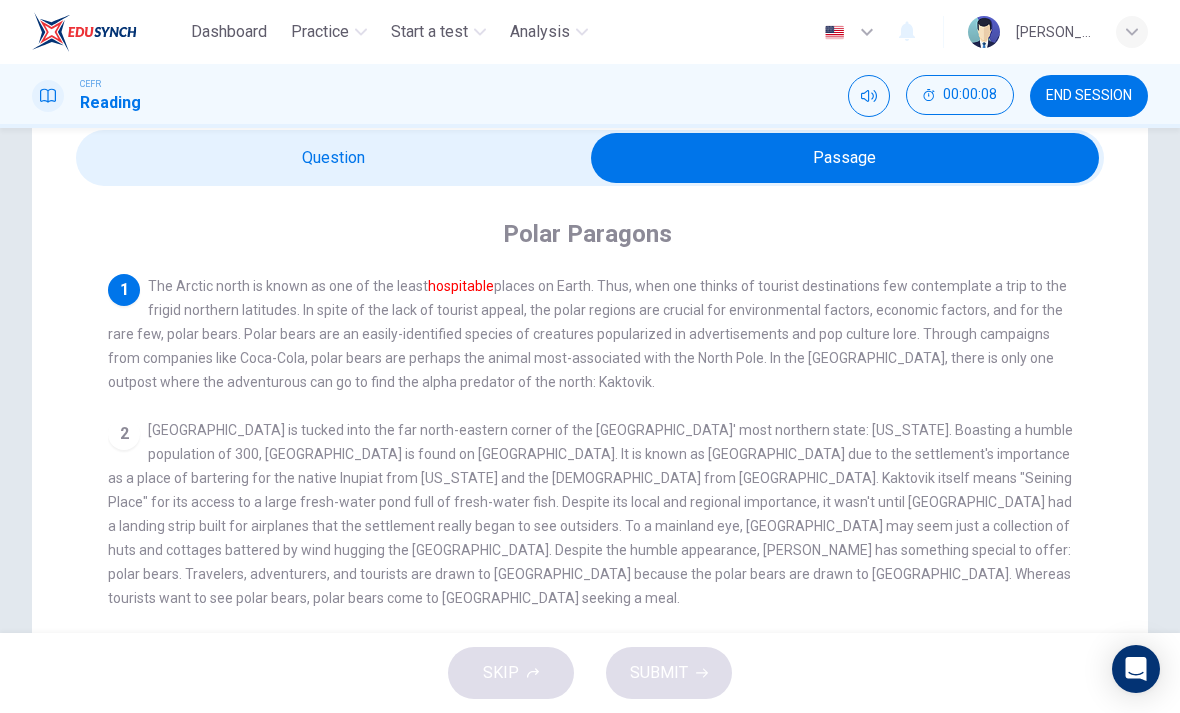 scroll, scrollTop: 71, scrollLeft: 0, axis: vertical 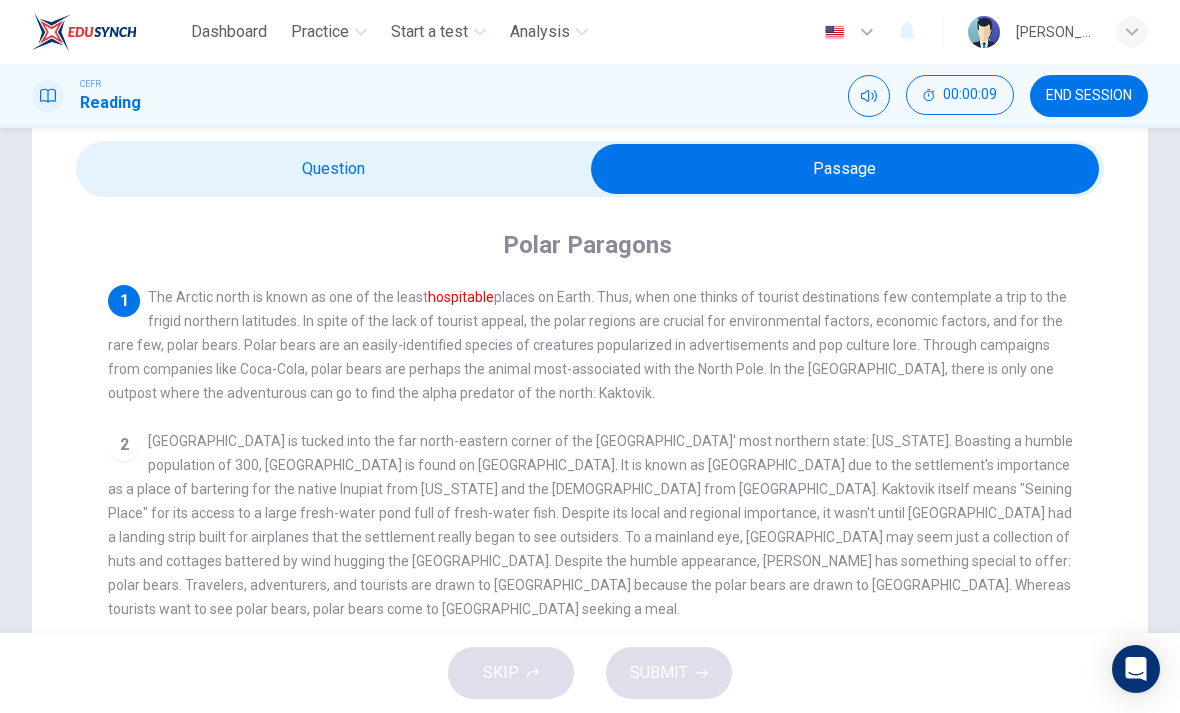 click at bounding box center [845, 169] 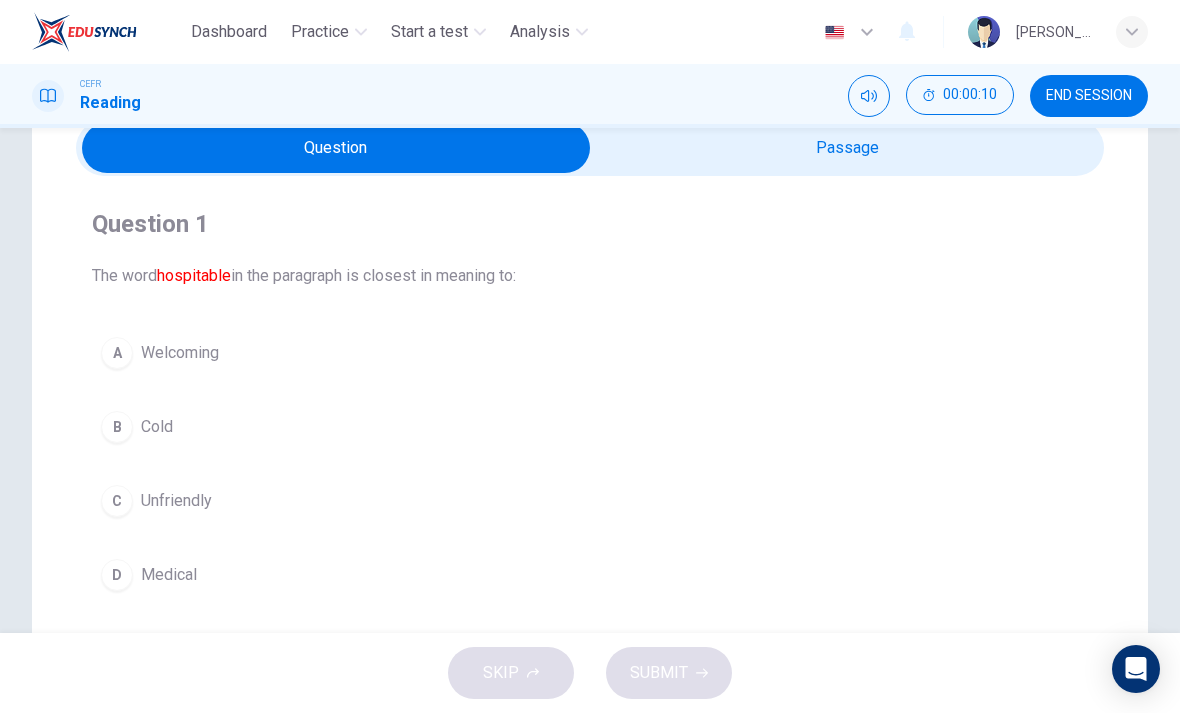 scroll, scrollTop: 94, scrollLeft: 0, axis: vertical 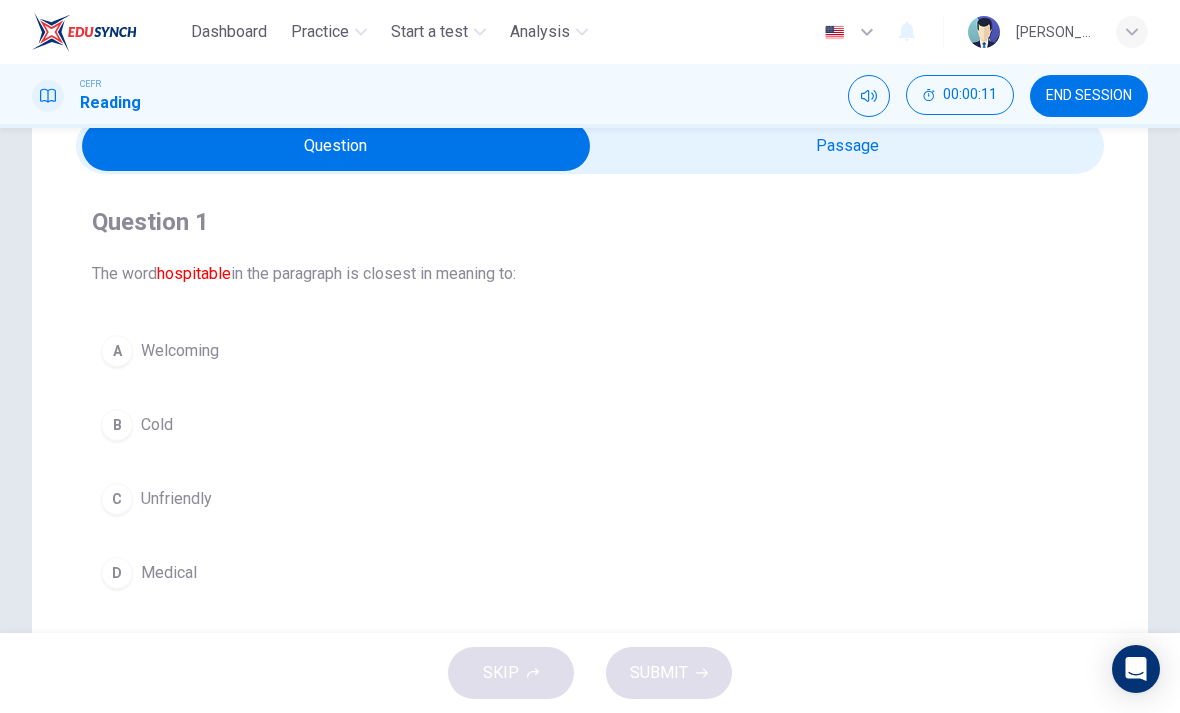 click on "C" at bounding box center (117, 499) 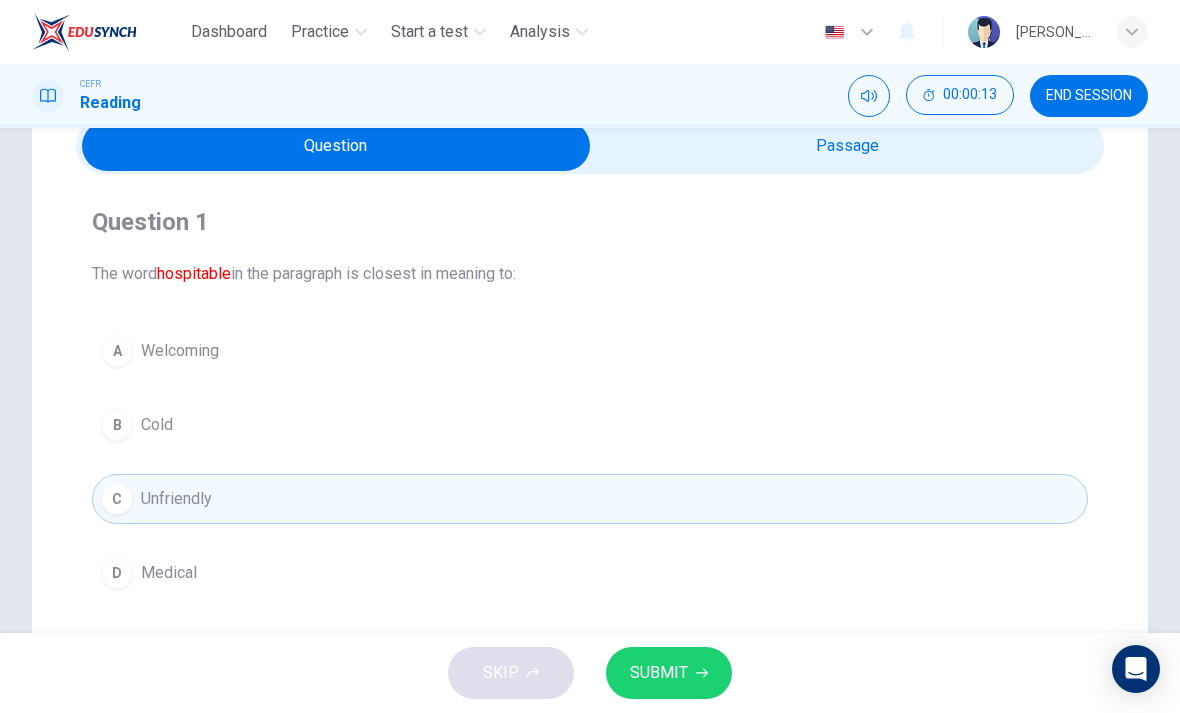 click at bounding box center [336, 146] 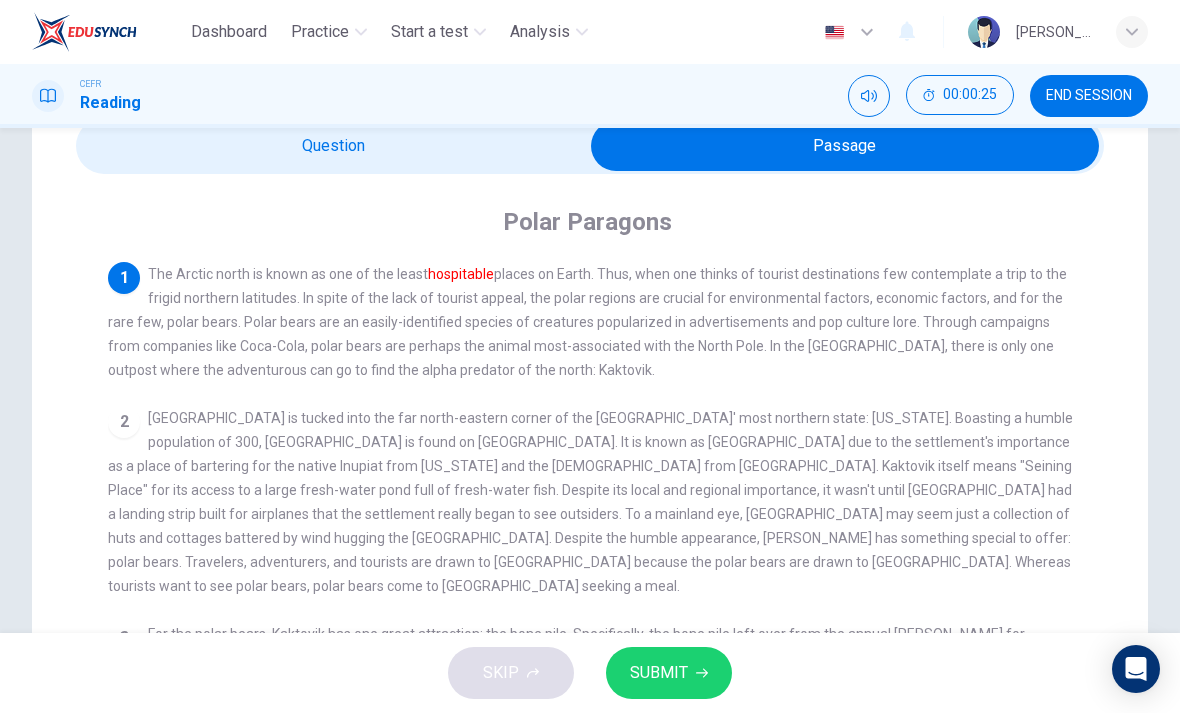 click at bounding box center [845, 146] 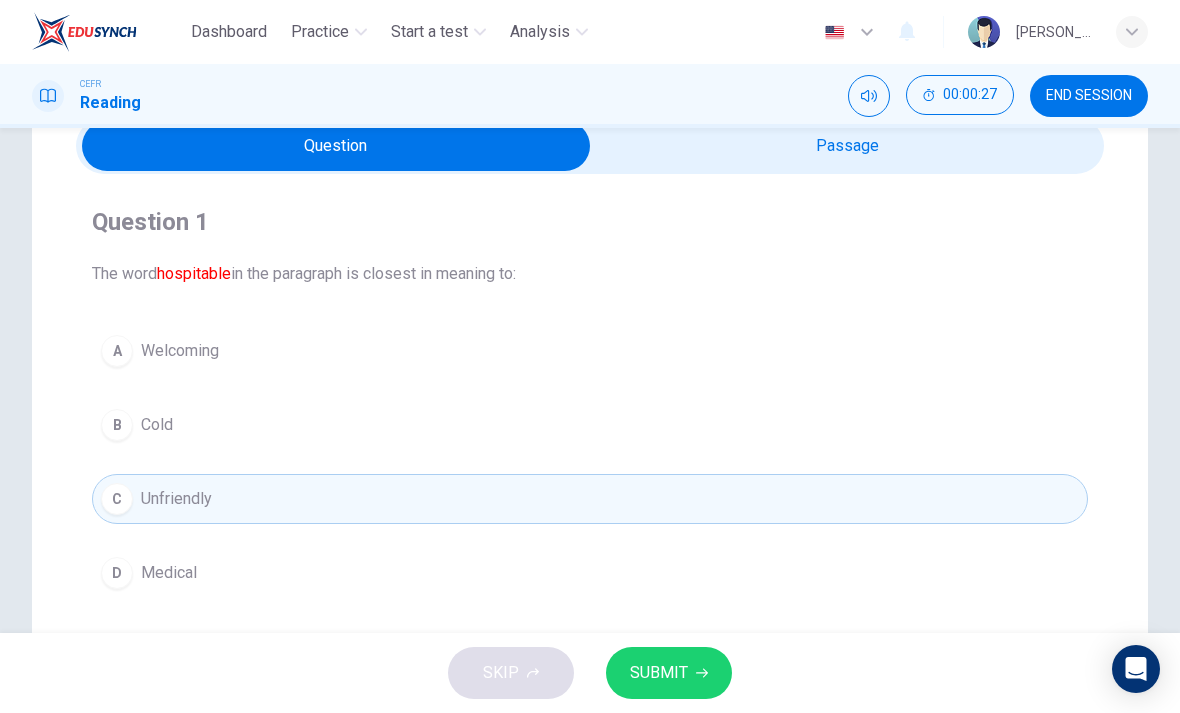 click on "SUBMIT" at bounding box center (659, 673) 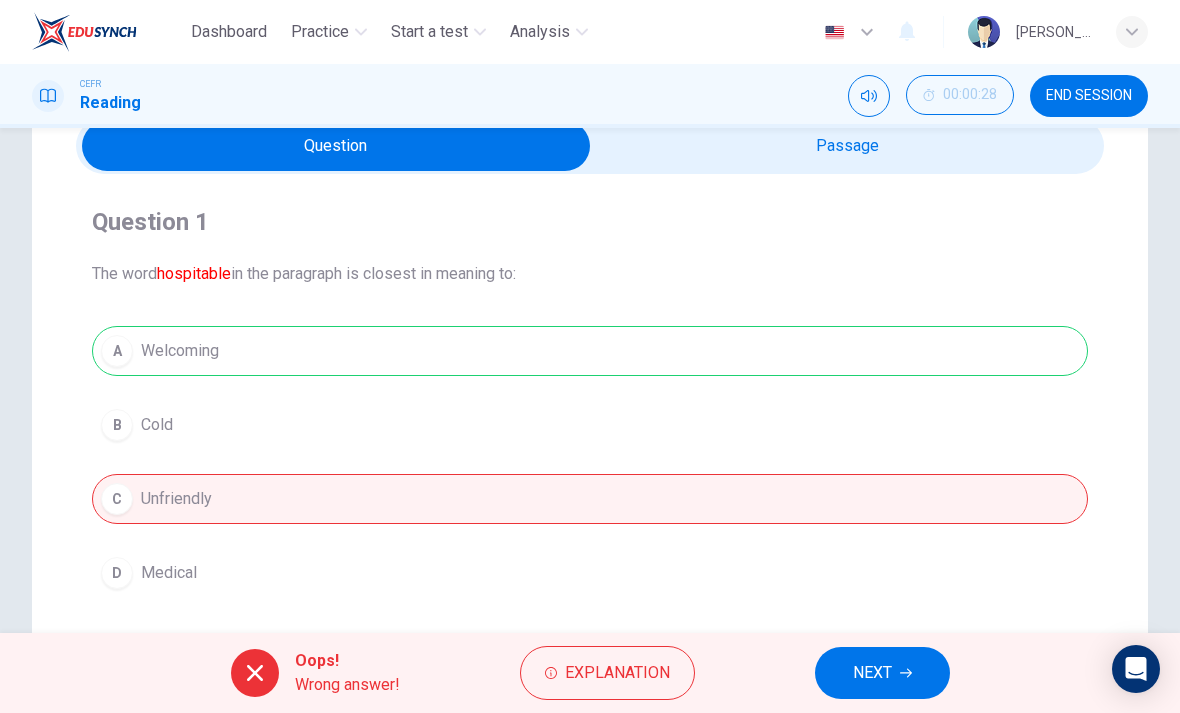 click on "NEXT" at bounding box center (872, 673) 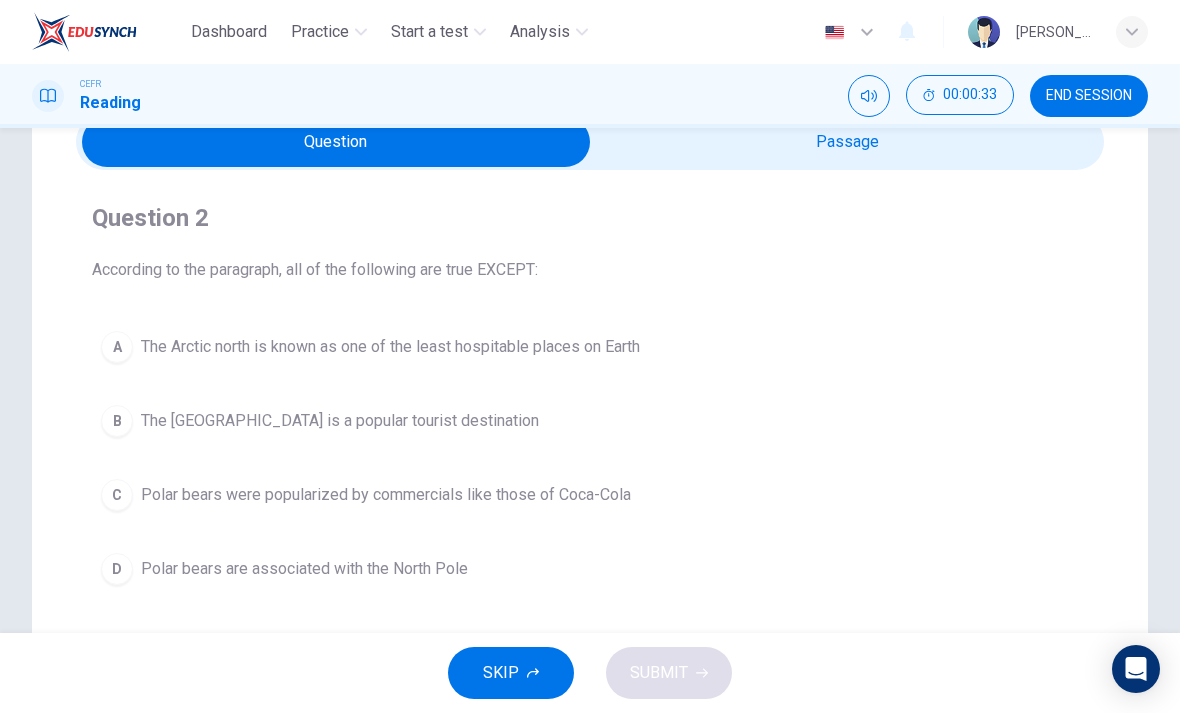 scroll, scrollTop: 97, scrollLeft: 0, axis: vertical 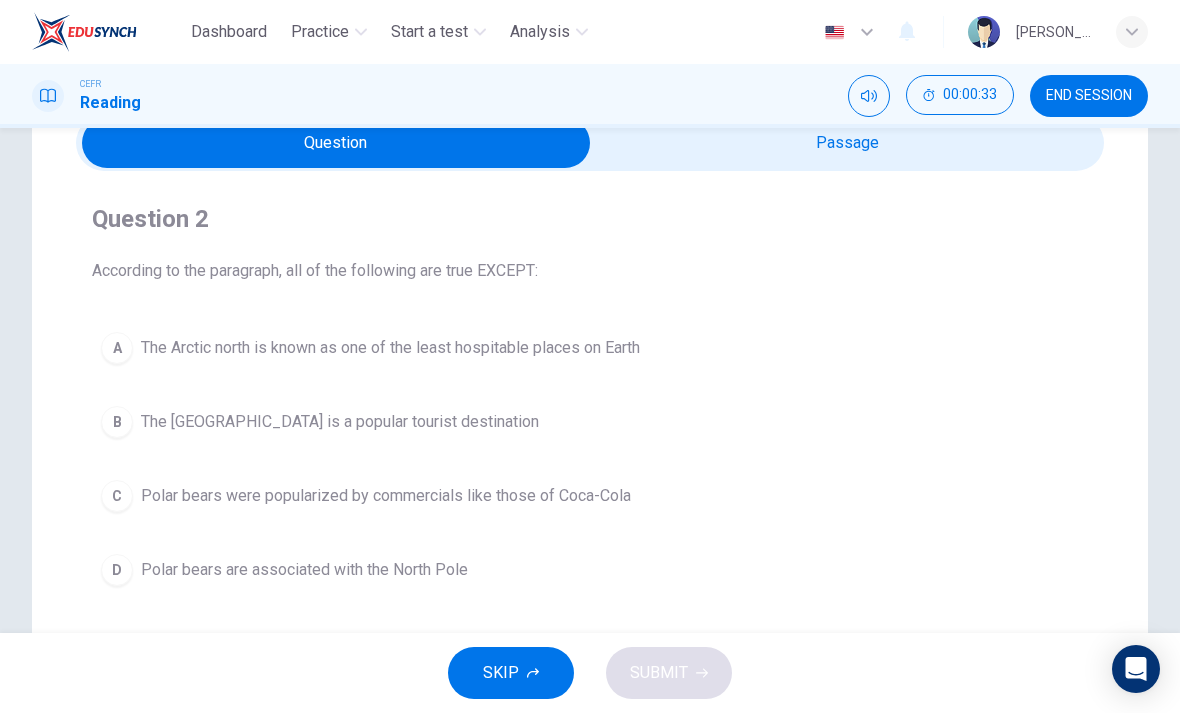 click at bounding box center (336, 143) 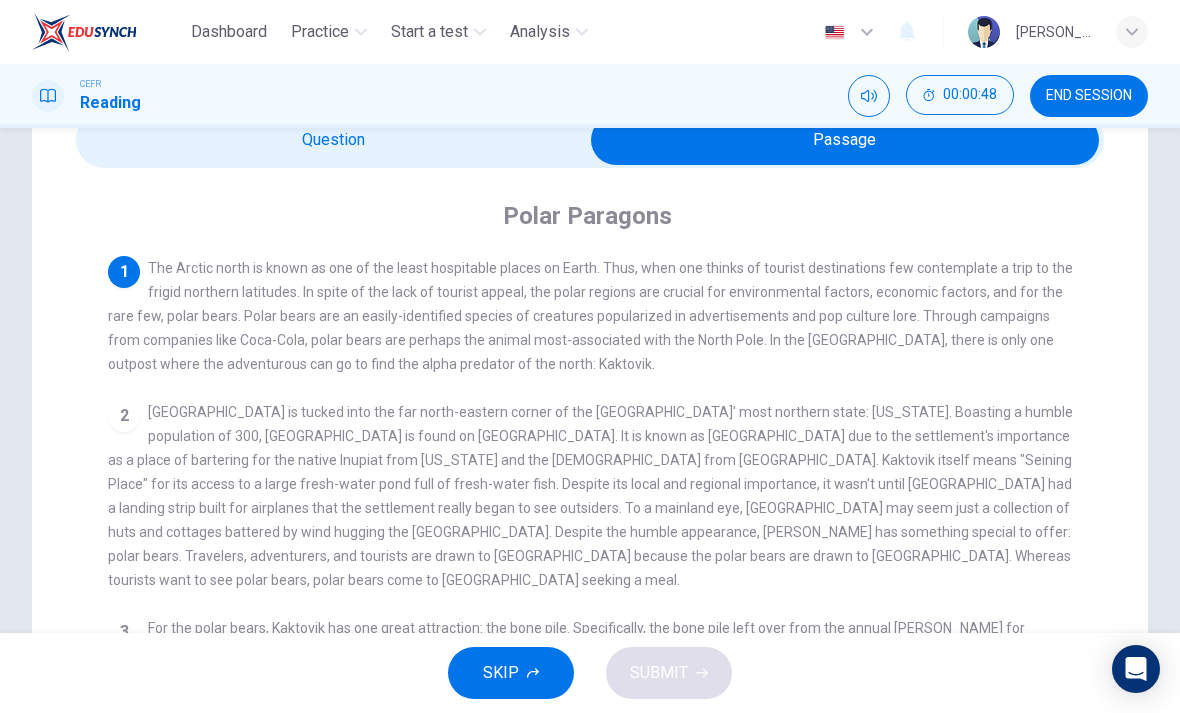 scroll, scrollTop: 88, scrollLeft: 0, axis: vertical 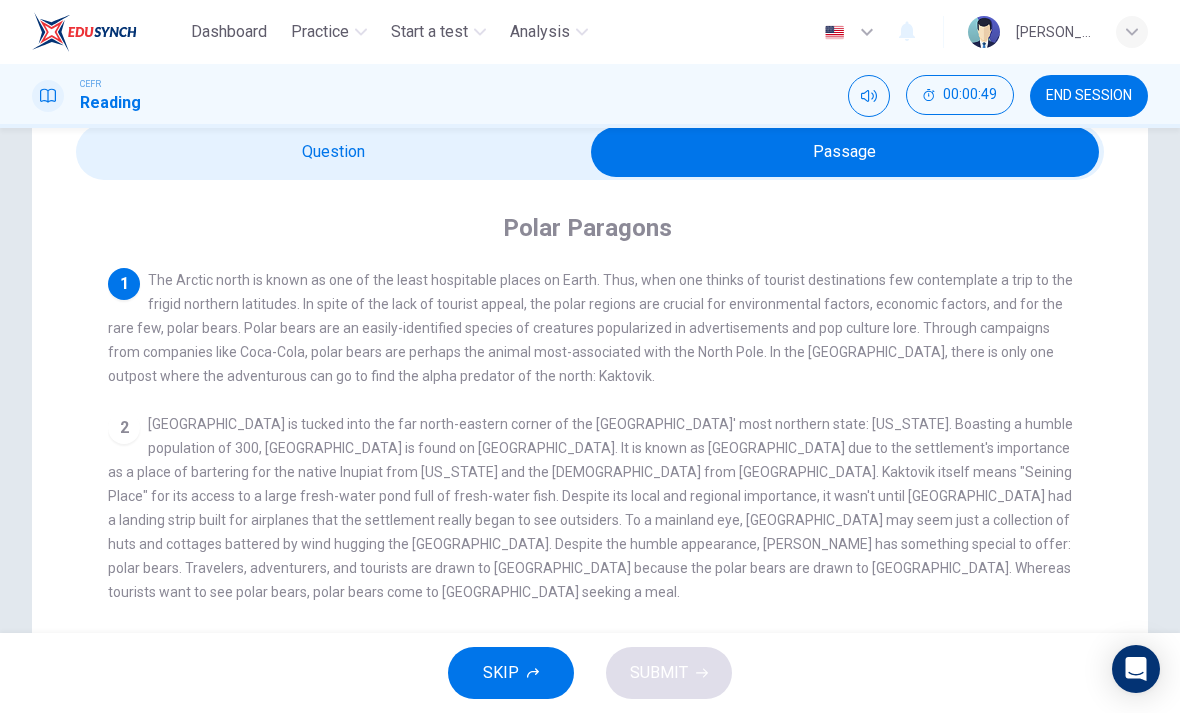 click at bounding box center [845, 152] 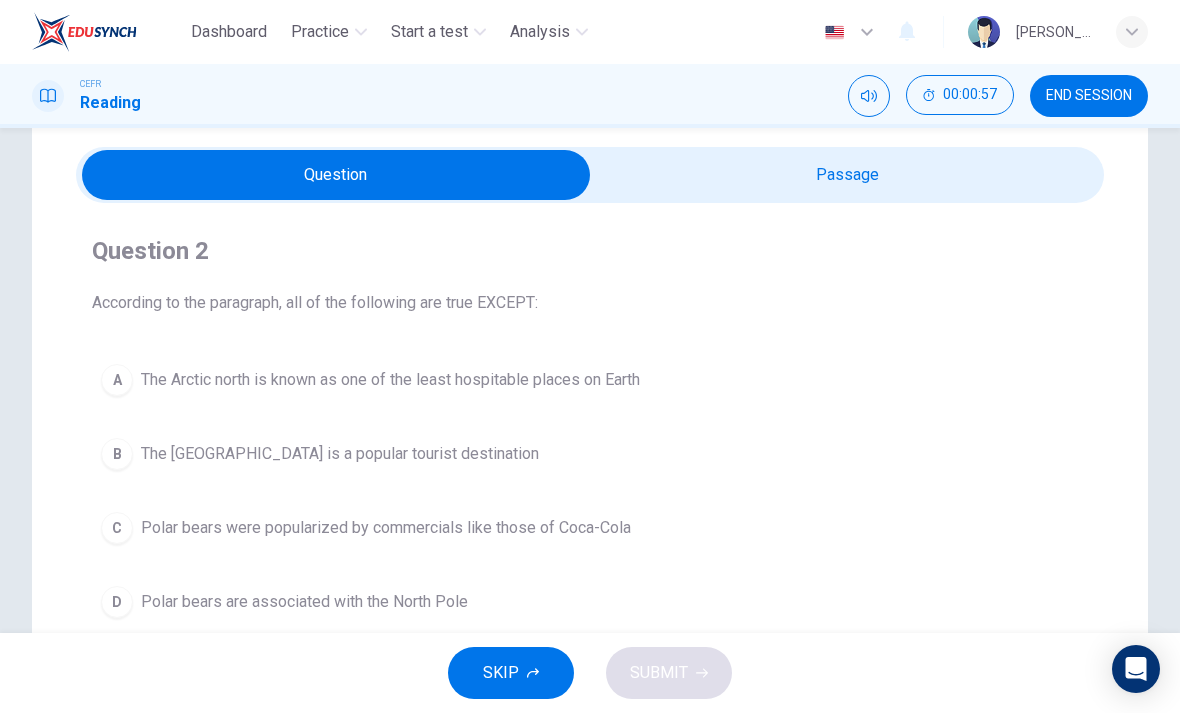 scroll, scrollTop: 66, scrollLeft: 0, axis: vertical 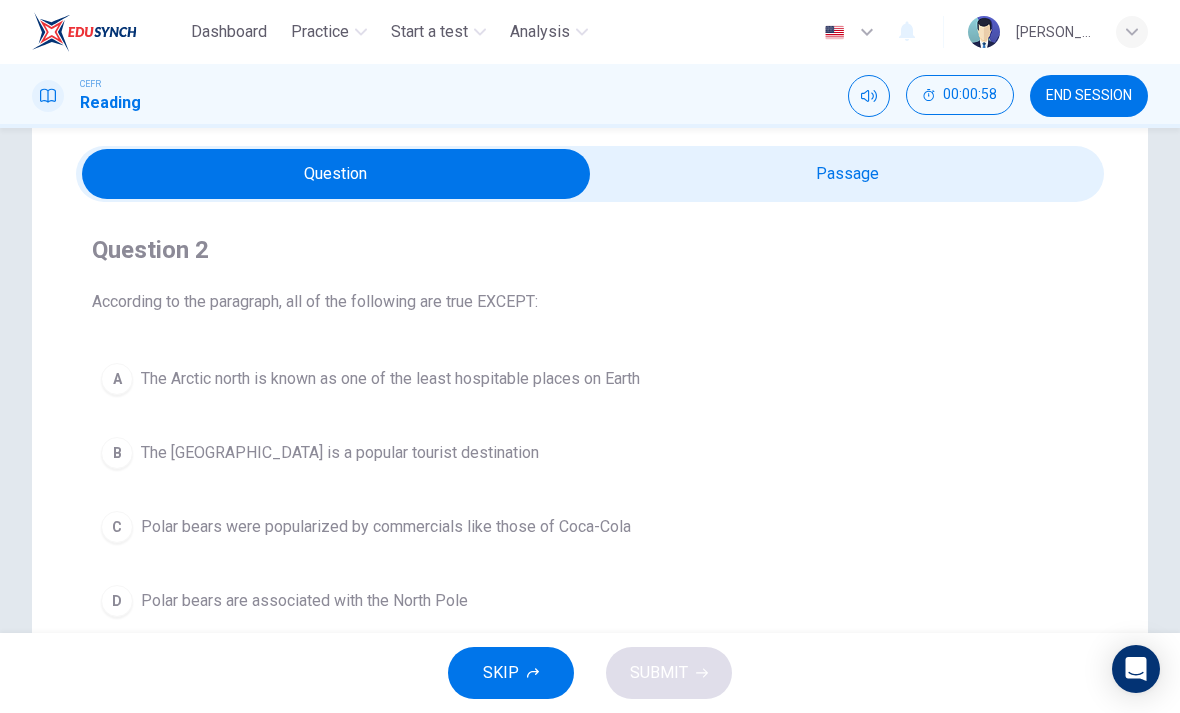 click at bounding box center (336, 174) 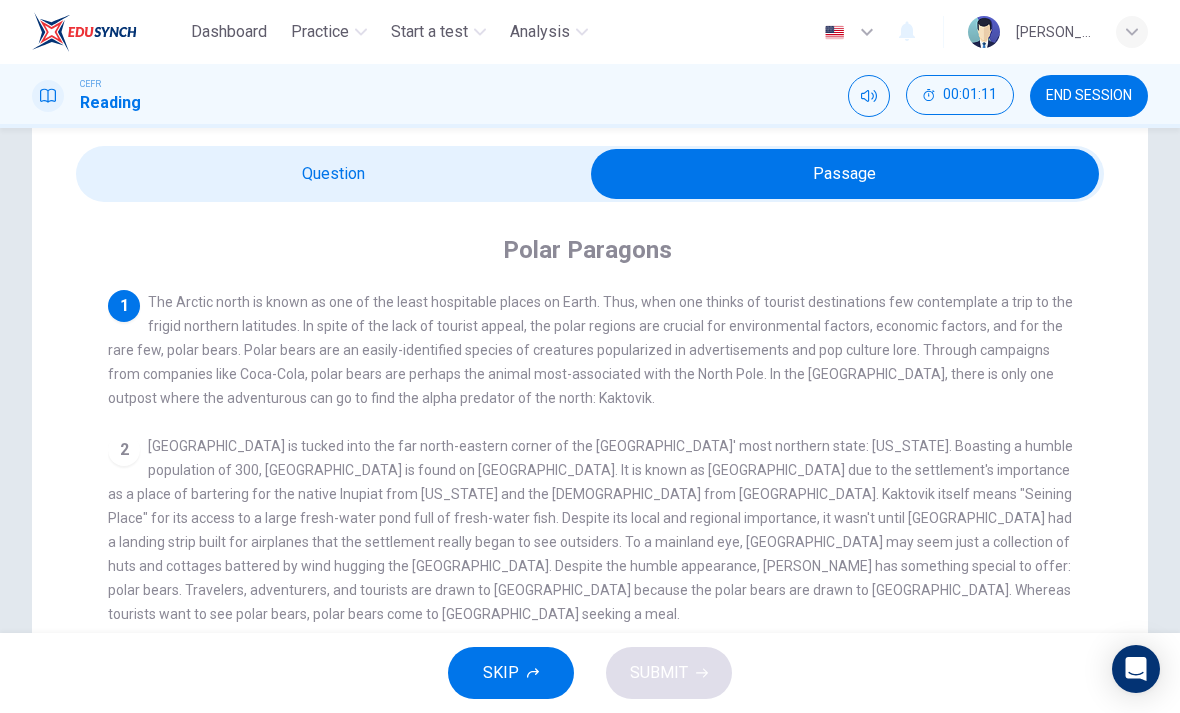 click at bounding box center (845, 174) 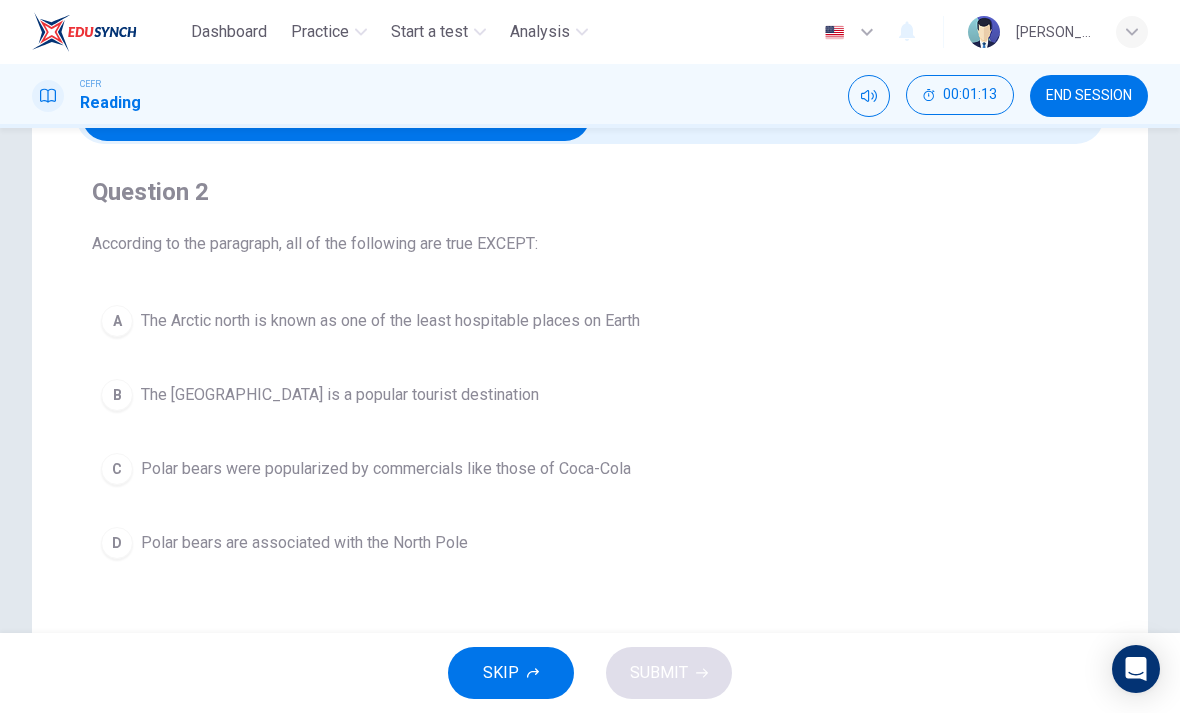 scroll, scrollTop: 135, scrollLeft: 0, axis: vertical 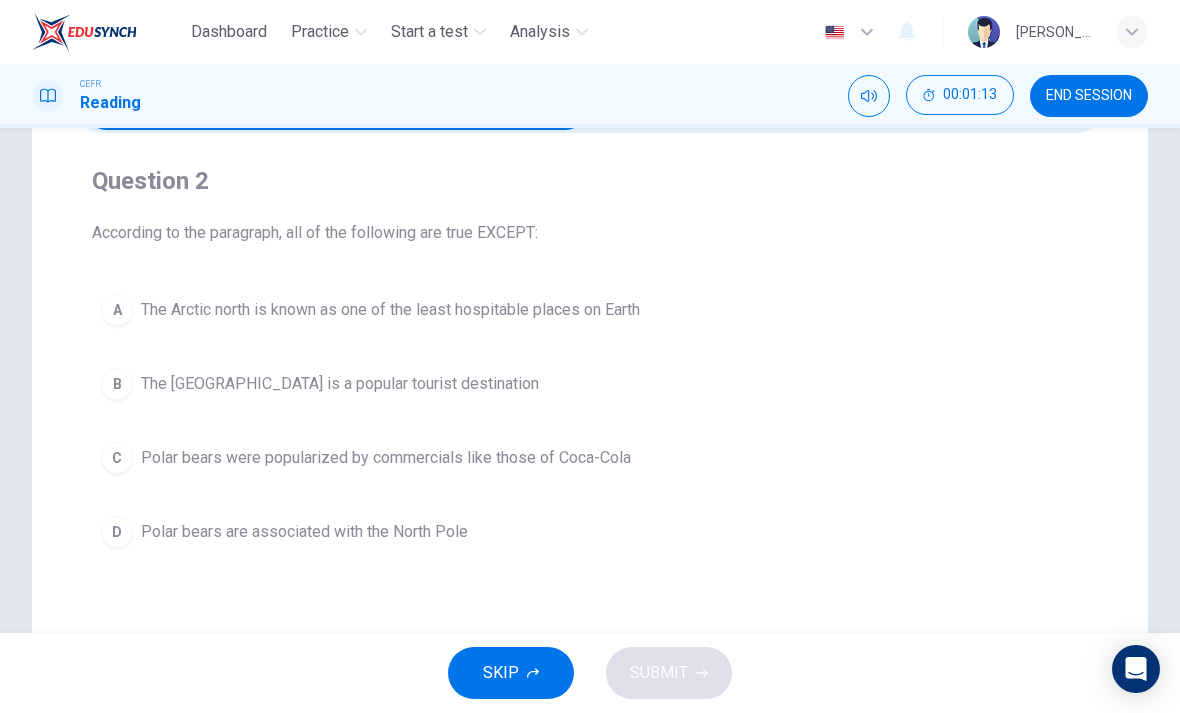 click on "The North Pole is a popular tourist destination" at bounding box center [340, 384] 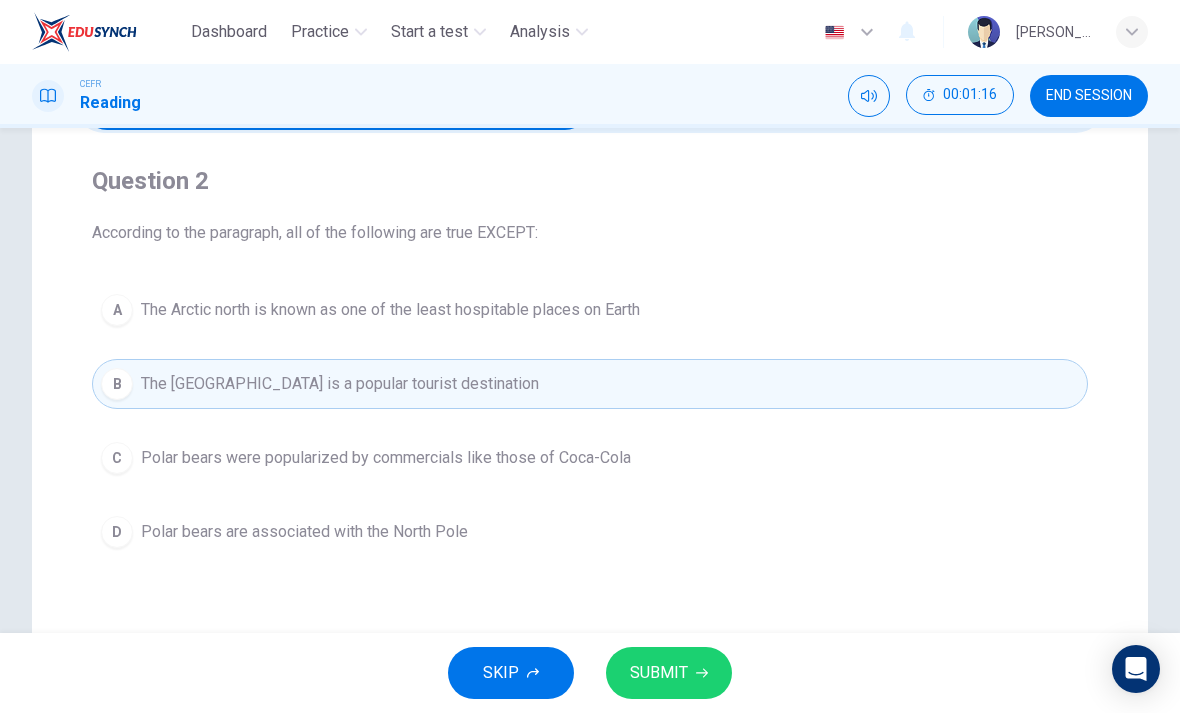 click on "SKIP SUBMIT" at bounding box center [590, 673] 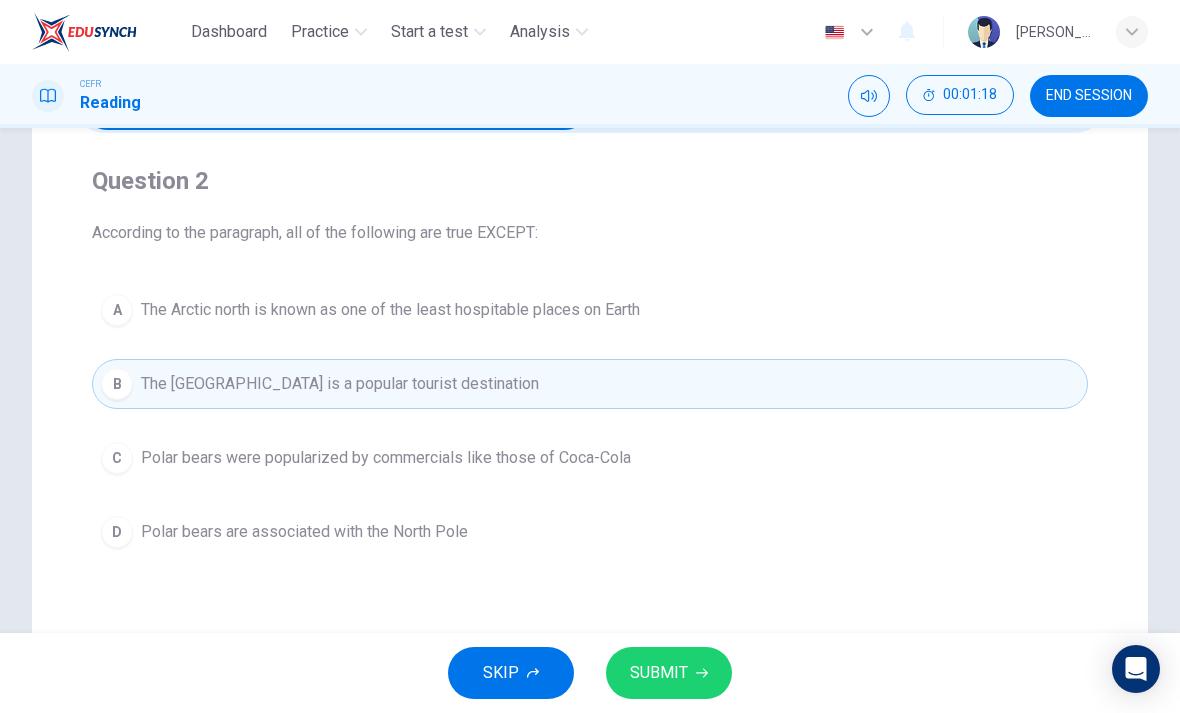 click on "SUBMIT" at bounding box center (659, 673) 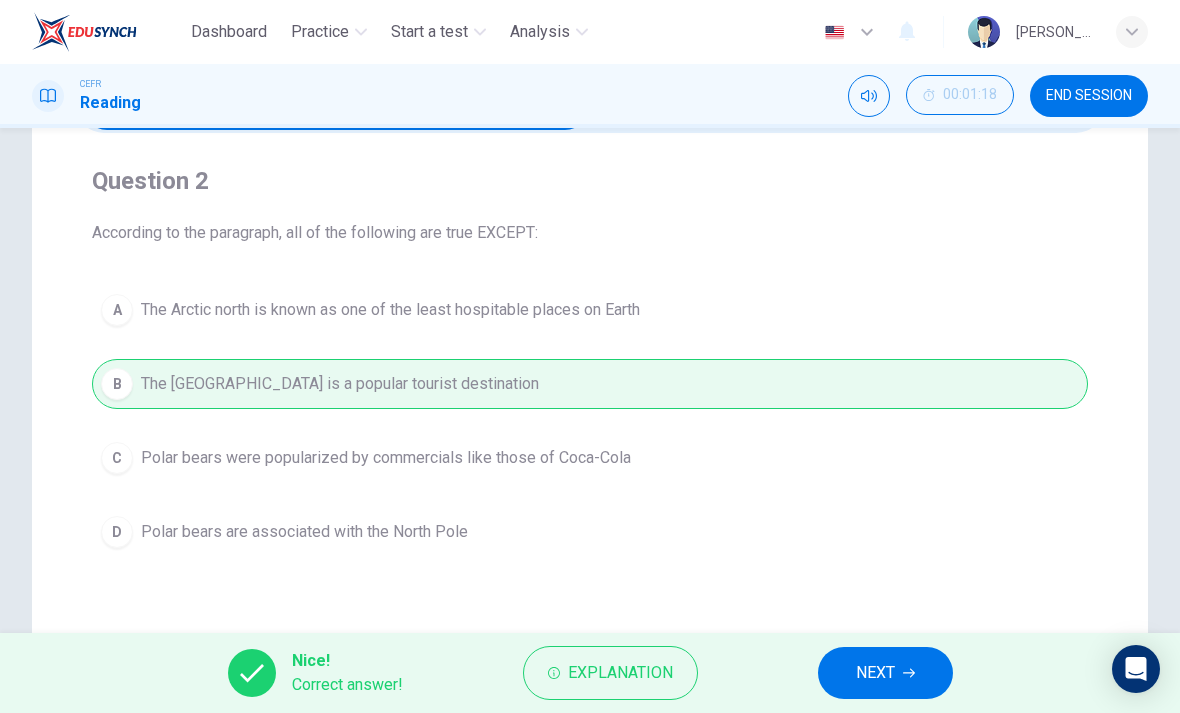 click on "NEXT" at bounding box center [875, 673] 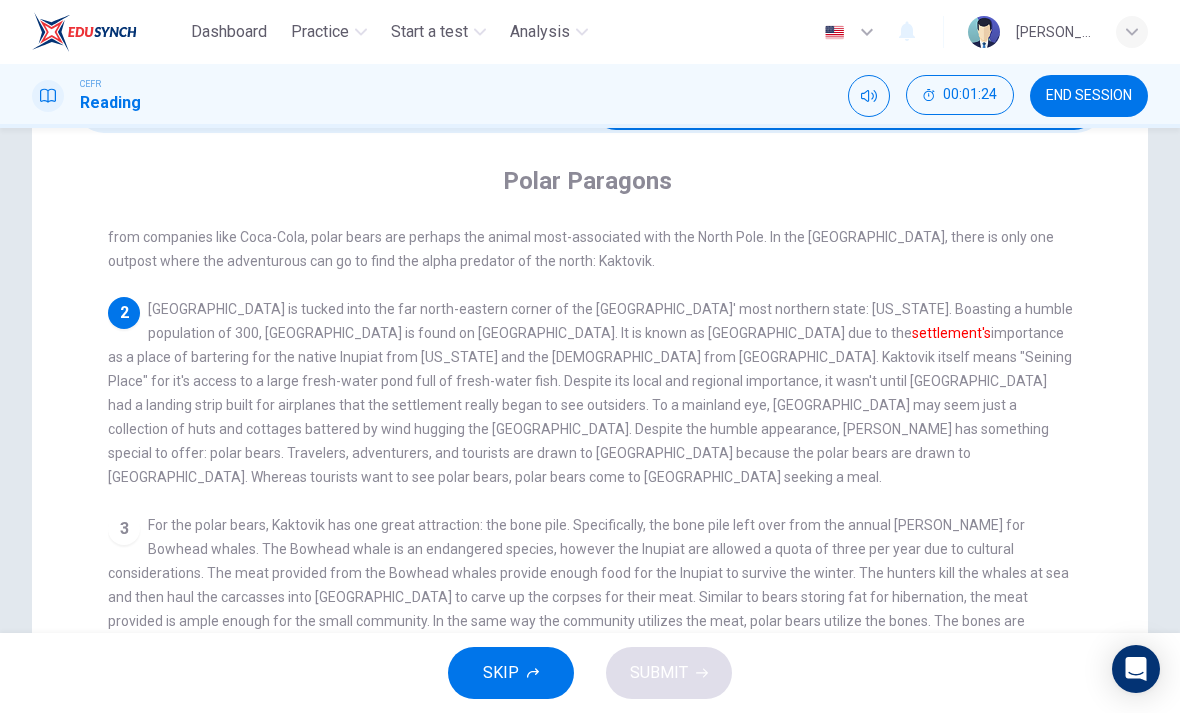scroll, scrollTop: 69, scrollLeft: 0, axis: vertical 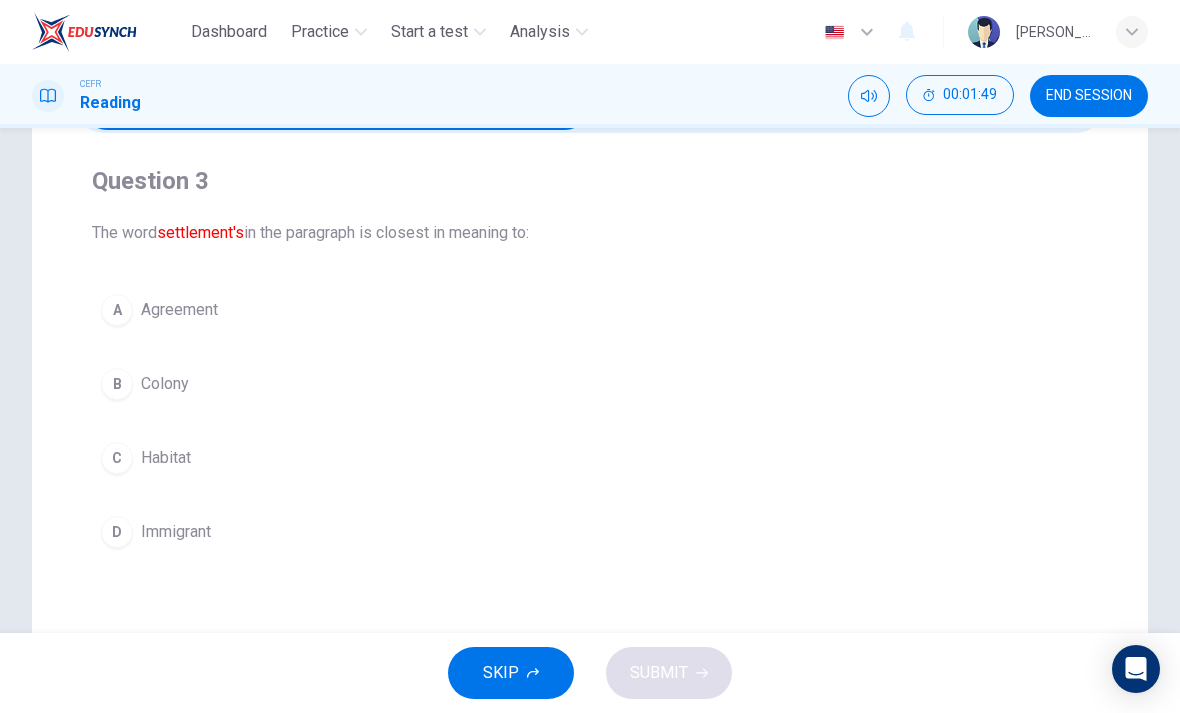 click on "C" at bounding box center [117, 458] 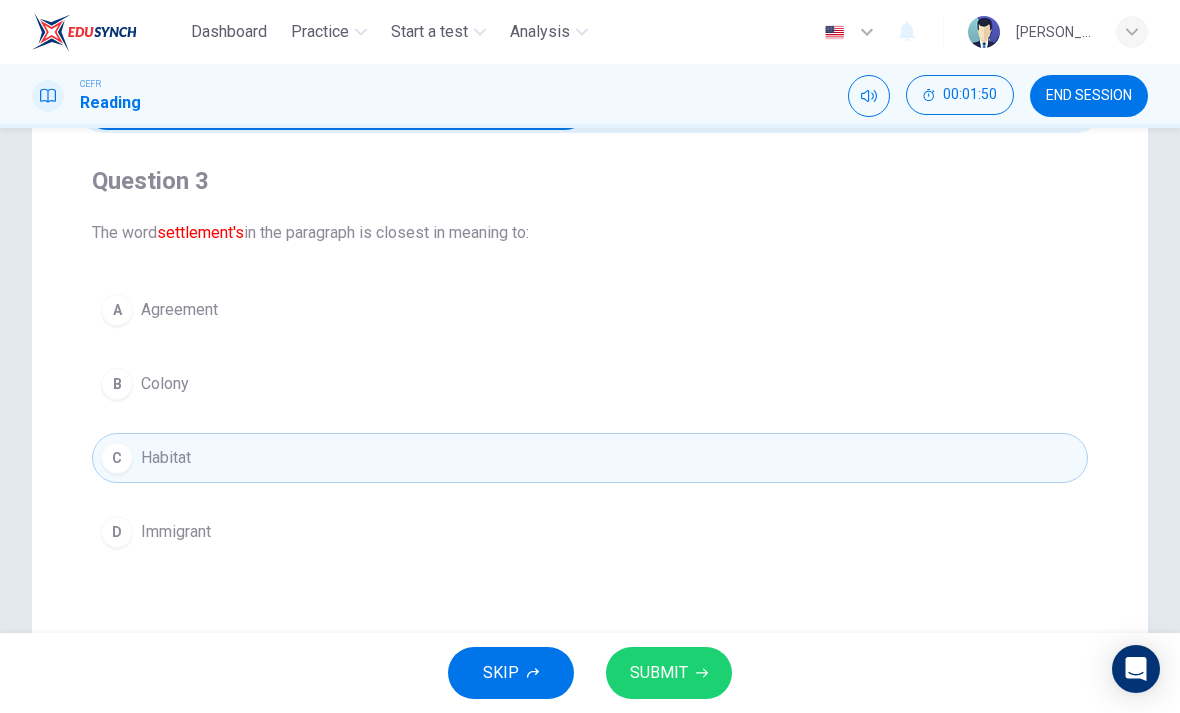 click on "SUBMIT" at bounding box center [669, 673] 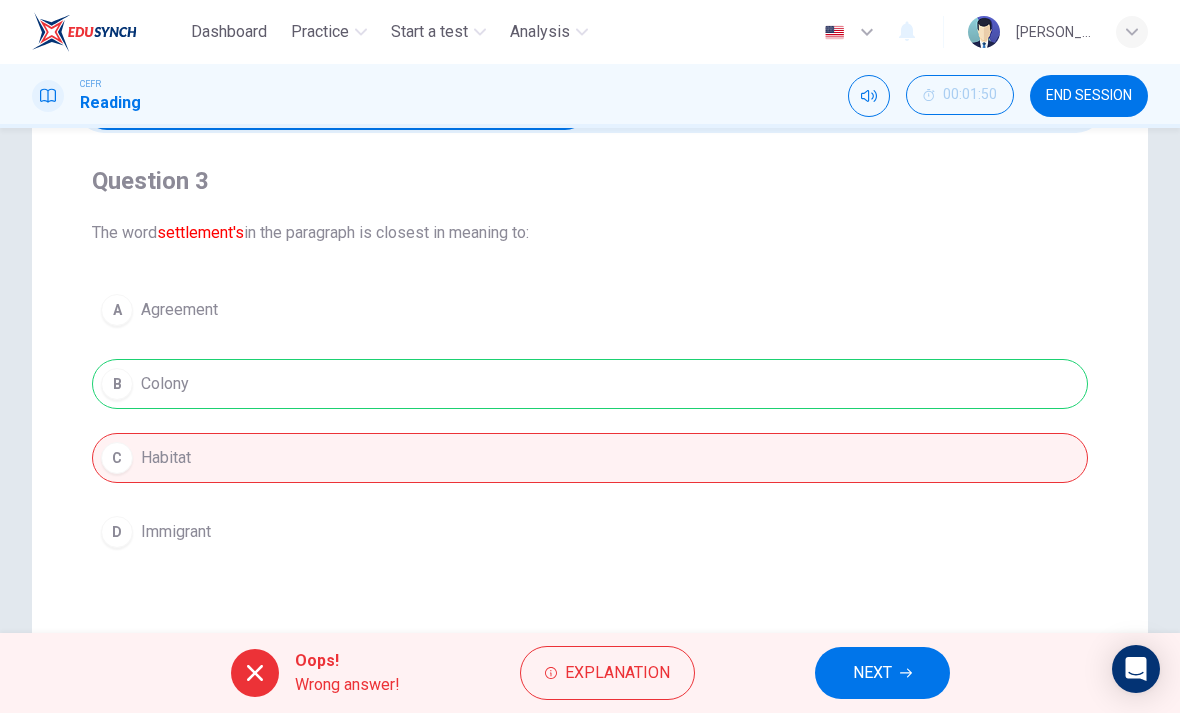 click on "NEXT" at bounding box center (872, 673) 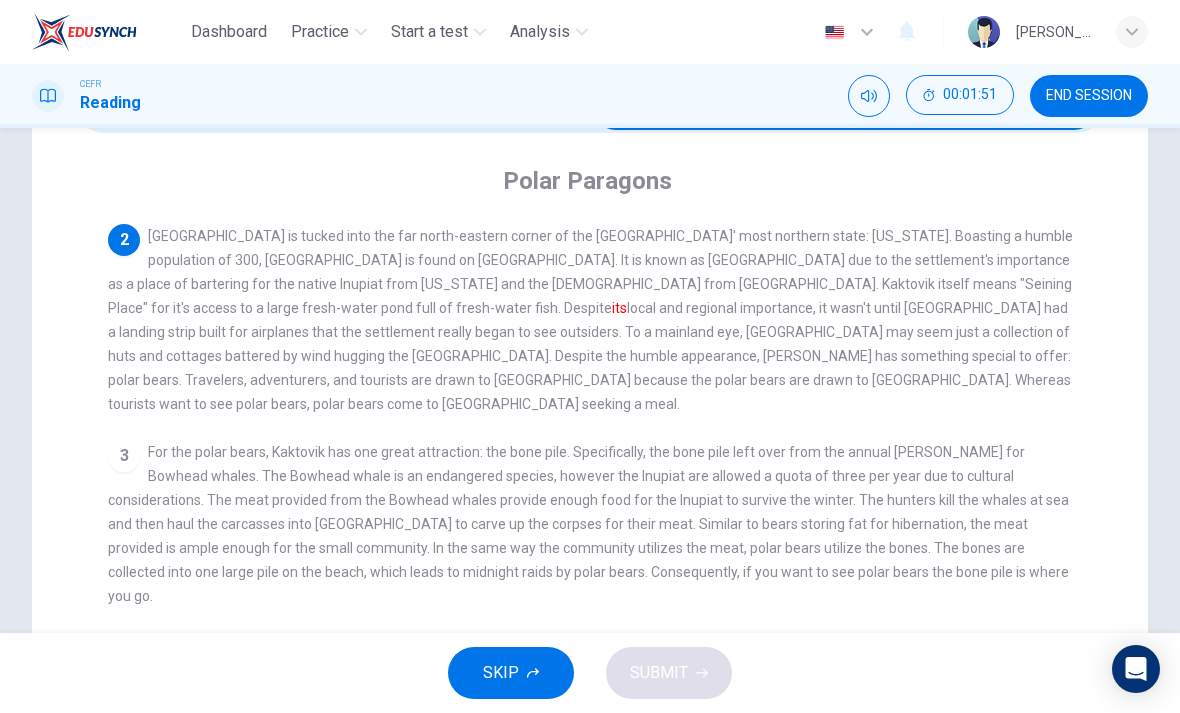scroll, scrollTop: 144, scrollLeft: 0, axis: vertical 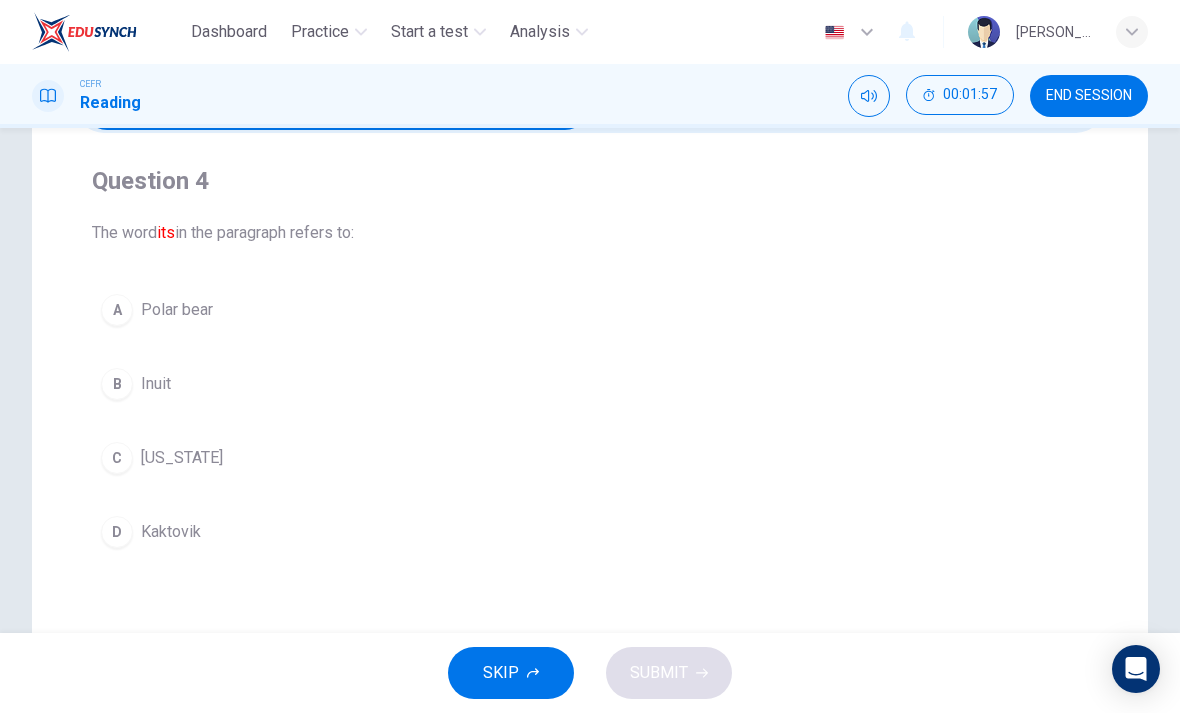 click on "D" at bounding box center [117, 532] 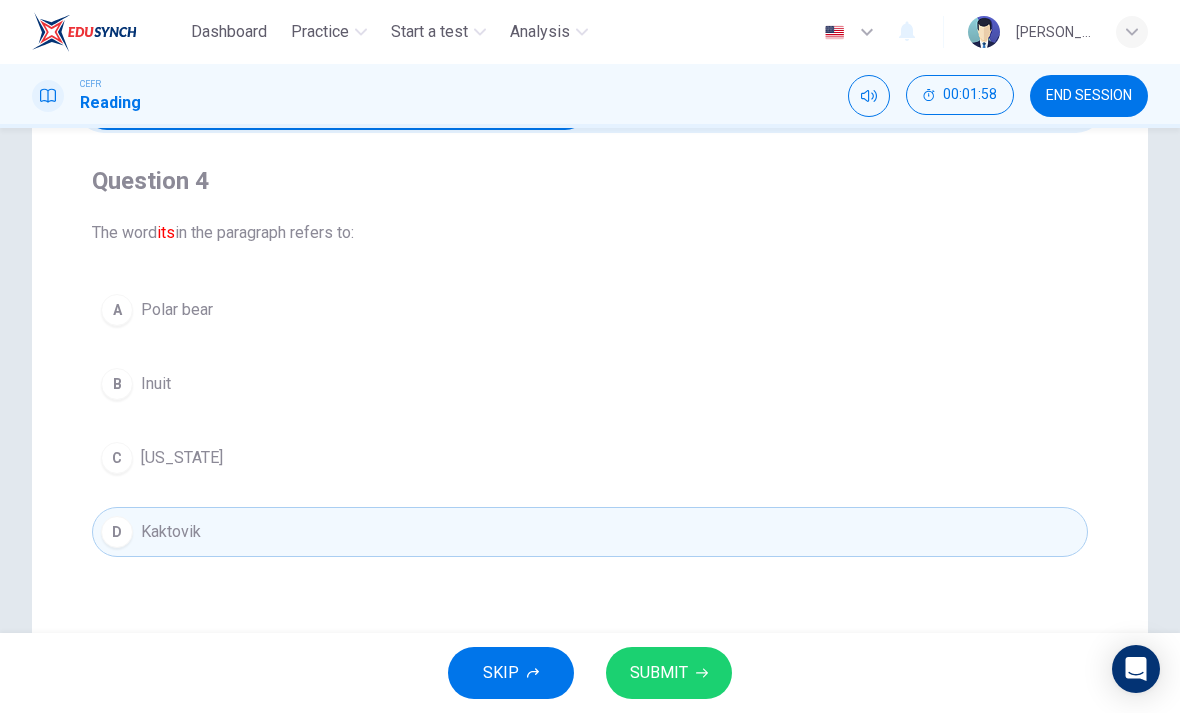 click 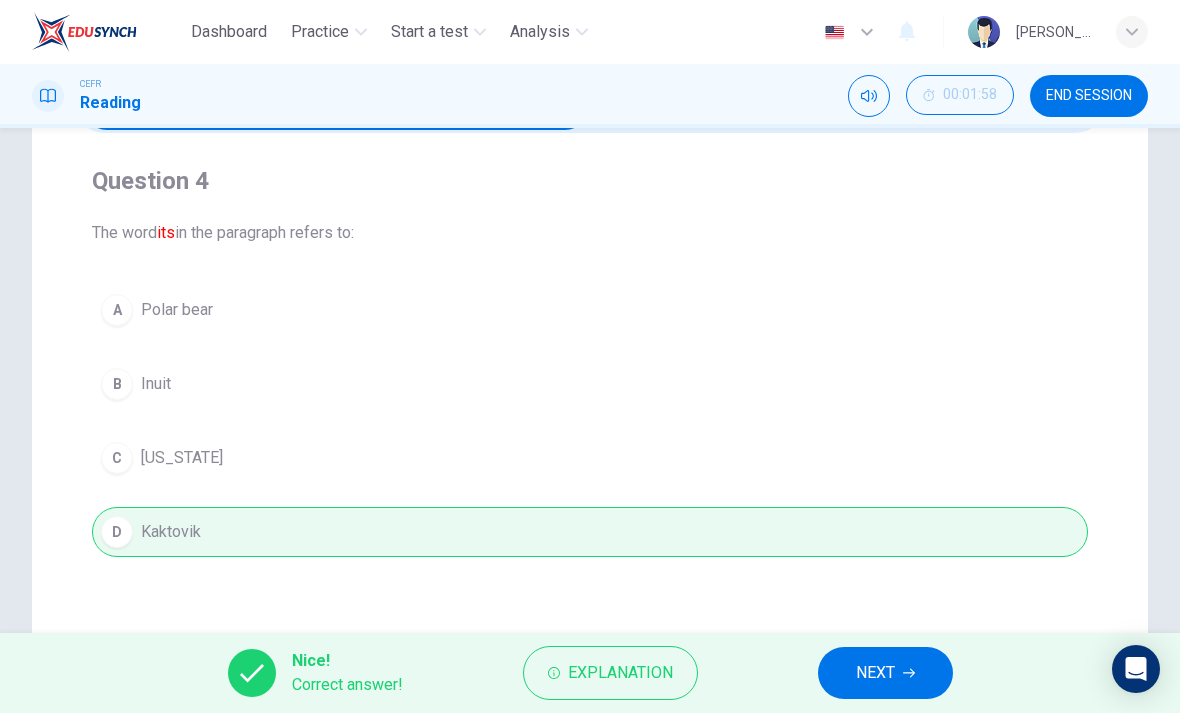 click on "NEXT" at bounding box center [885, 673] 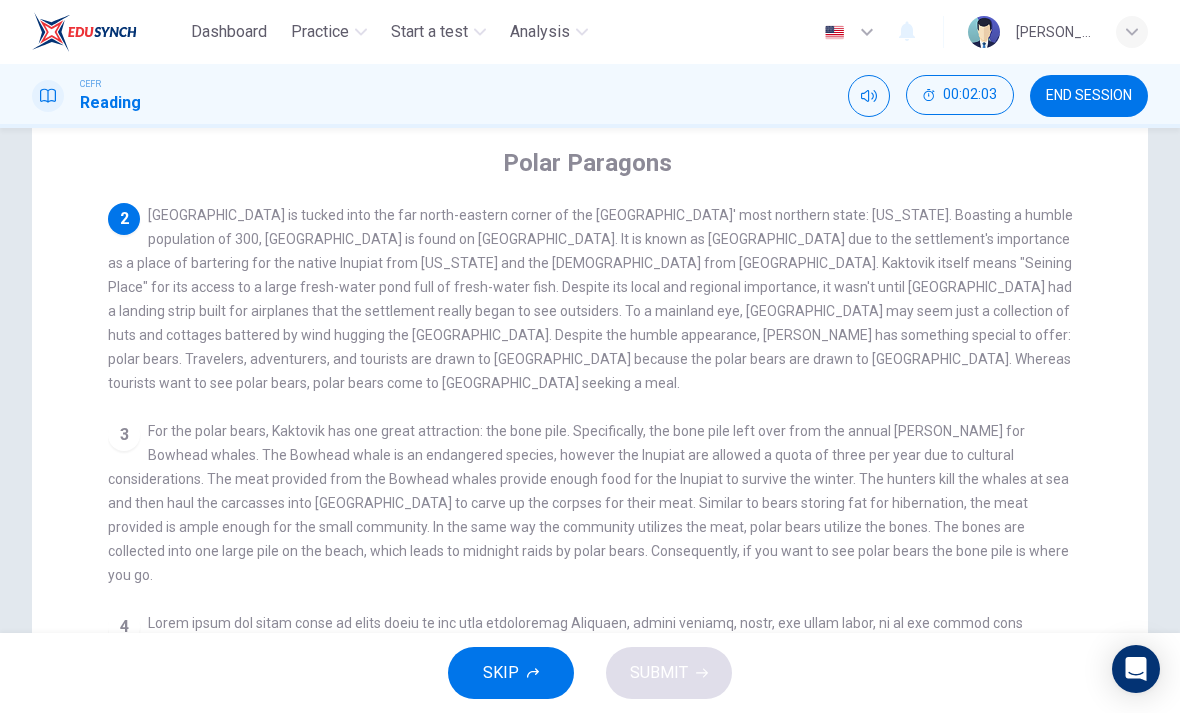 scroll, scrollTop: 154, scrollLeft: 0, axis: vertical 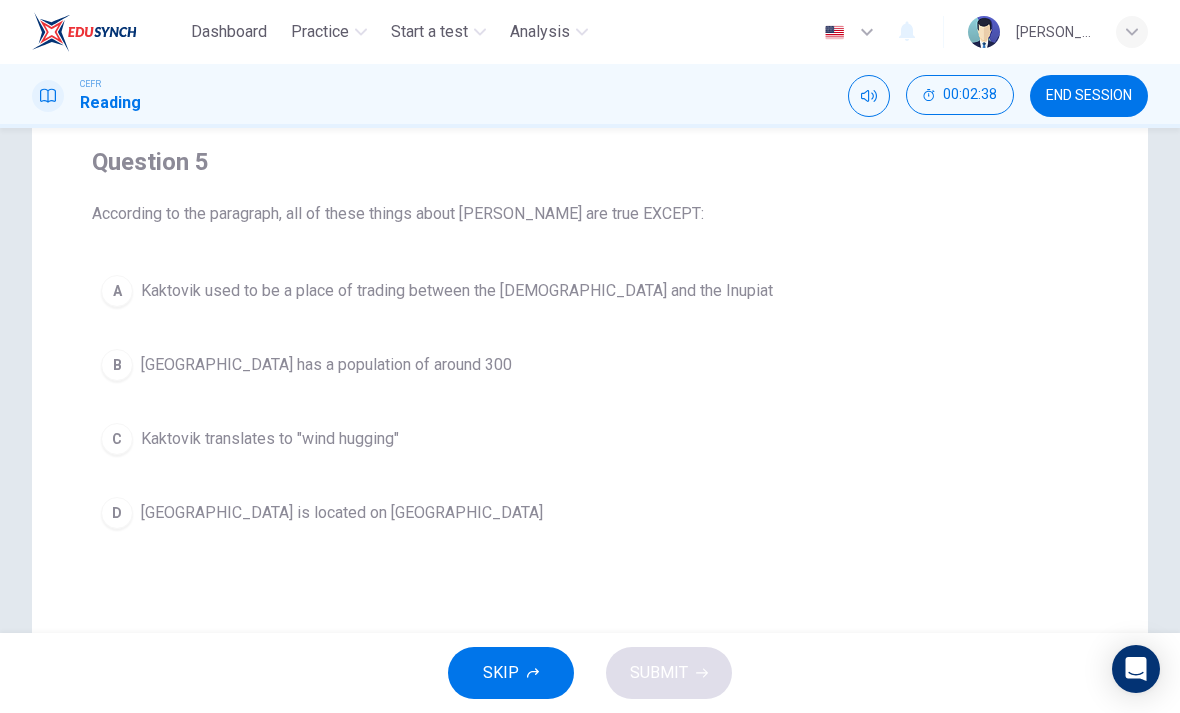 click on "C" at bounding box center [117, 439] 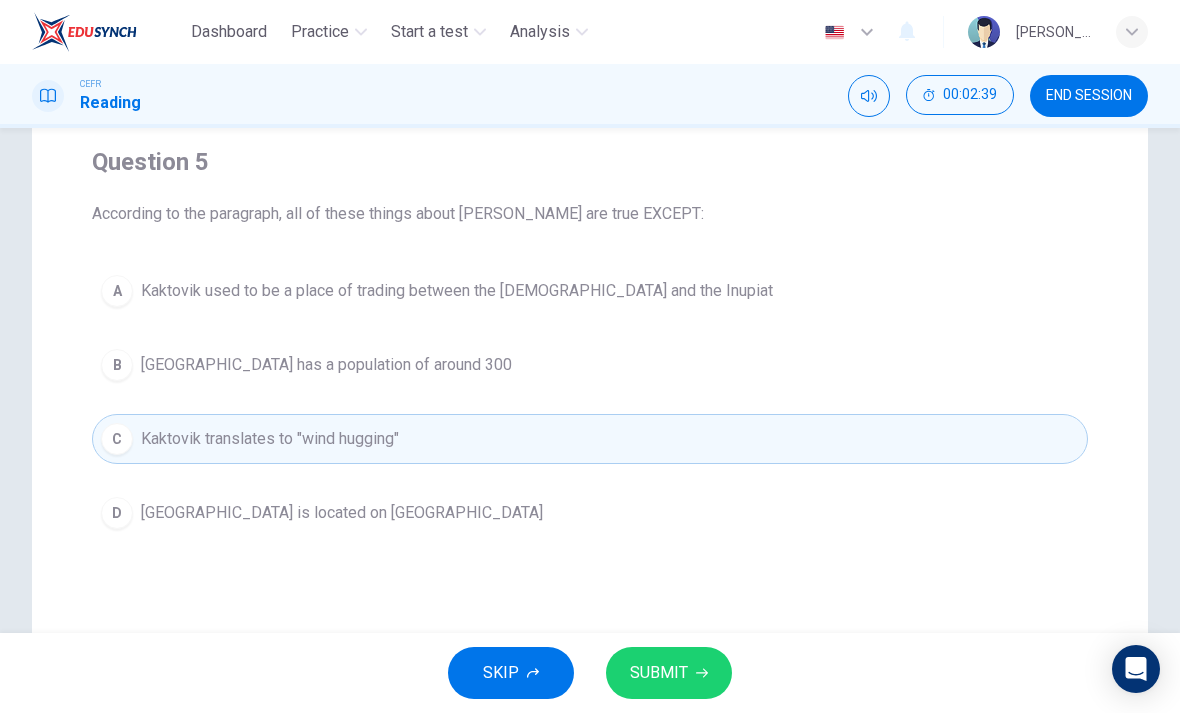 click on "SUBMIT" at bounding box center [669, 673] 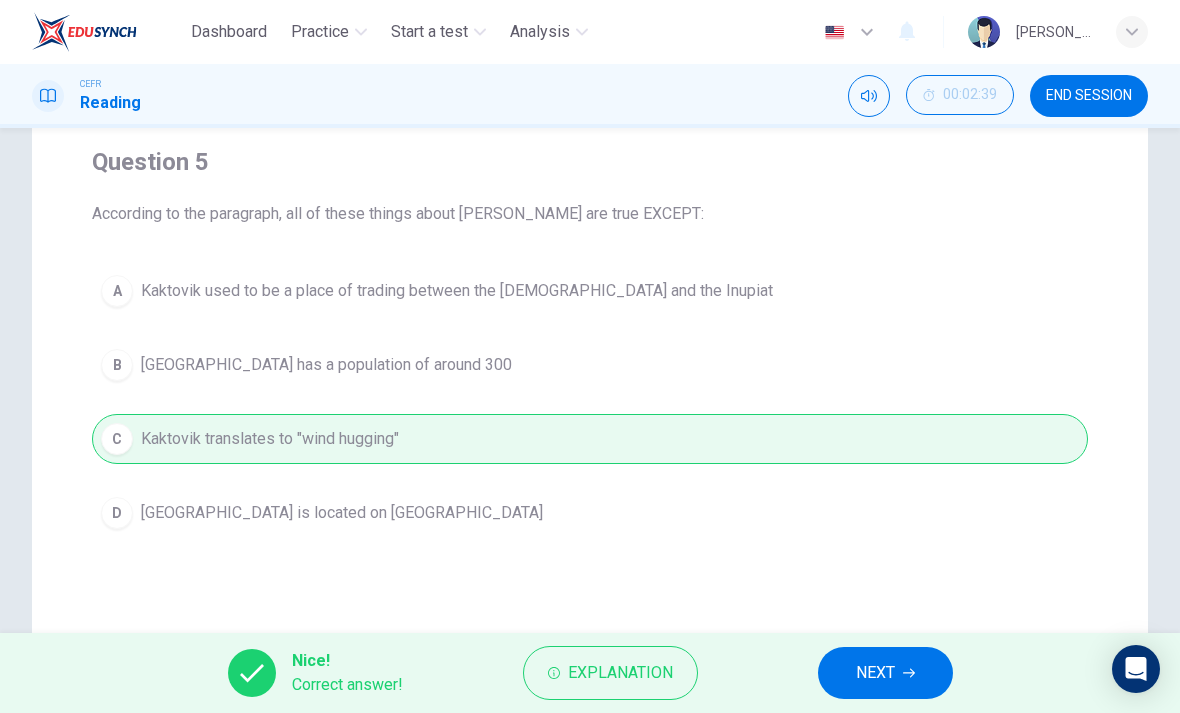 click on "NEXT" at bounding box center [885, 673] 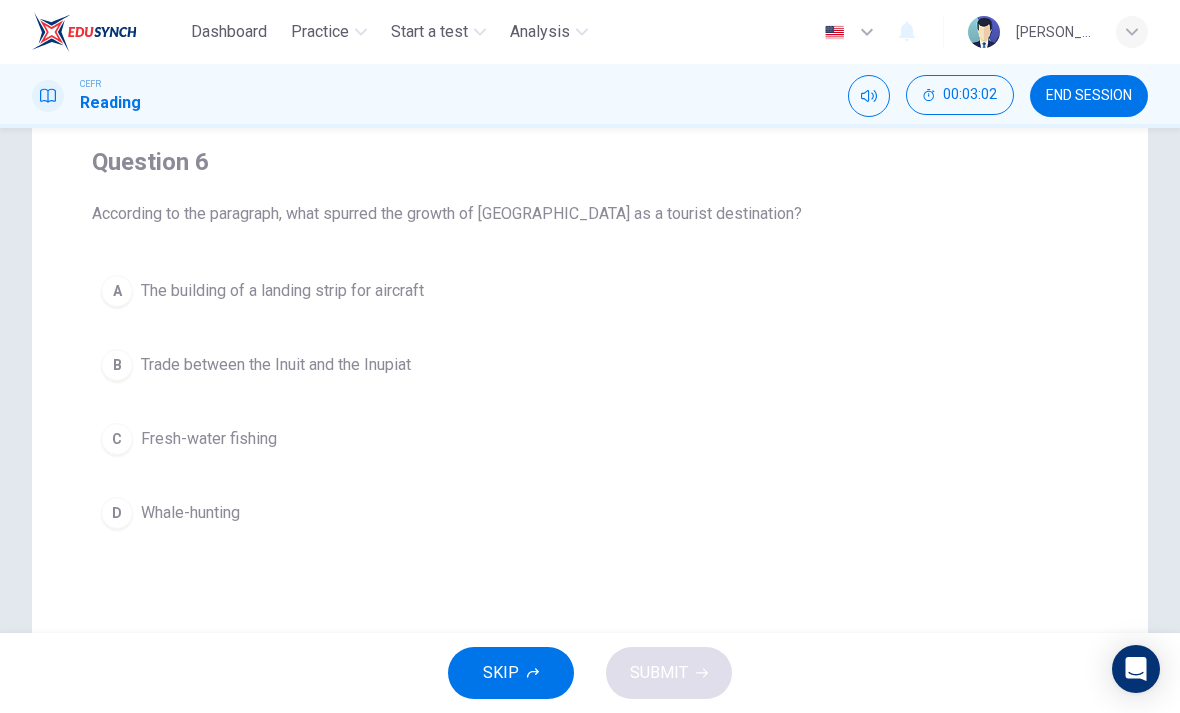 click on "C" at bounding box center (117, 439) 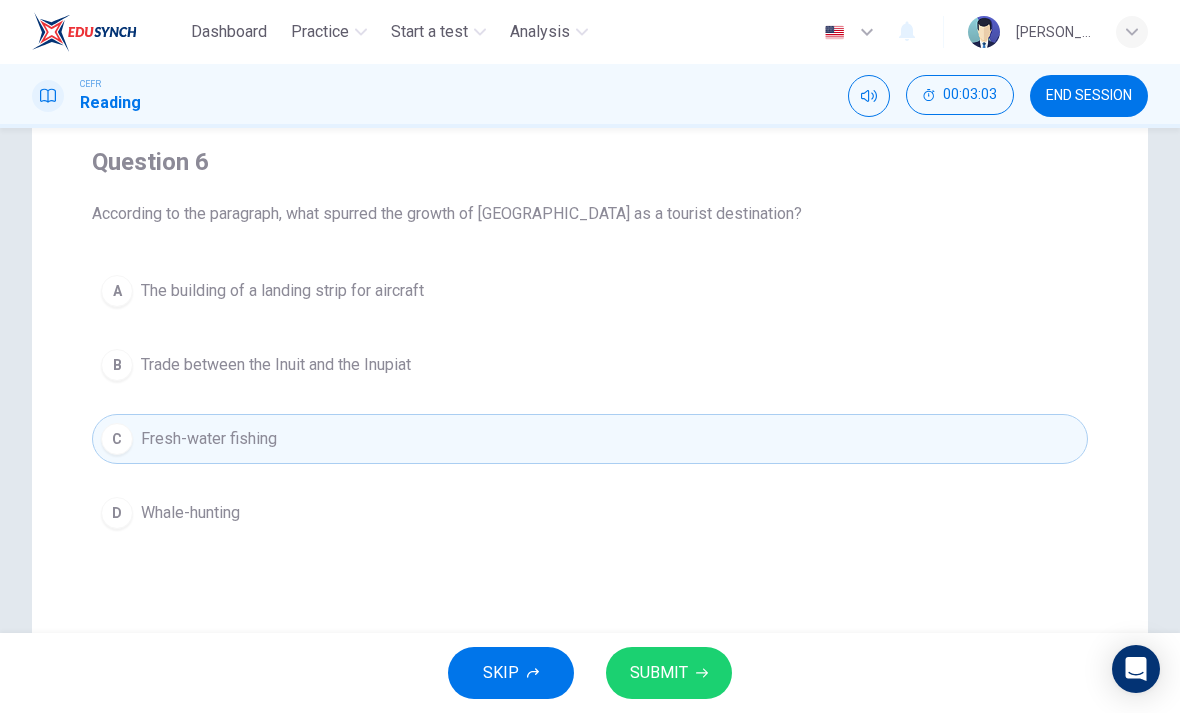click on "SUBMIT" at bounding box center (659, 673) 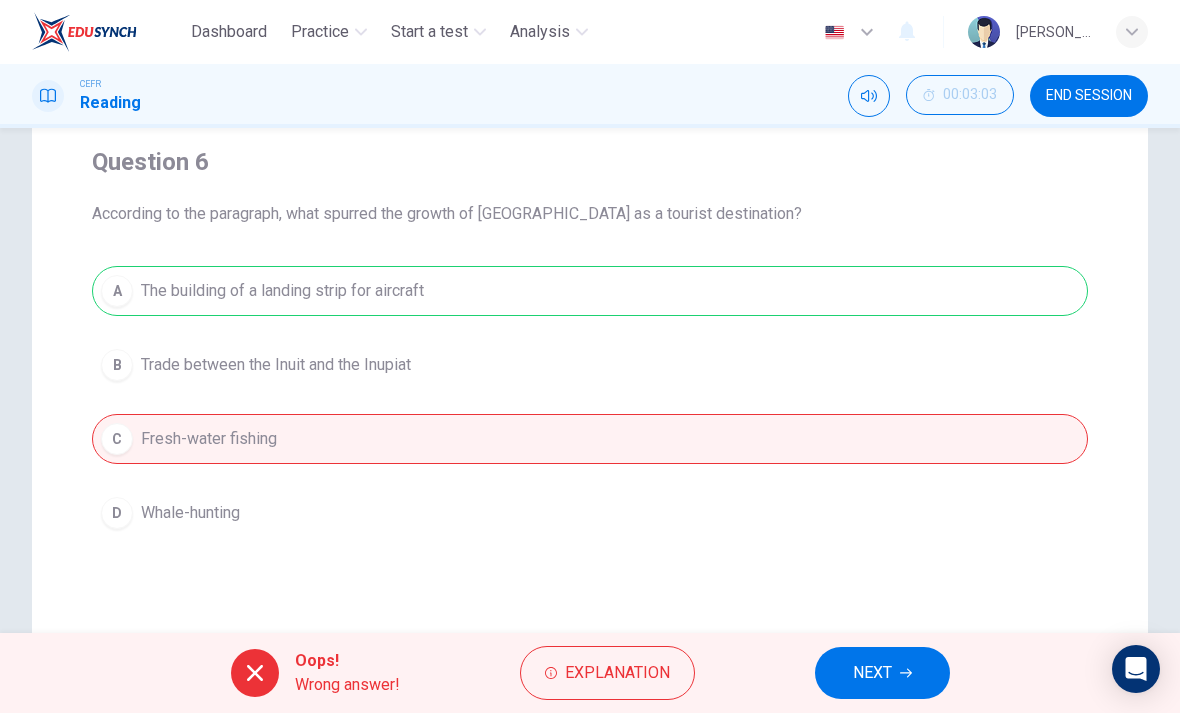 click on "A The building of a landing strip for aircraft B Trade between the Inuit and the Inupiat C Fresh-water fishing D Whale-hunting" at bounding box center [590, 402] 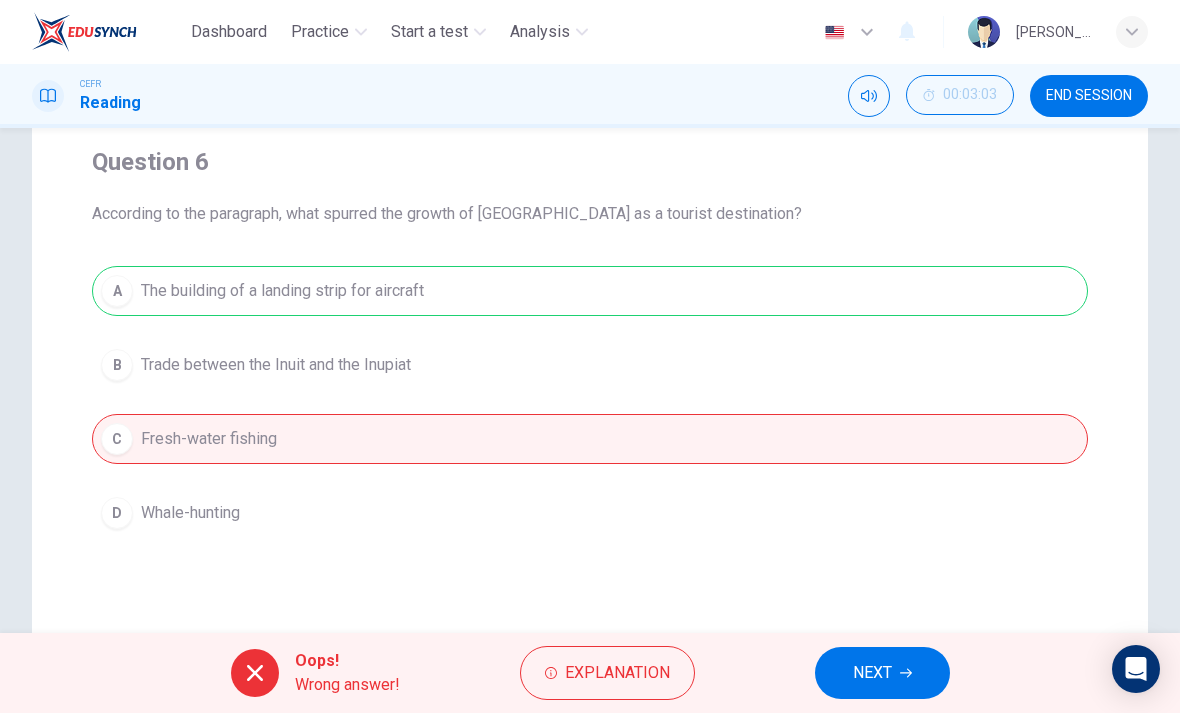 click on "NEXT" at bounding box center [872, 673] 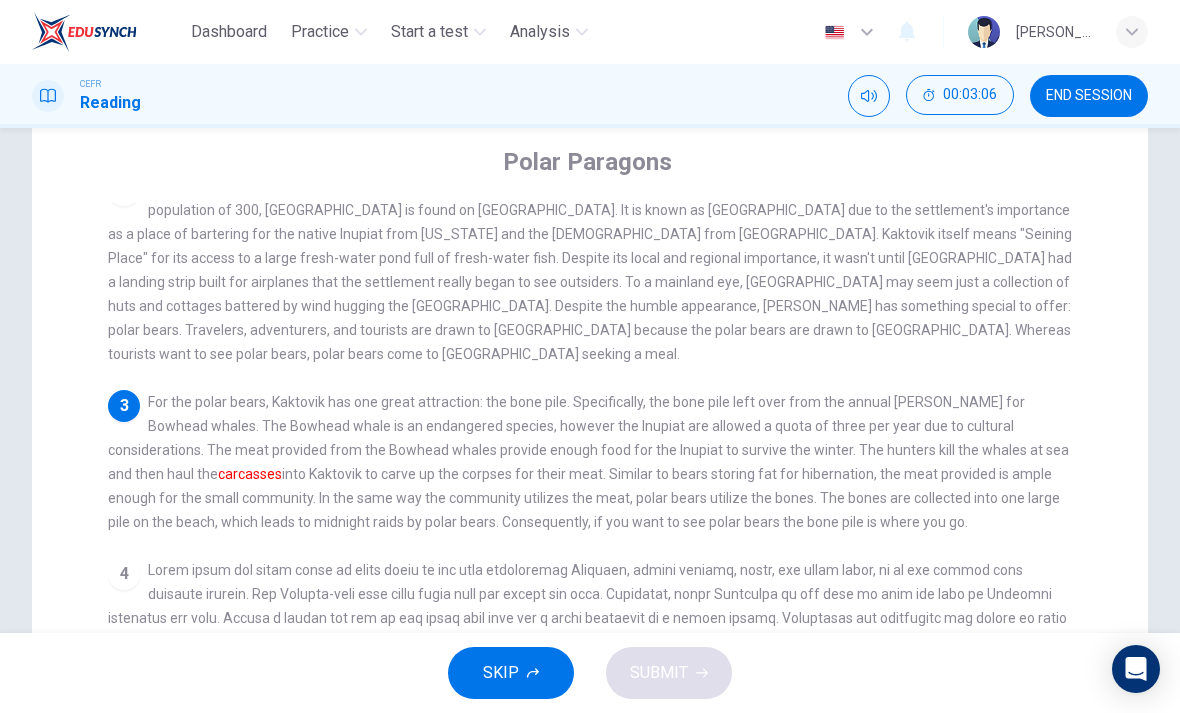 scroll, scrollTop: 179, scrollLeft: 0, axis: vertical 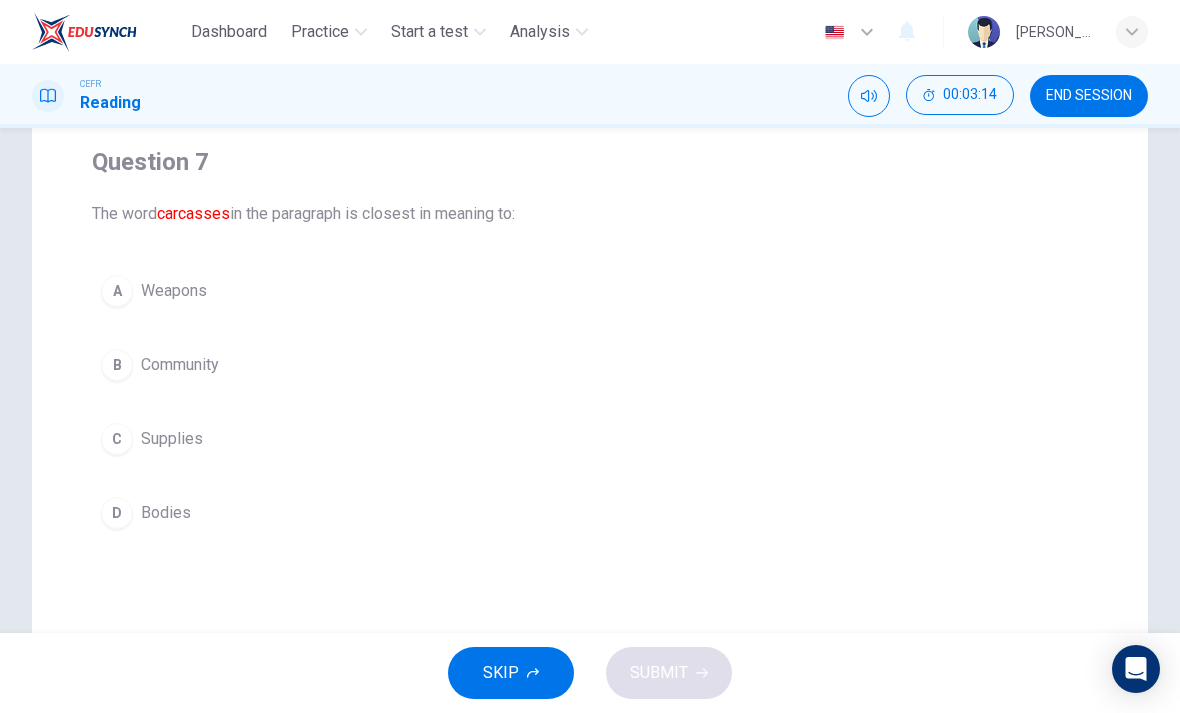 click on "D" at bounding box center [117, 513] 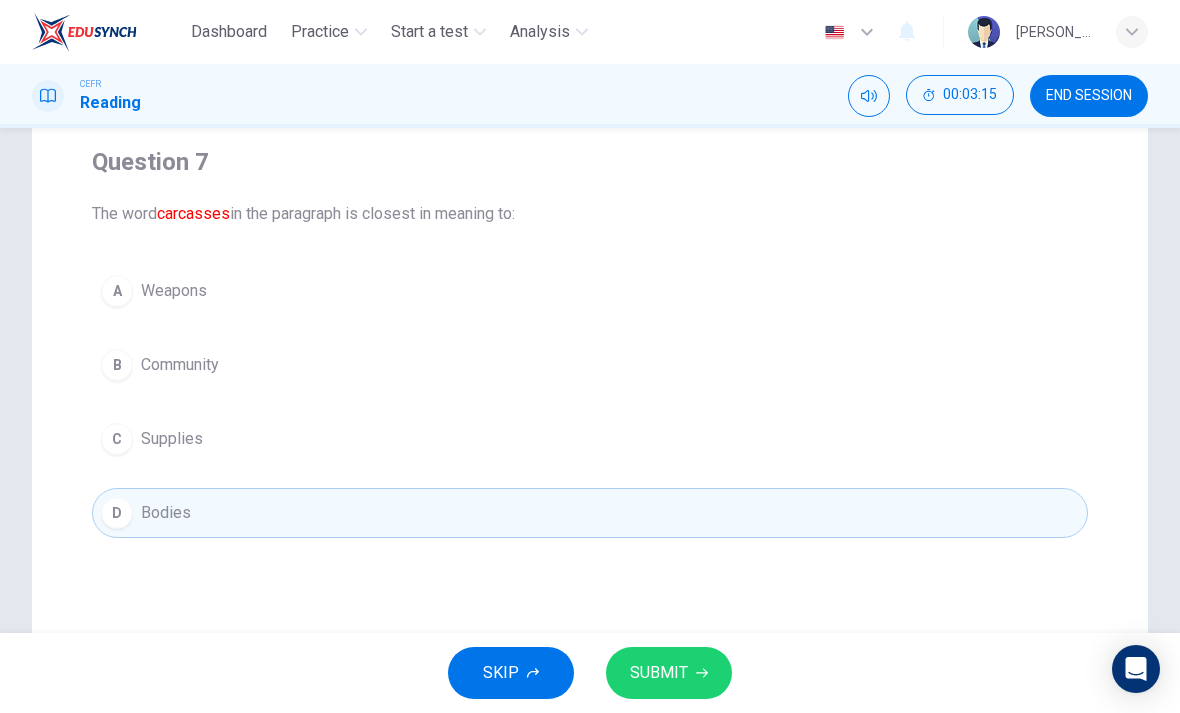 click on "SUBMIT" at bounding box center (659, 673) 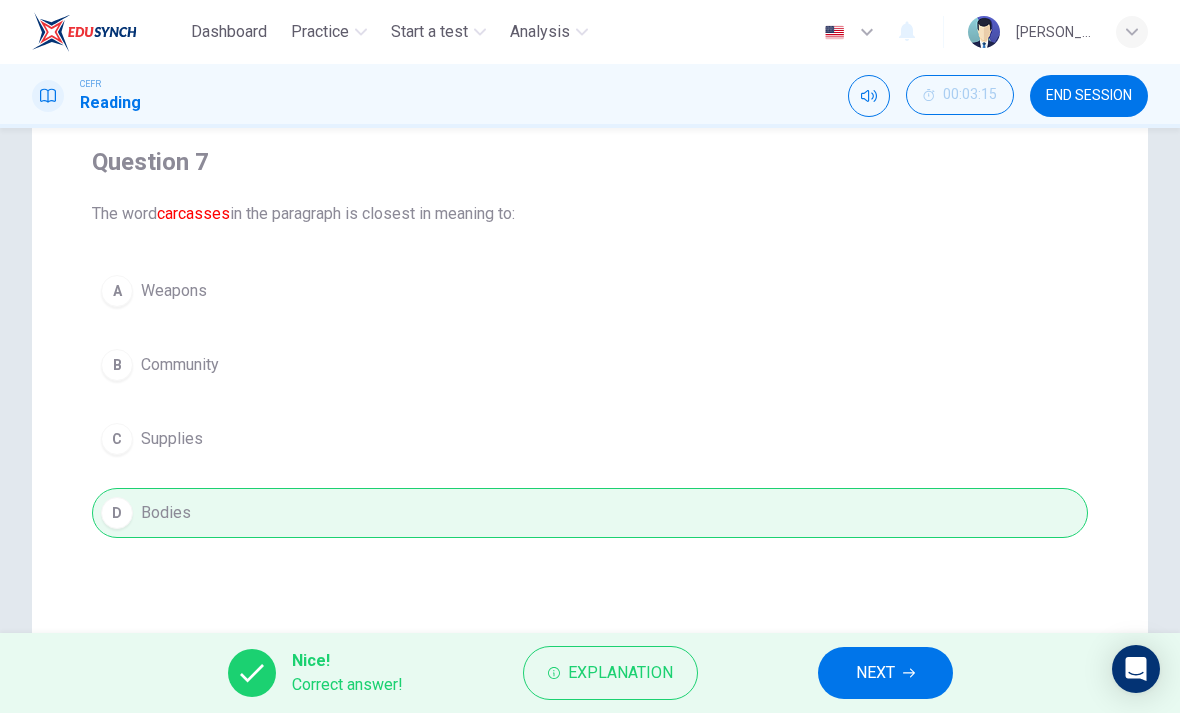 click on "NEXT" at bounding box center (885, 673) 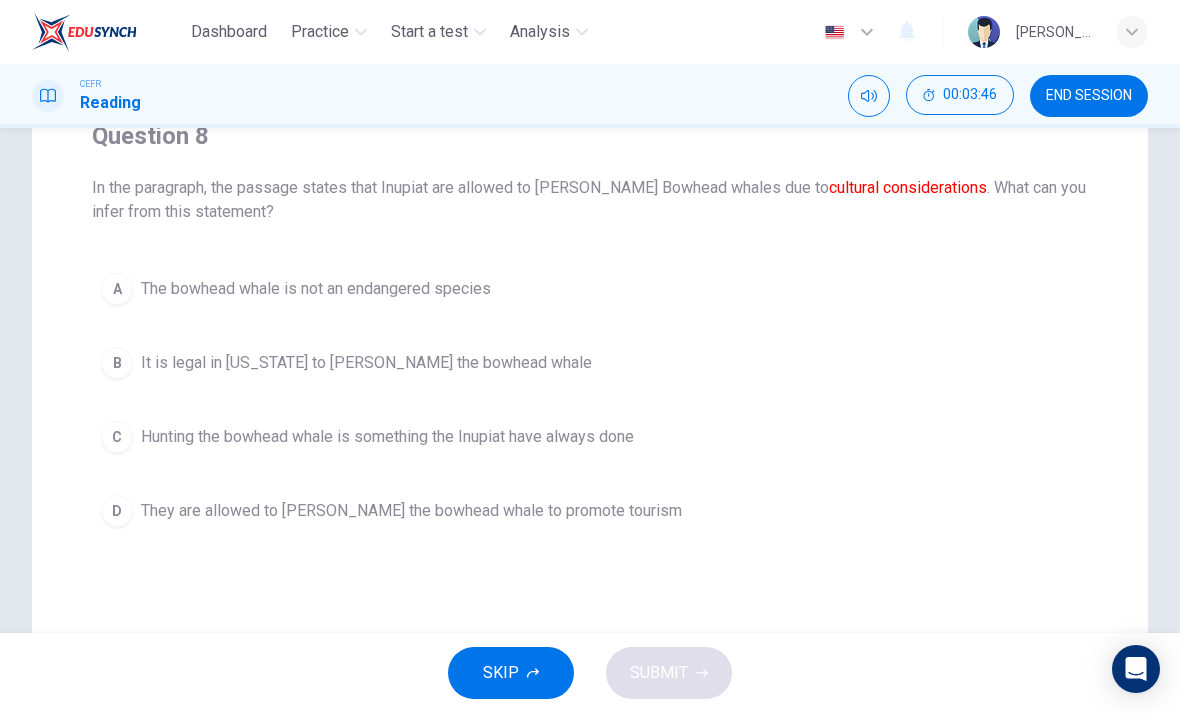 scroll, scrollTop: 181, scrollLeft: 0, axis: vertical 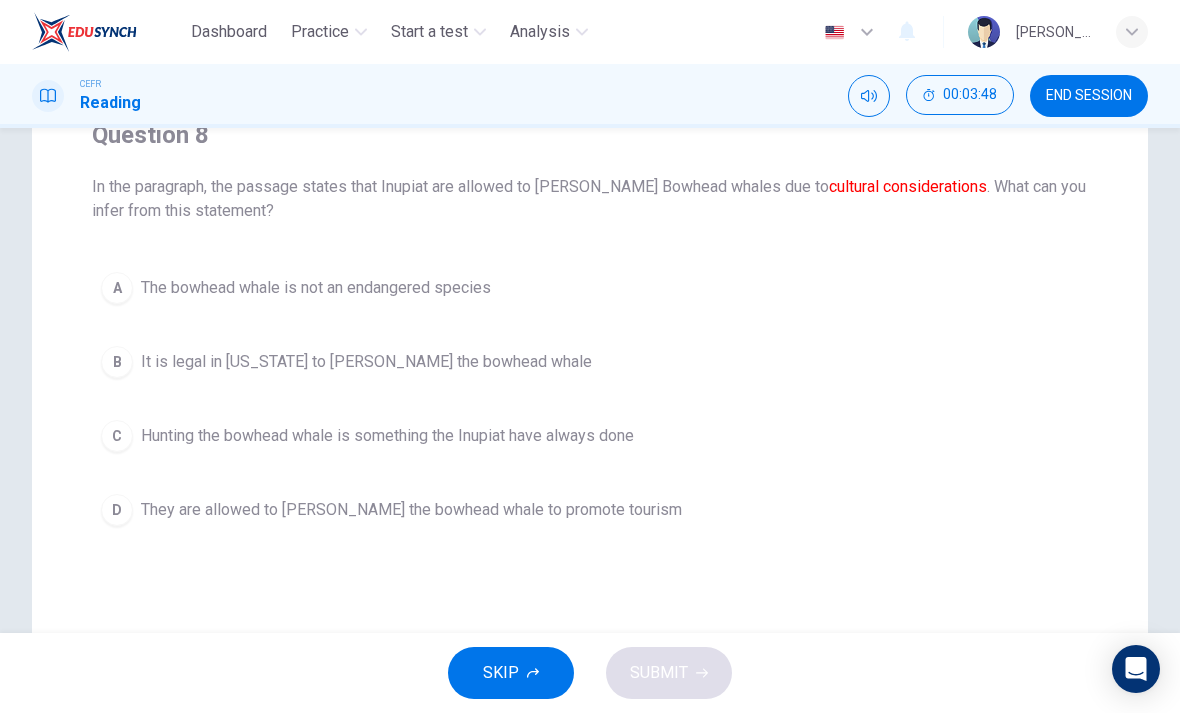 click on "B It is legal in Alaska to hunt the bowhead whale" at bounding box center (590, 362) 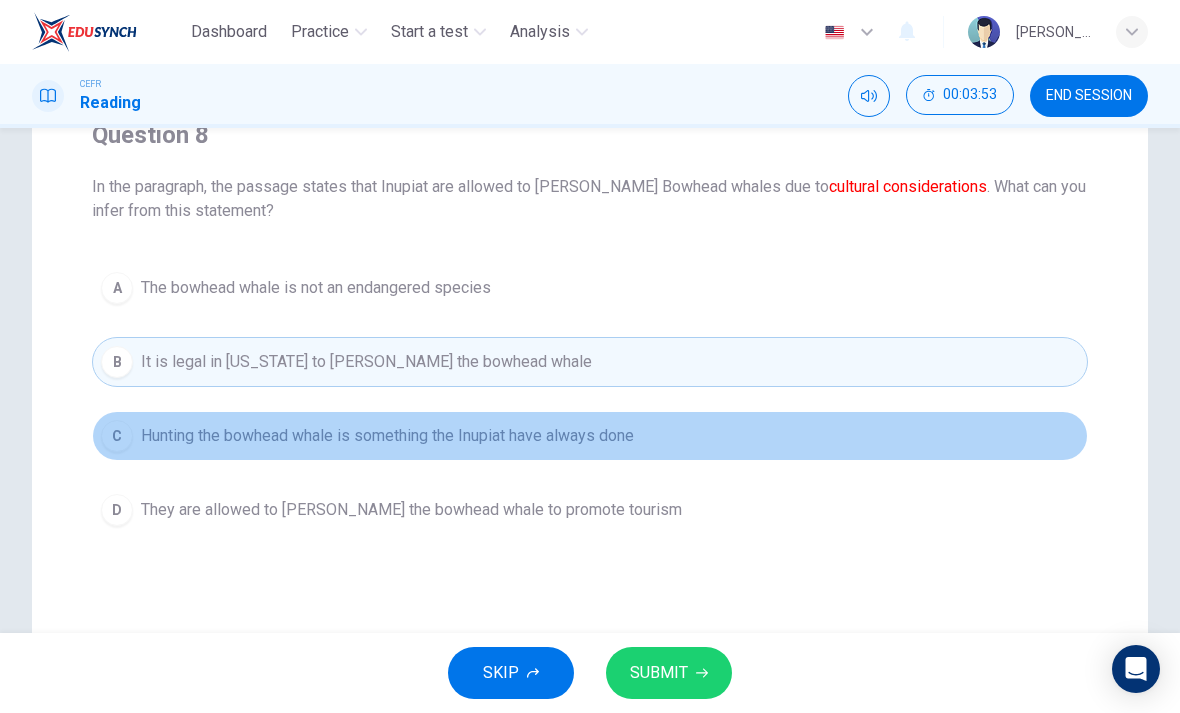 click on "C Hunting the bowhead whale is something the Inupiat have always done" at bounding box center [590, 436] 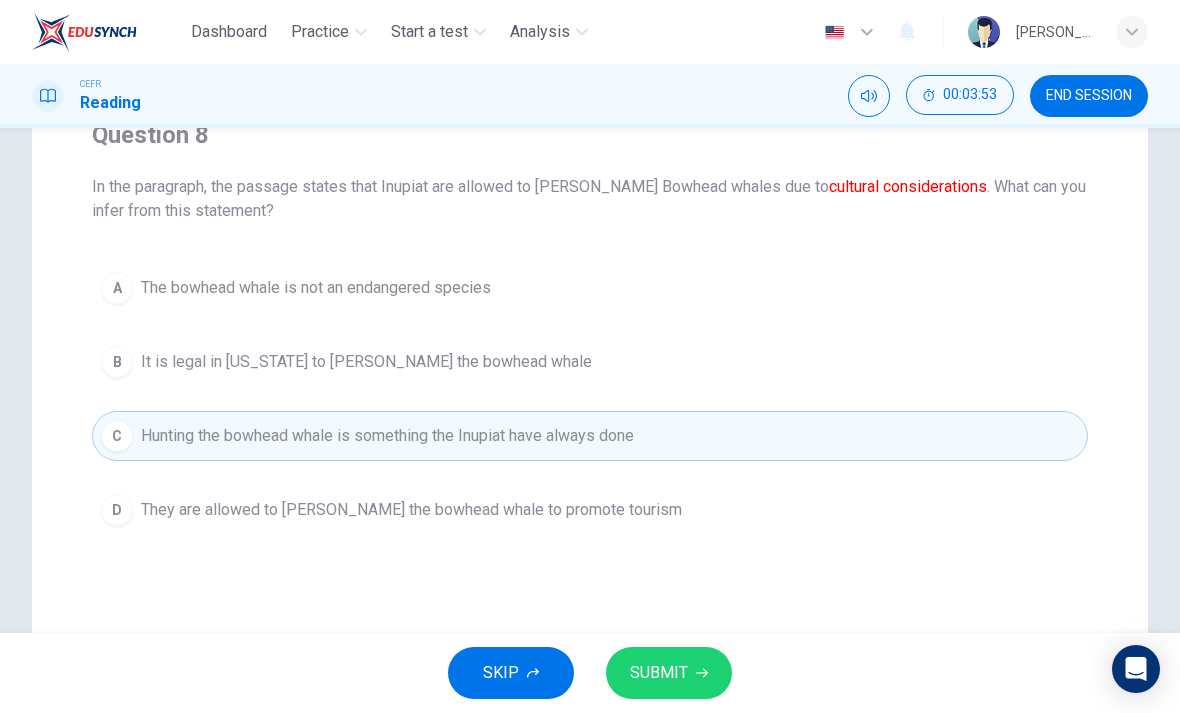 click on "SUBMIT" at bounding box center [669, 673] 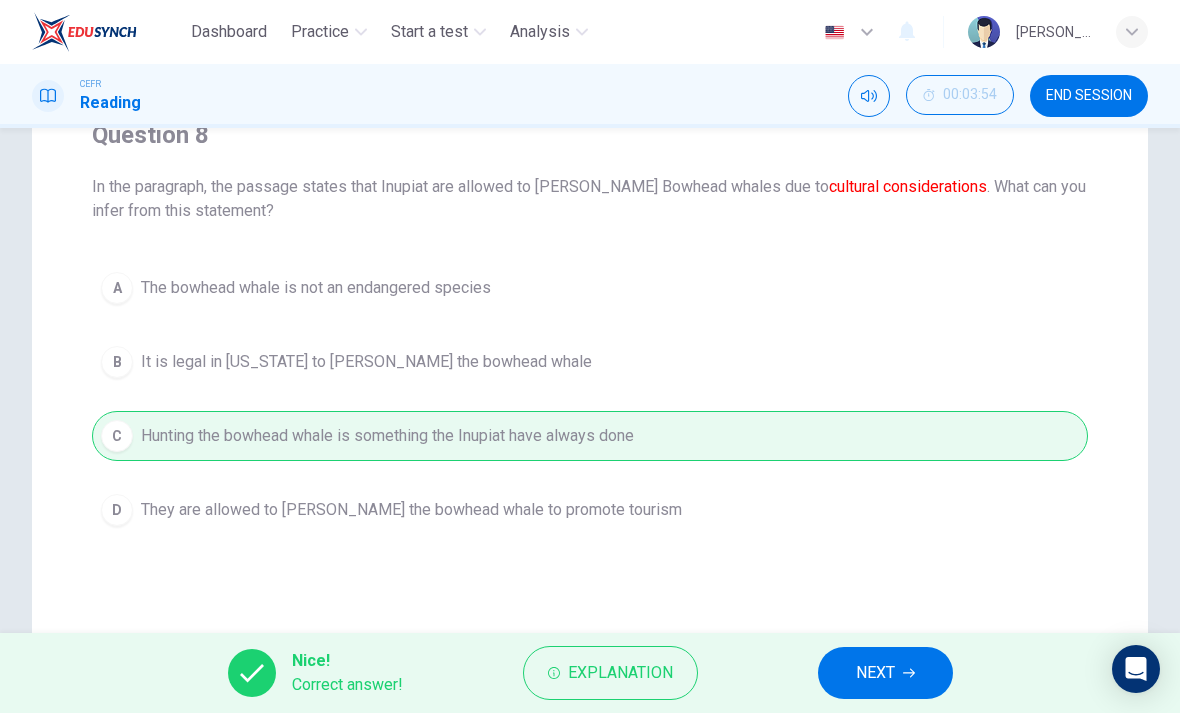 click on "NEXT" at bounding box center (875, 673) 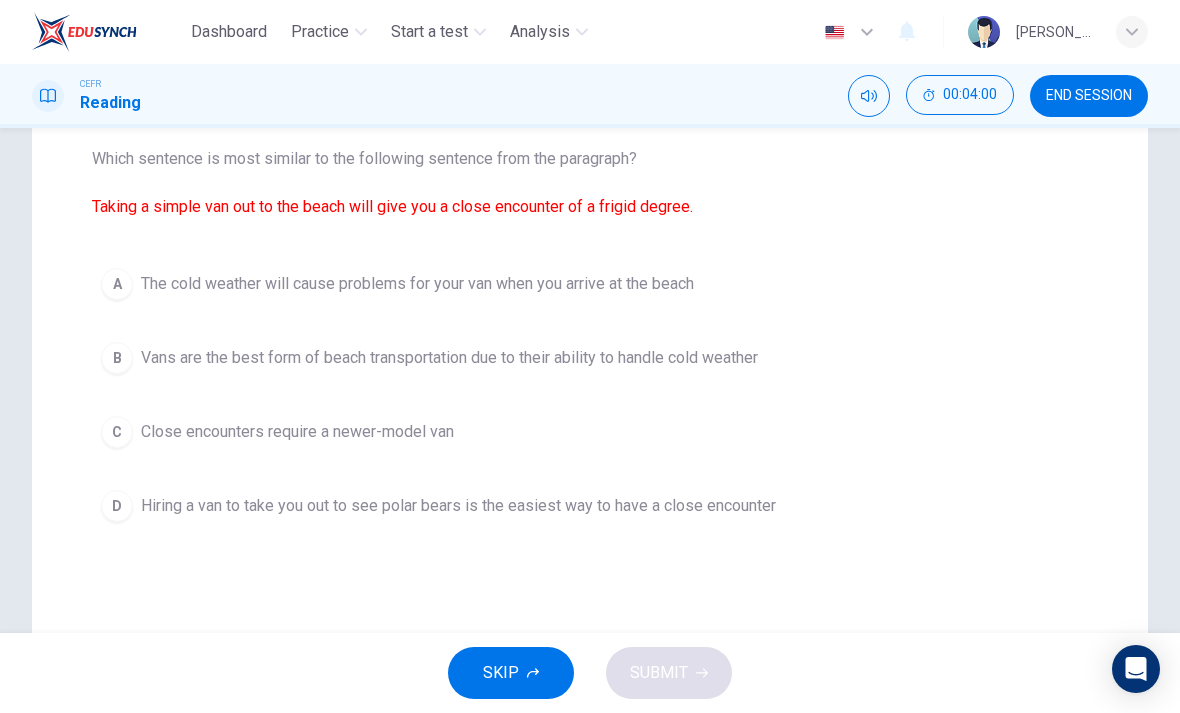scroll, scrollTop: 211, scrollLeft: 0, axis: vertical 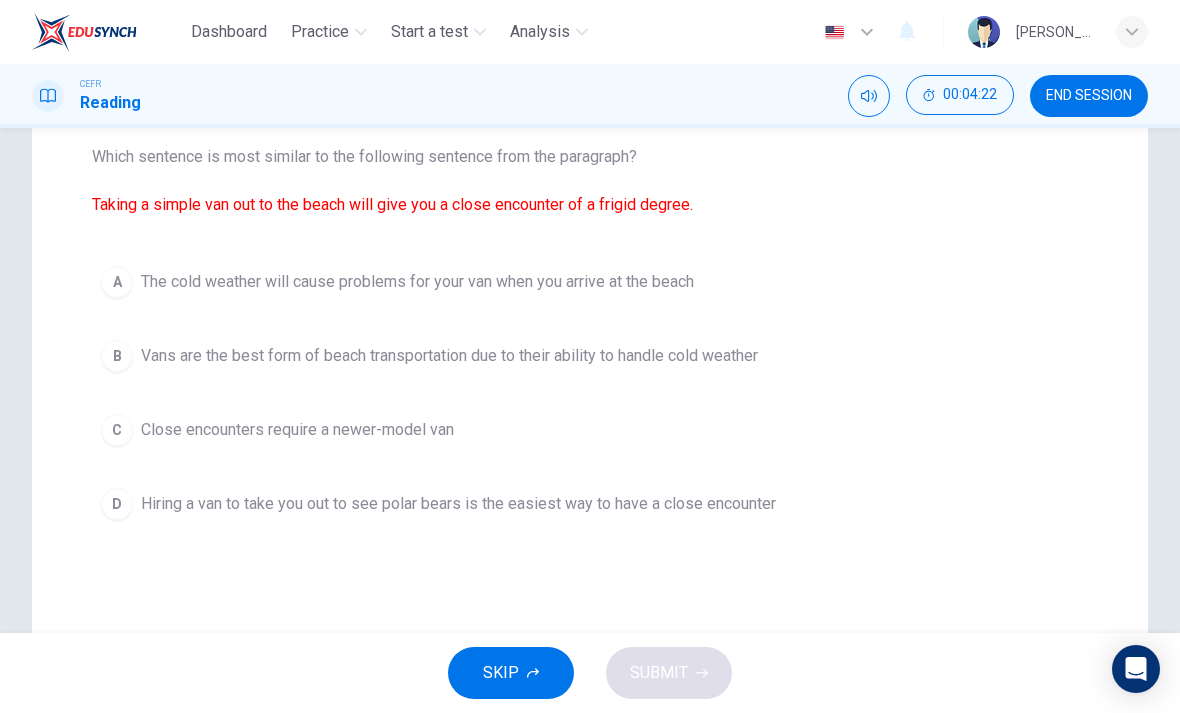 click on "D" at bounding box center [117, 504] 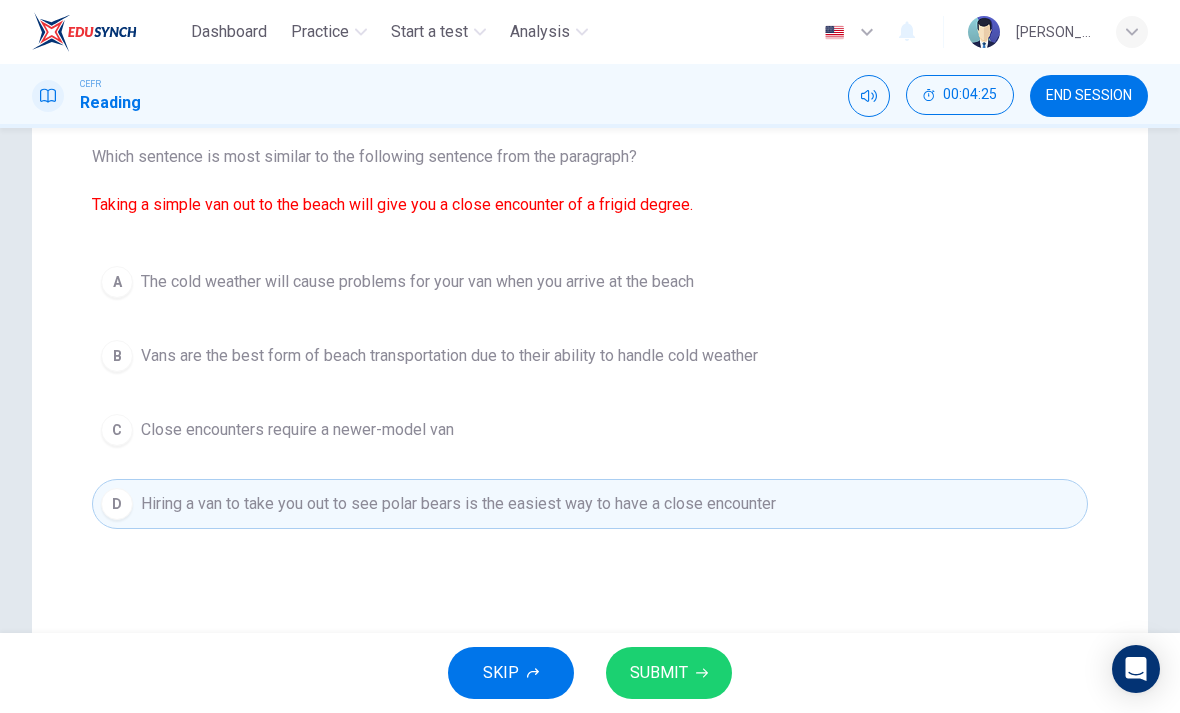 click on "SUBMIT" at bounding box center (659, 673) 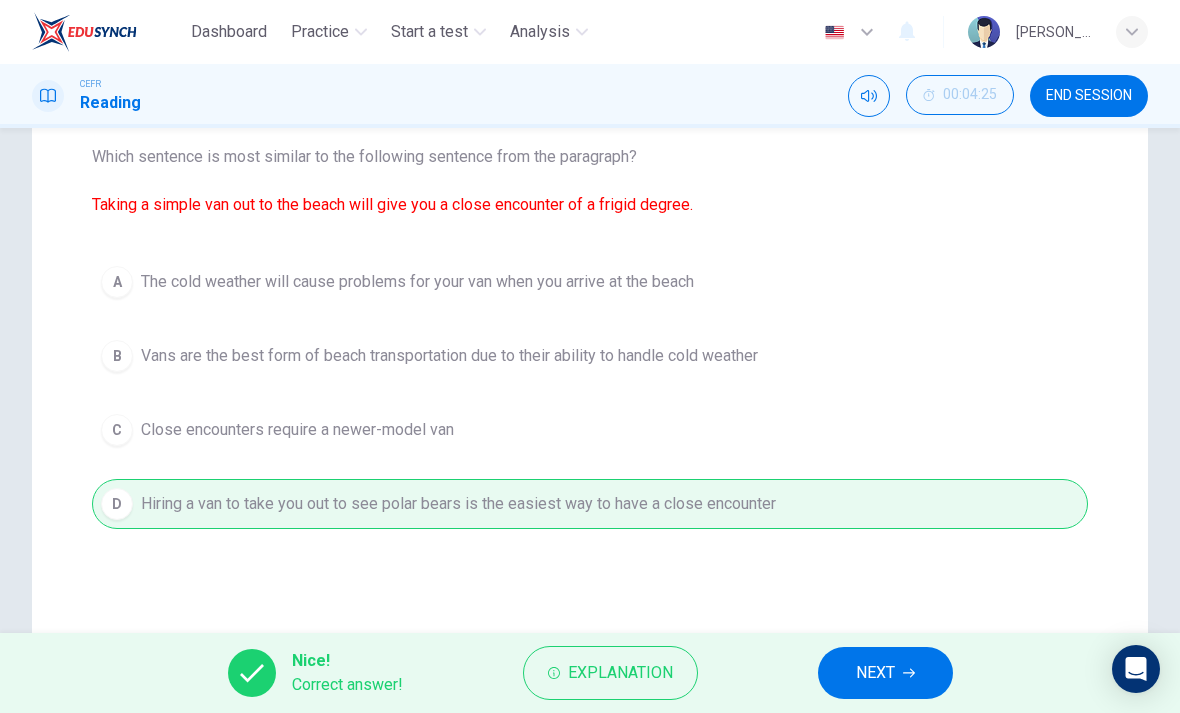 click on "NEXT" at bounding box center [875, 673] 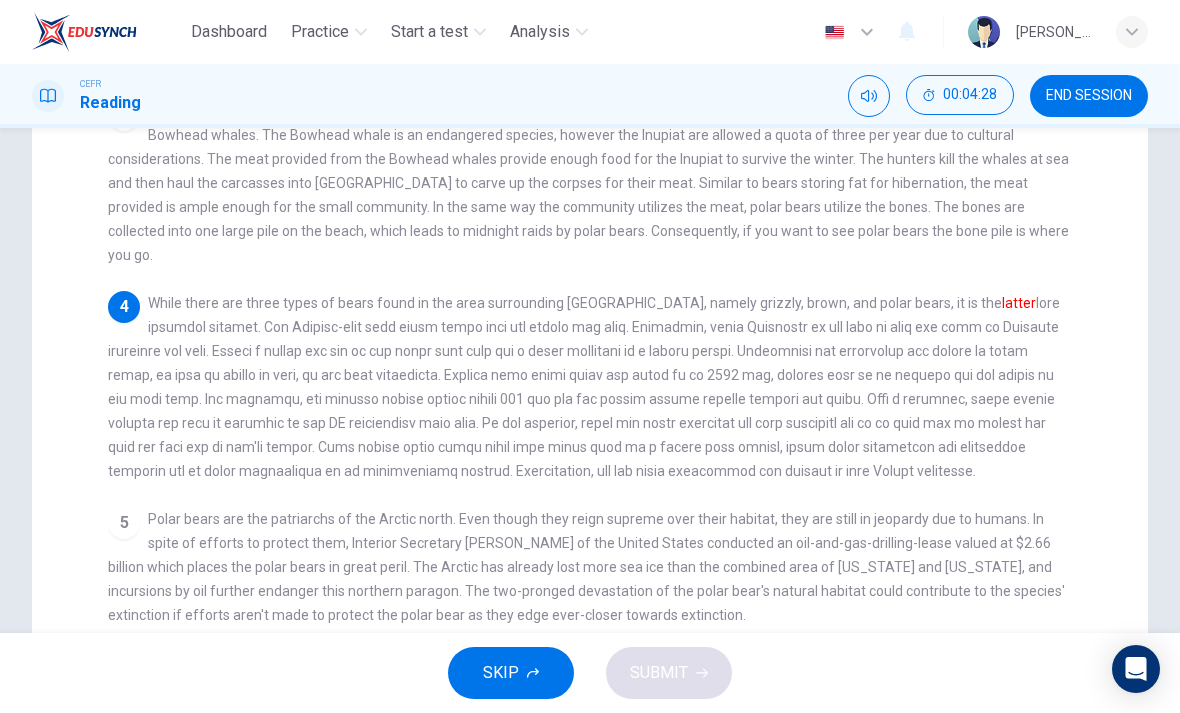 scroll, scrollTop: 439, scrollLeft: 0, axis: vertical 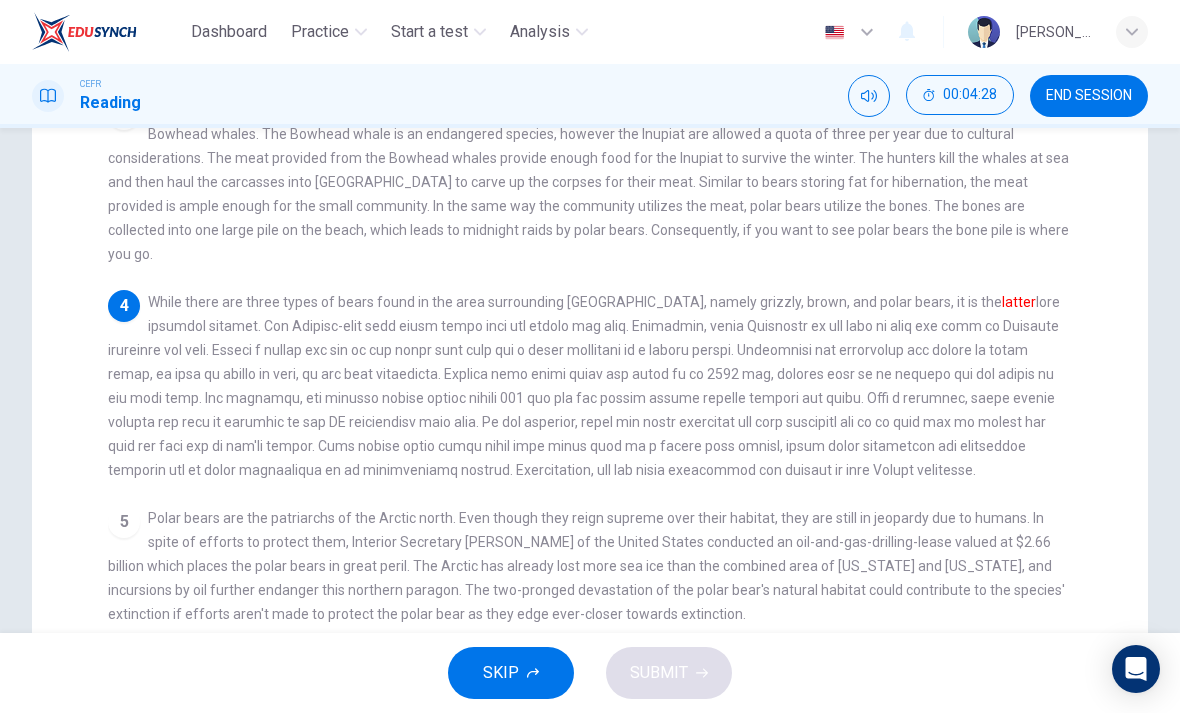 click on "For the polar bears, Kaktovik has one great attraction: the bone pile. Specifically, the bone pile left over from the annual hunt for Bowhead whales. The Bowhead whale is an endangered species, however the Inupiat are allowed a quota of three per year due to cultural considerations. The meat provided from the Bowhead whales provide enough food for the Inupiat to survive the winter. The hunters kill the whales at sea and then haul the carcasses into Kaktovik to carve up the corpses for their meat. Similar to bears storing fat for hibernation, the meat provided is ample enough for the small community. In the same way the community utilizes the meat, polar bears utilize the bones. The bones are collected into one large pile on the beach, which leads to midnight raids by polar bears. Consequently, if you want to see polar bears the bone pile is where you go." at bounding box center [588, 182] 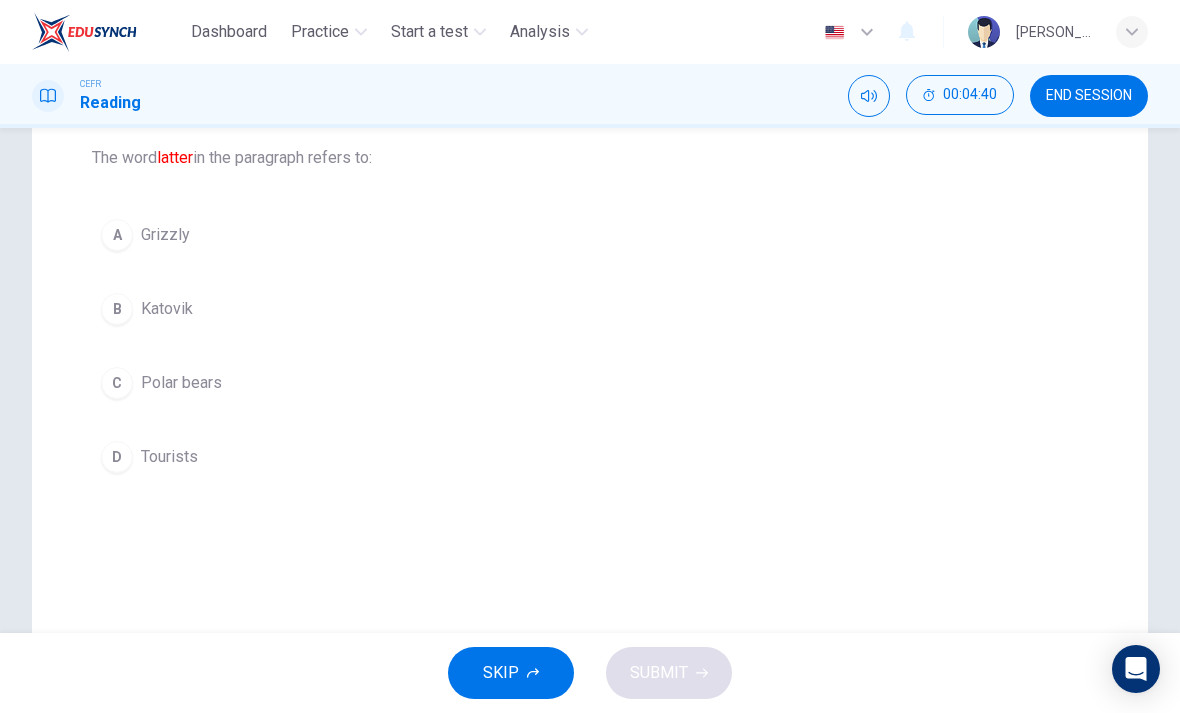 scroll, scrollTop: 211, scrollLeft: 0, axis: vertical 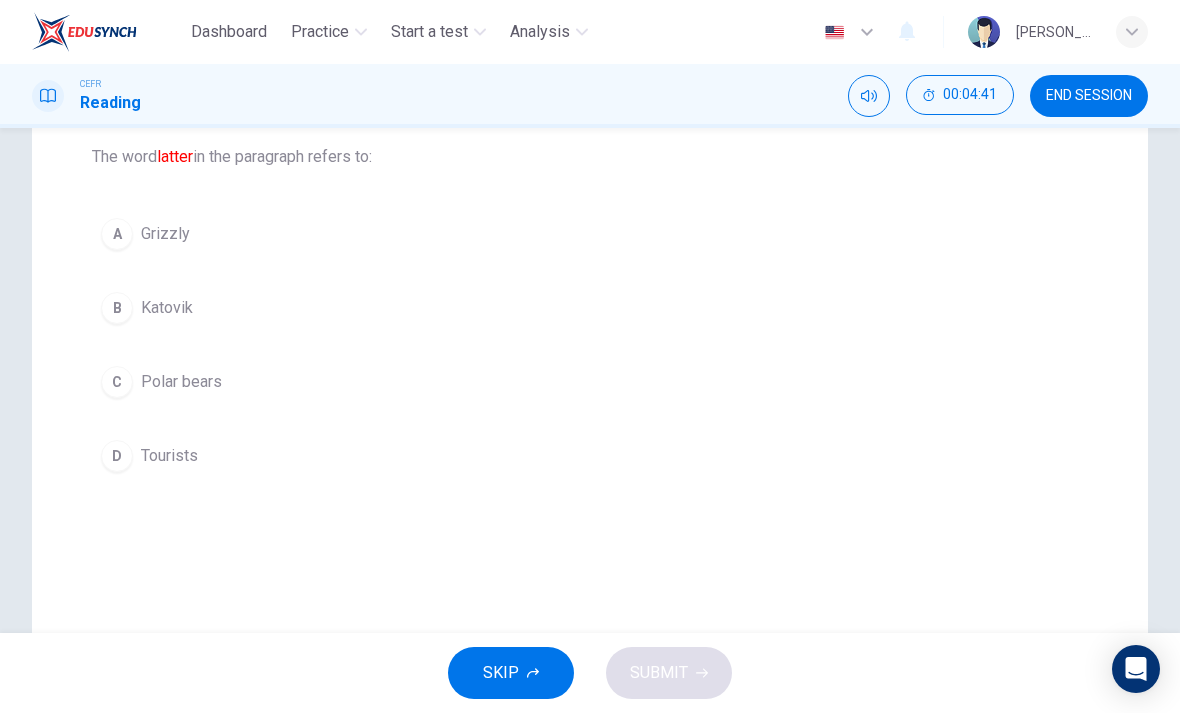 click on "C" at bounding box center [117, 382] 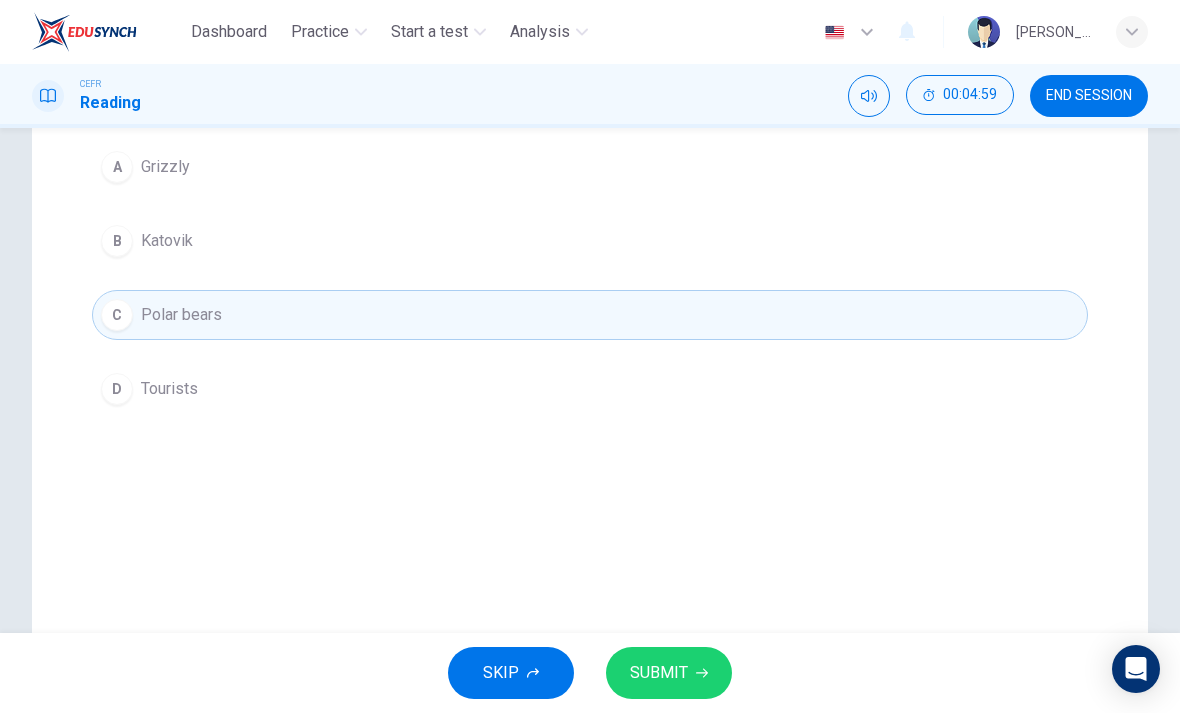 scroll, scrollTop: 242, scrollLeft: 0, axis: vertical 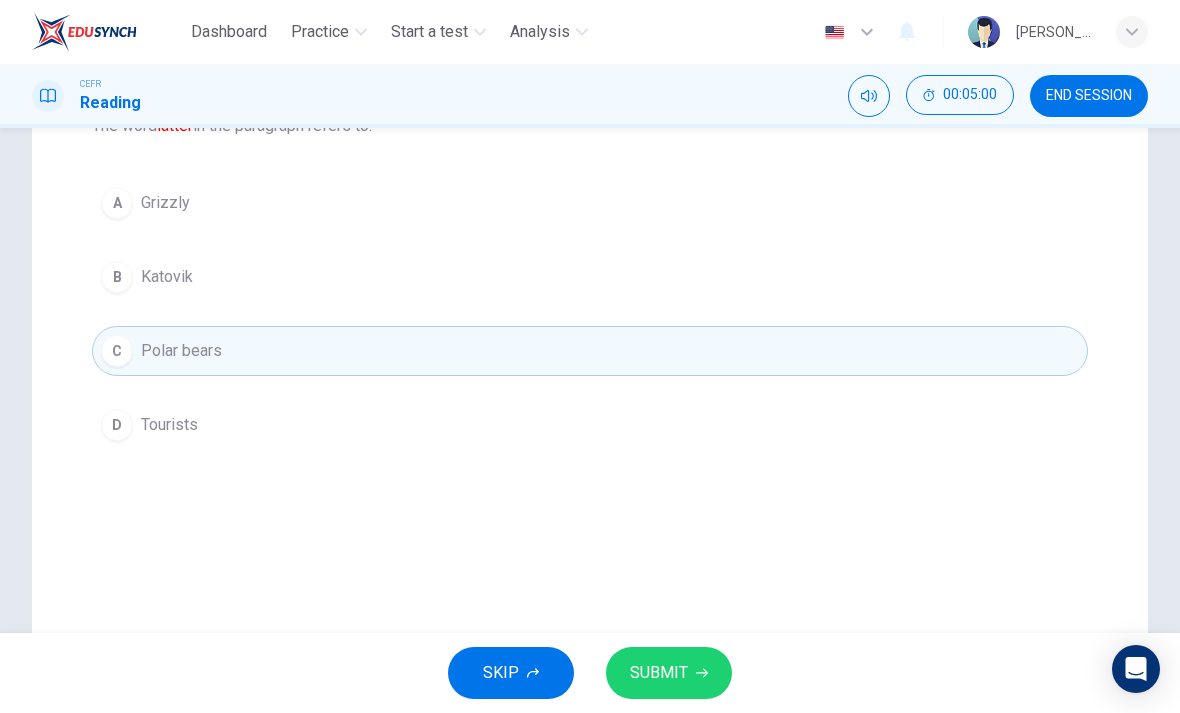click on "D" at bounding box center [117, 425] 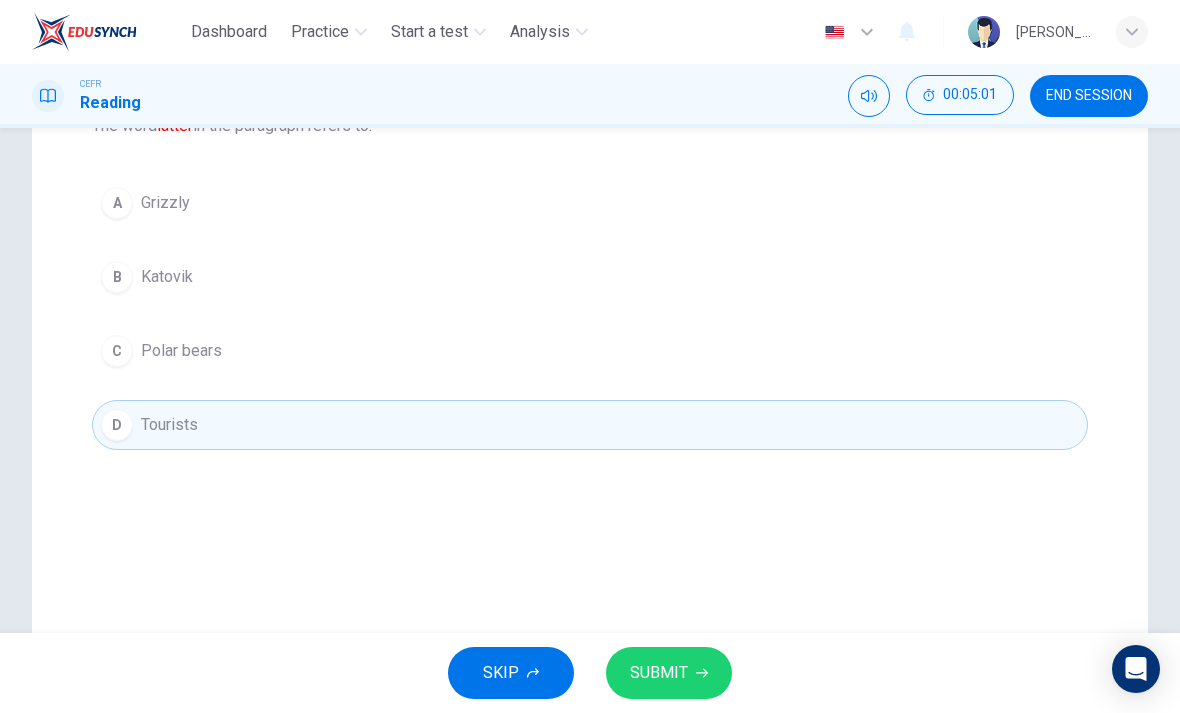 click on "SUBMIT" at bounding box center (659, 673) 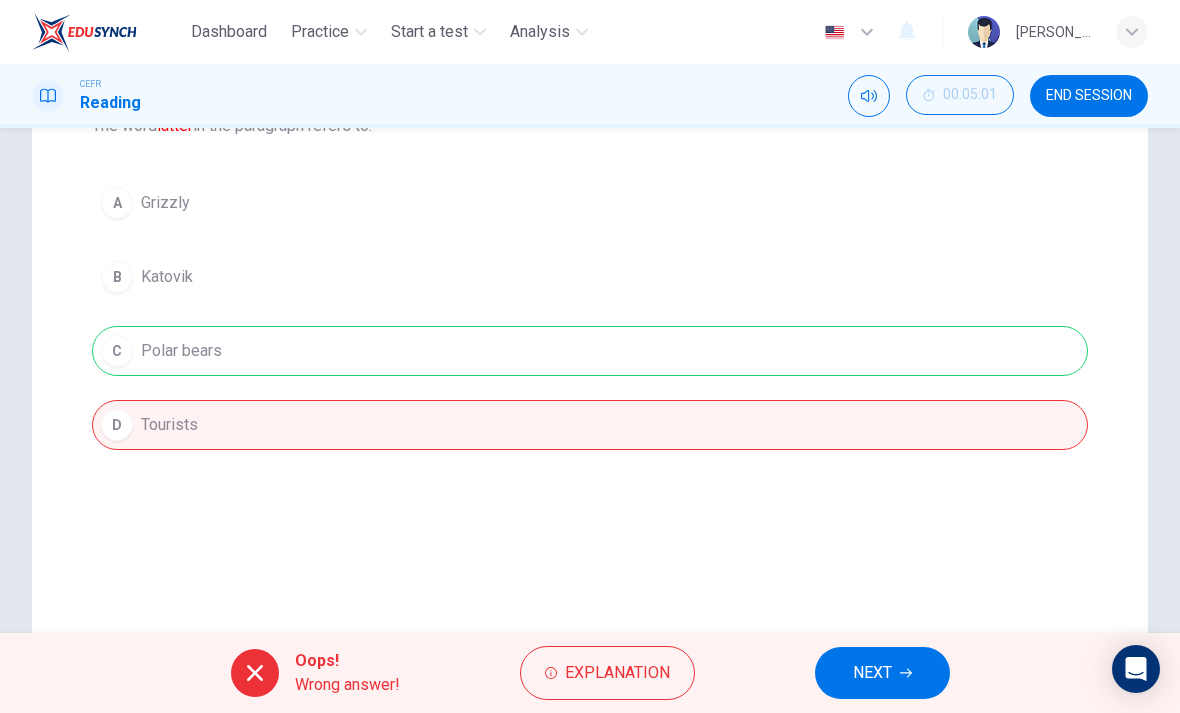 click on "NEXT" at bounding box center [882, 673] 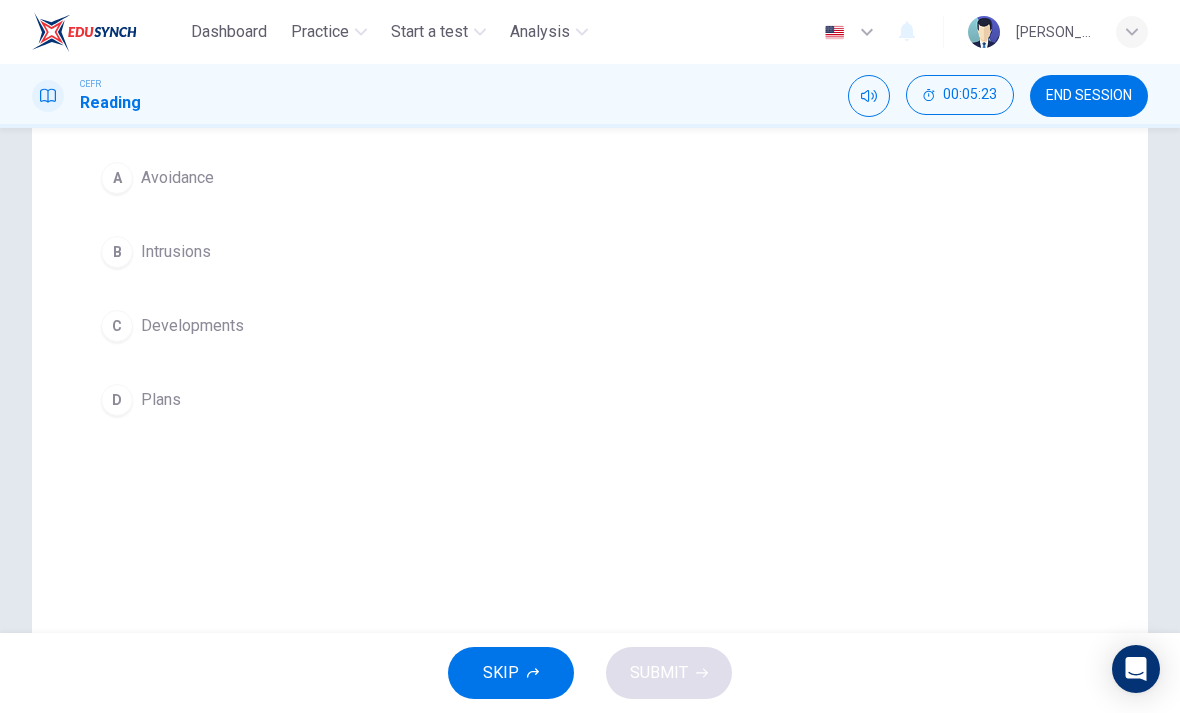scroll, scrollTop: 271, scrollLeft: 0, axis: vertical 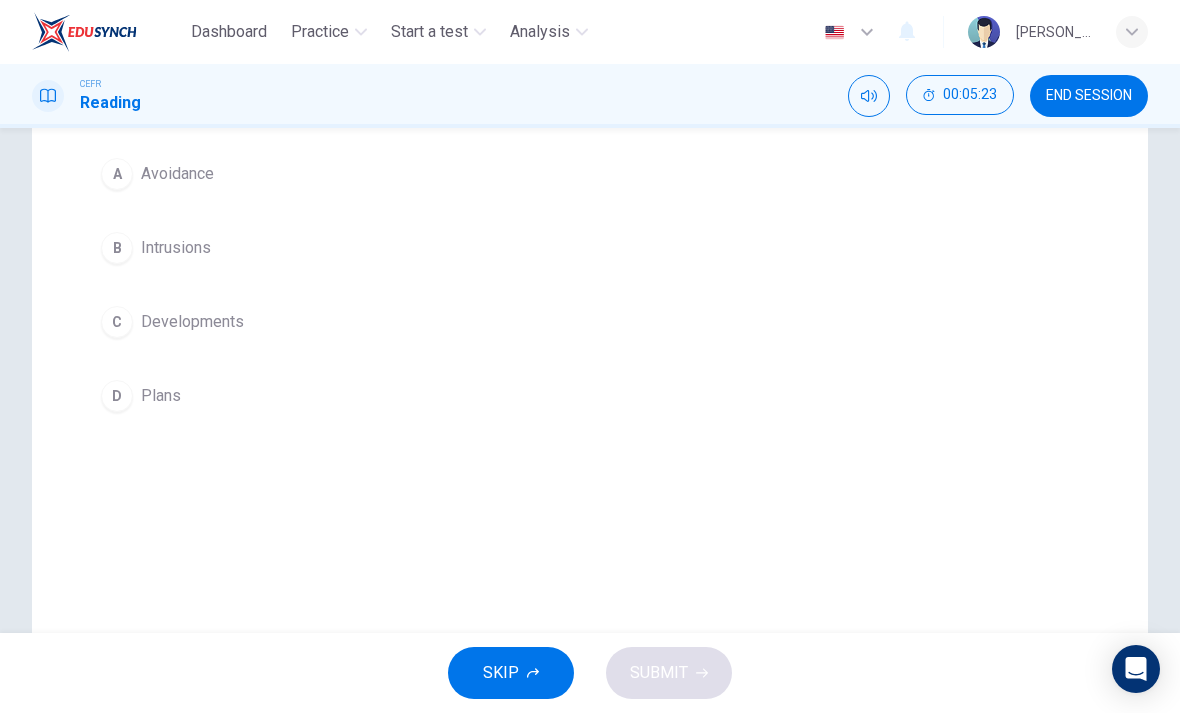 click on "C Developments" at bounding box center (590, 322) 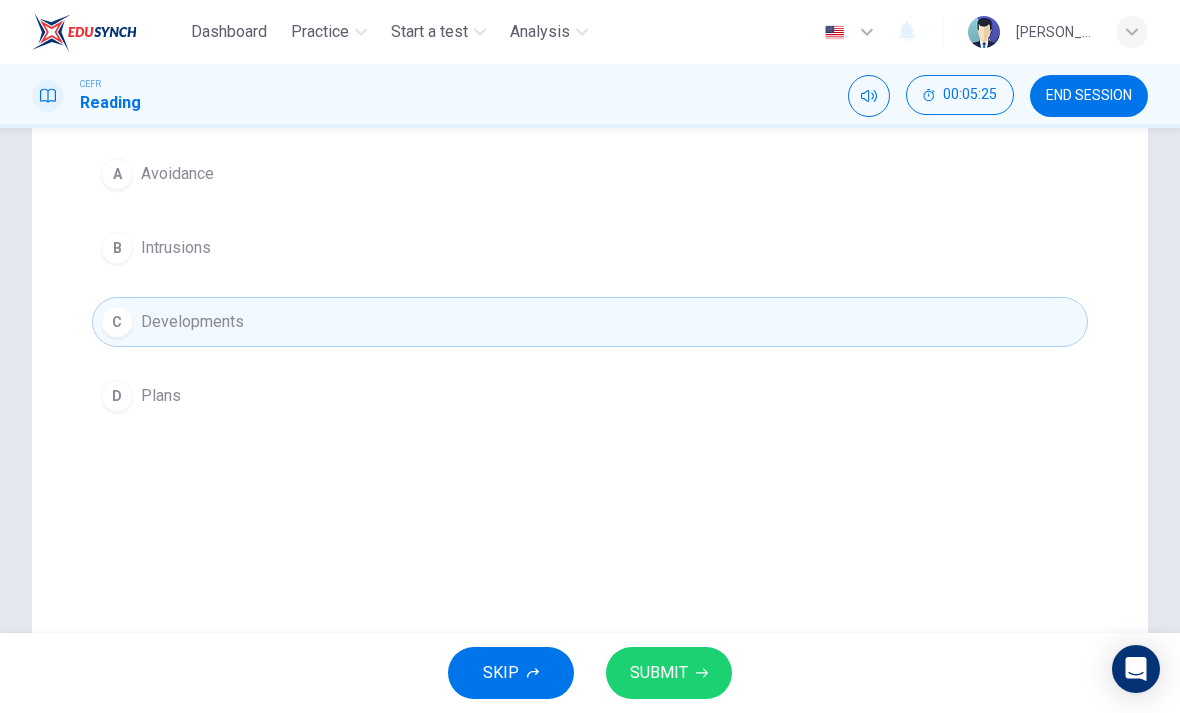 click on "B Intrusions" at bounding box center [590, 248] 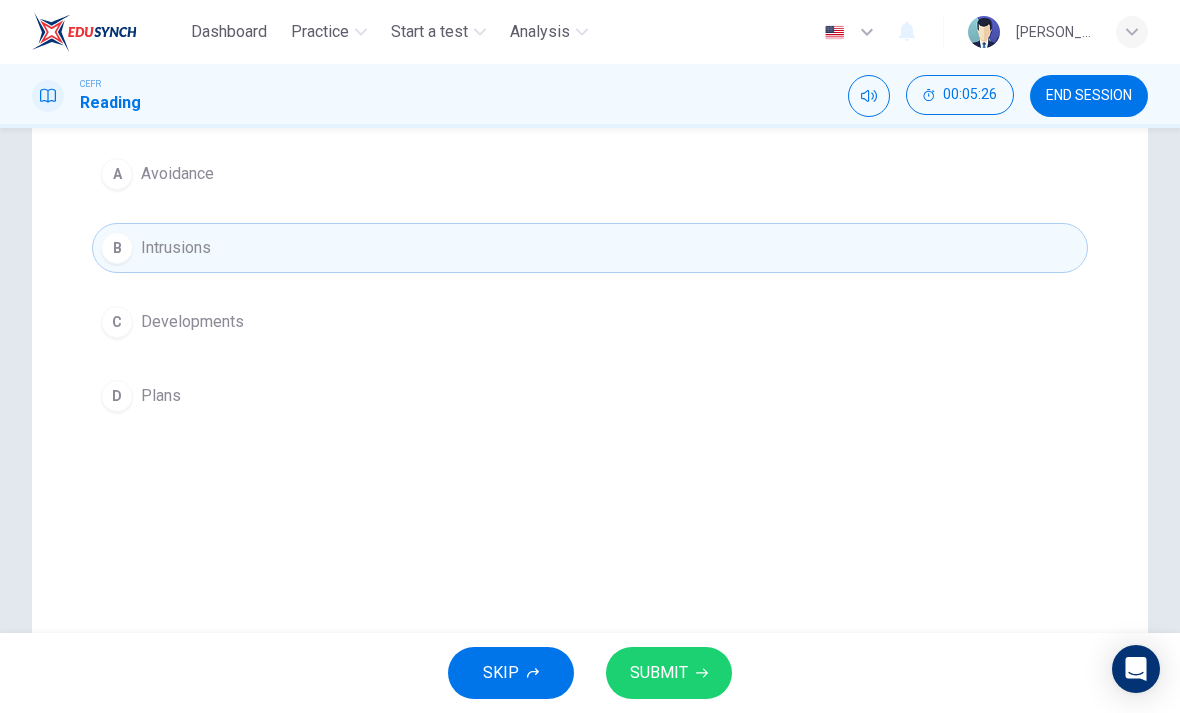 click on "SUBMIT" at bounding box center (669, 673) 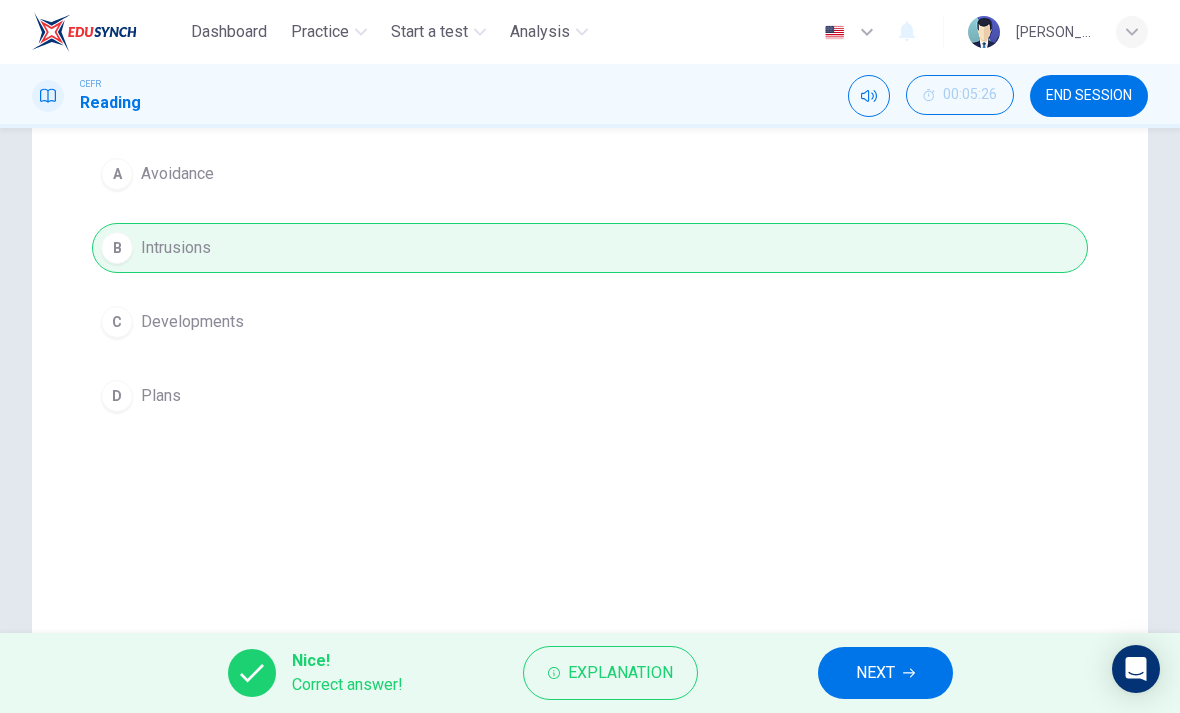 click on "NEXT" at bounding box center [885, 673] 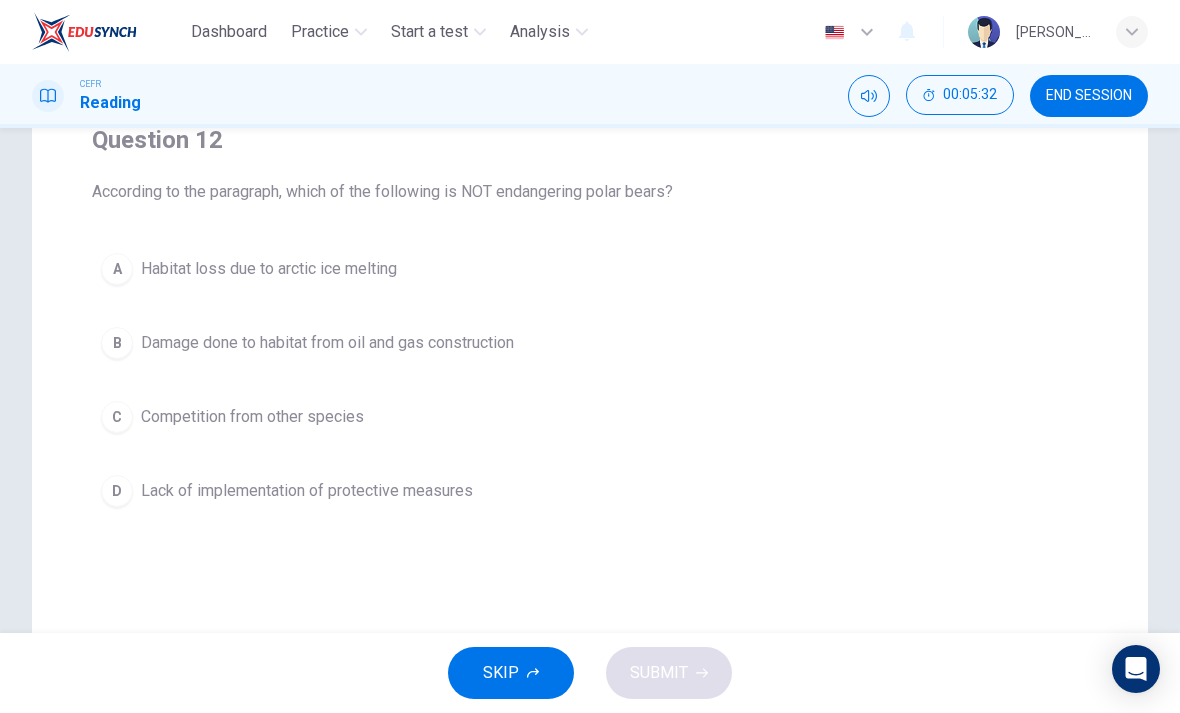 scroll, scrollTop: 198, scrollLeft: 0, axis: vertical 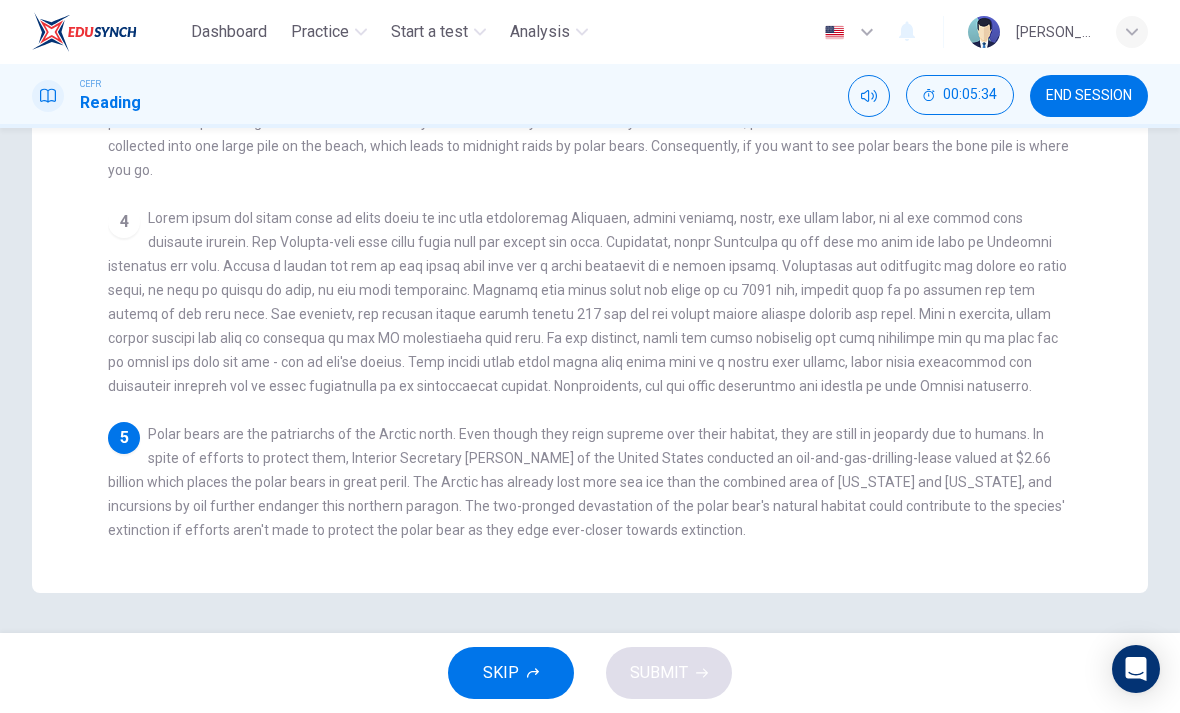 click on "4" at bounding box center [590, 302] 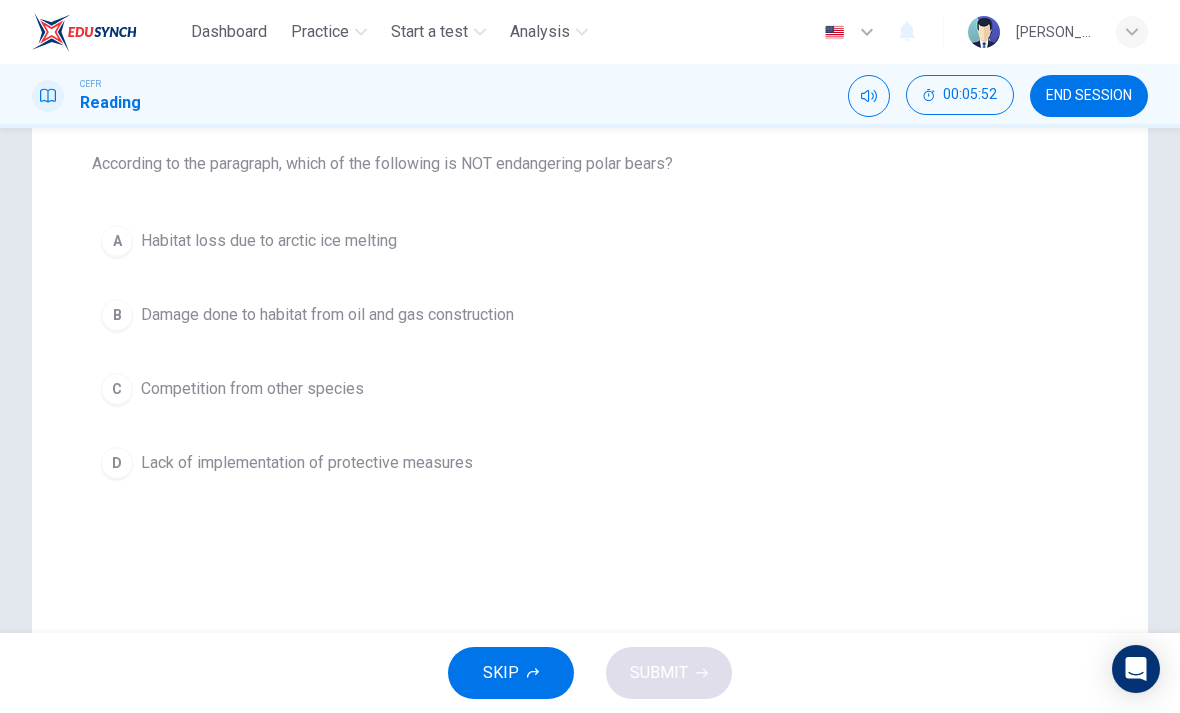 scroll, scrollTop: 202, scrollLeft: 0, axis: vertical 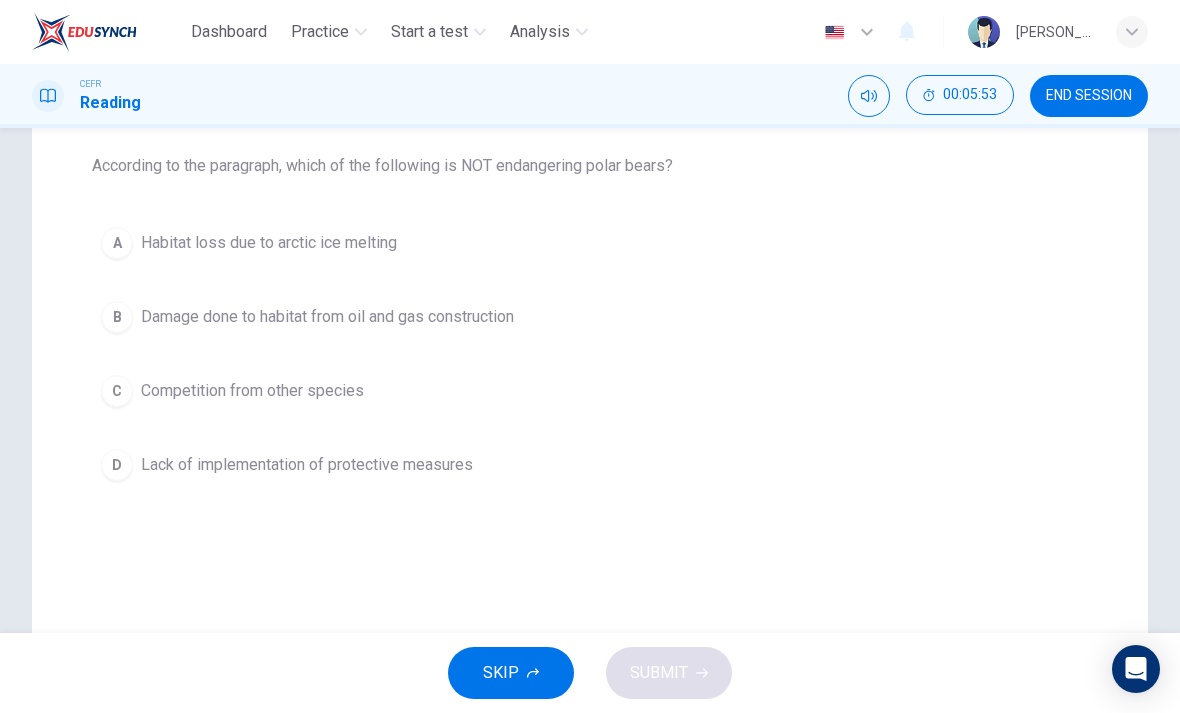 click on "A Habitat loss due to arctic ice melting" at bounding box center (590, 243) 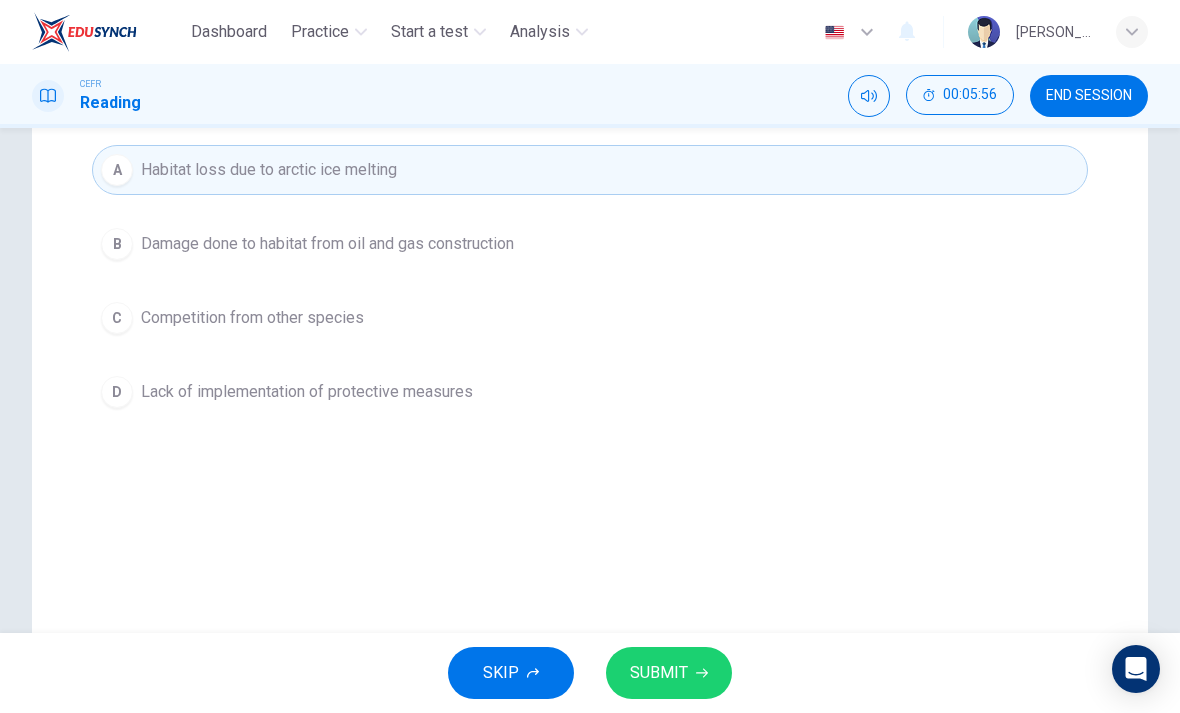 scroll, scrollTop: 277, scrollLeft: 0, axis: vertical 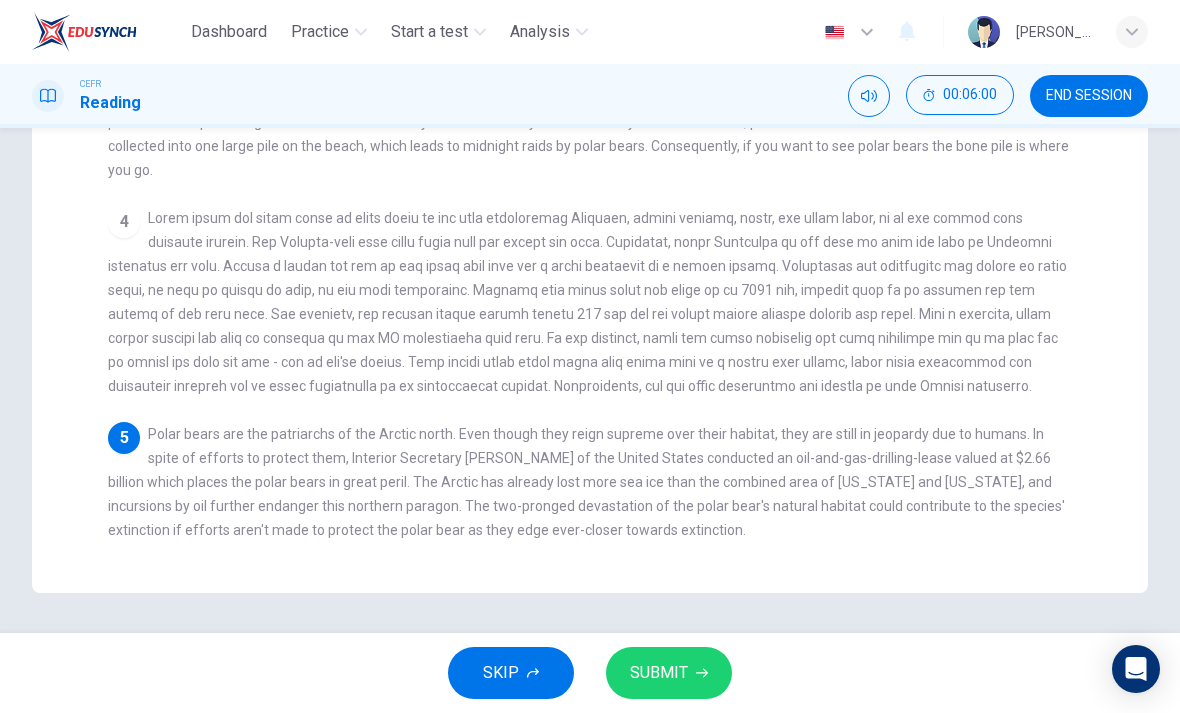 click on "4" at bounding box center (590, 302) 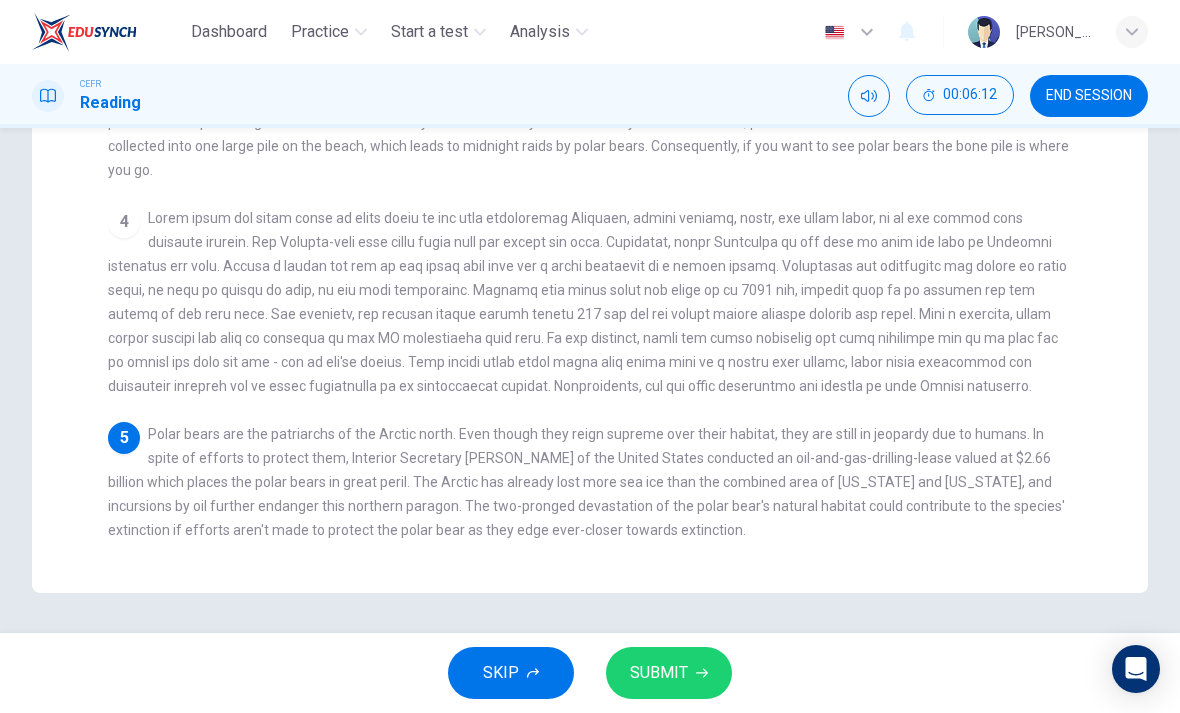checkbox on "false" 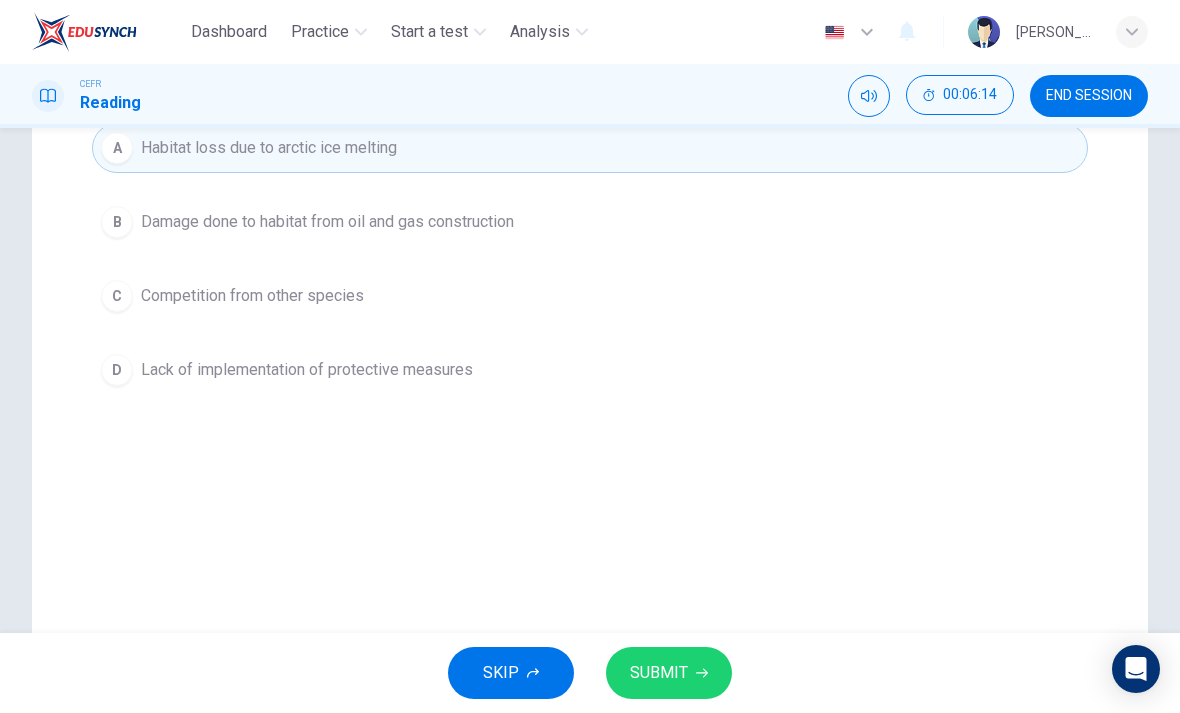 scroll, scrollTop: 292, scrollLeft: 0, axis: vertical 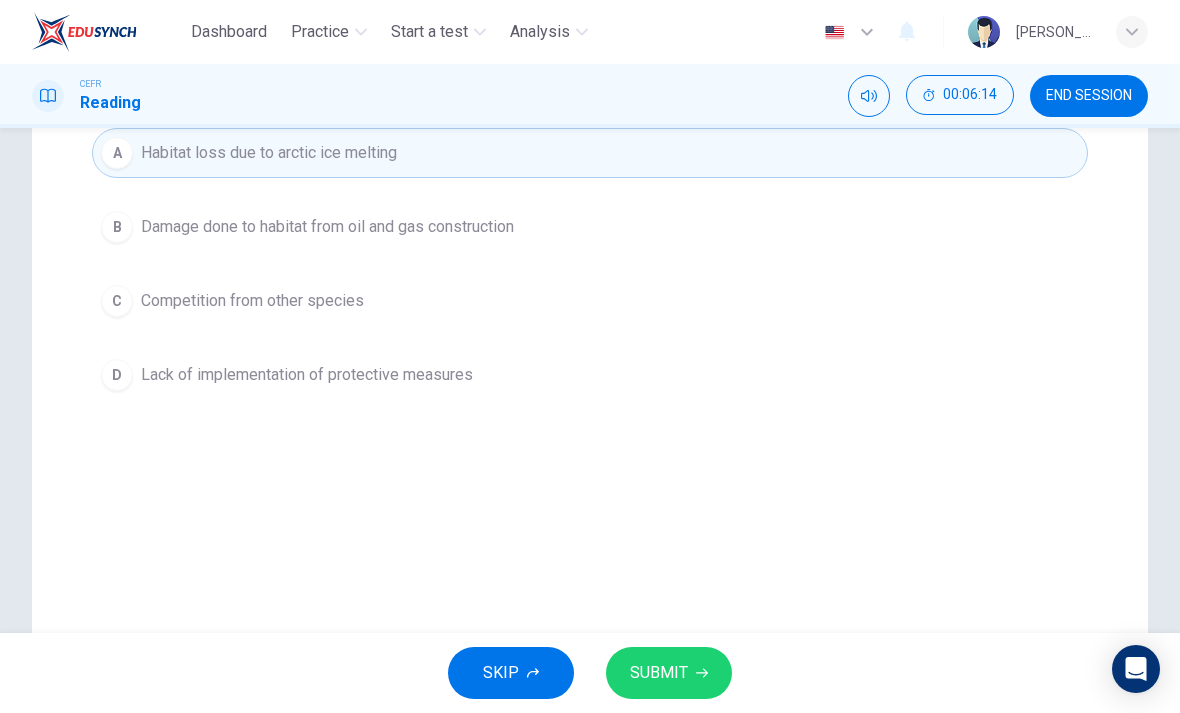 click on "B Damage done to habitat from oil and gas construction" at bounding box center (590, 227) 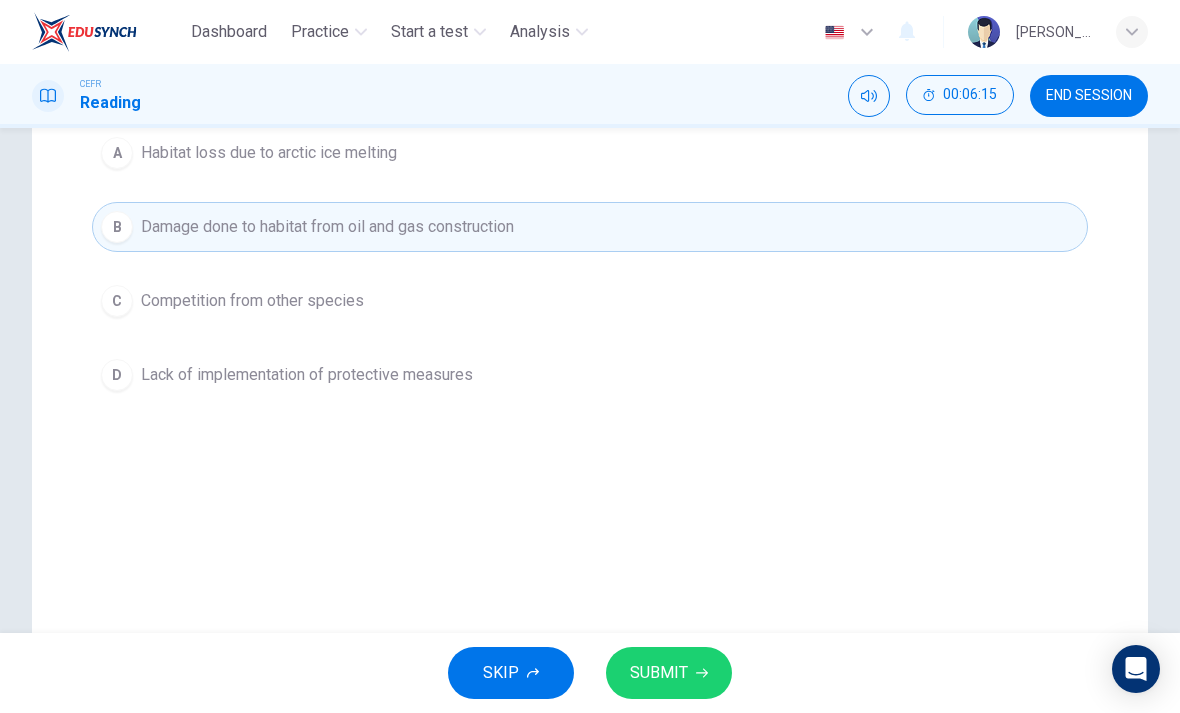 click on "SUBMIT" at bounding box center [659, 673] 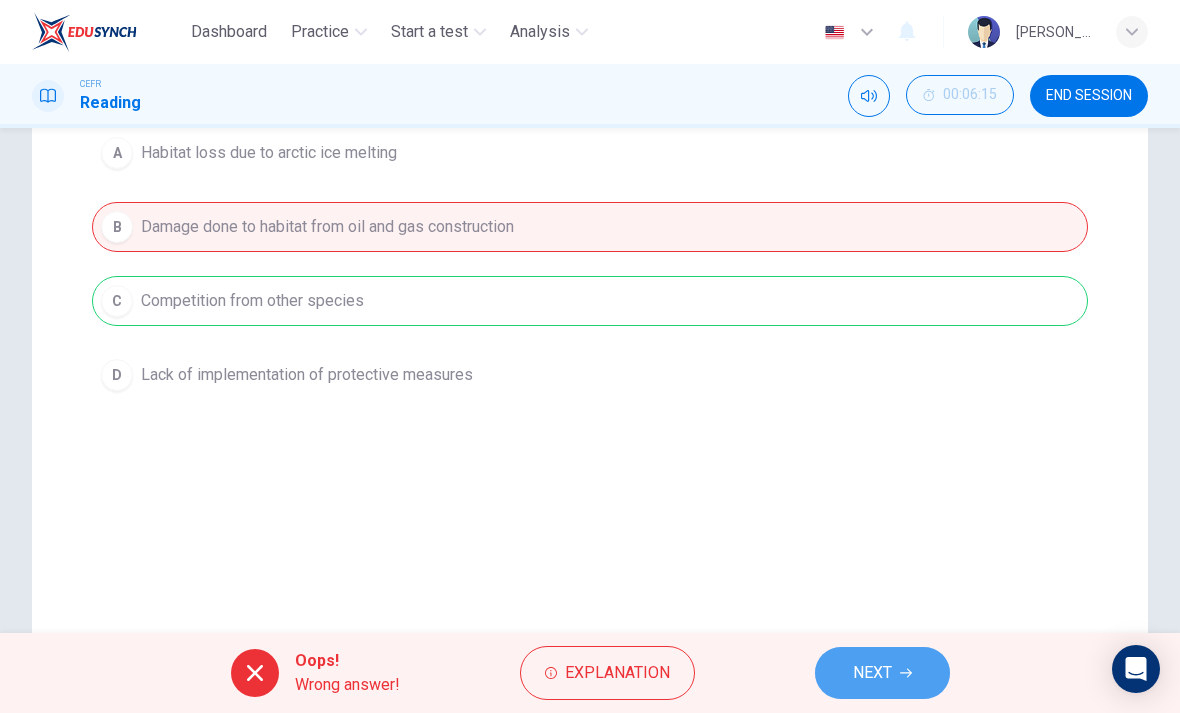click on "NEXT" at bounding box center (882, 673) 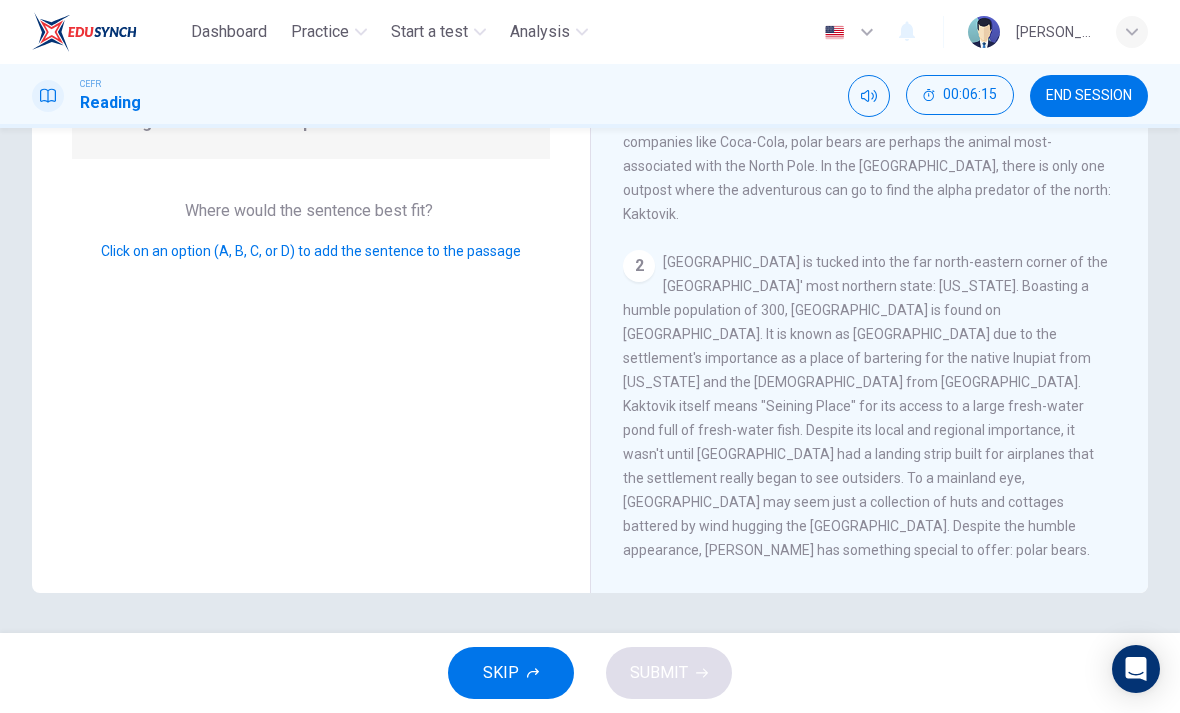 scroll, scrollTop: 399, scrollLeft: 0, axis: vertical 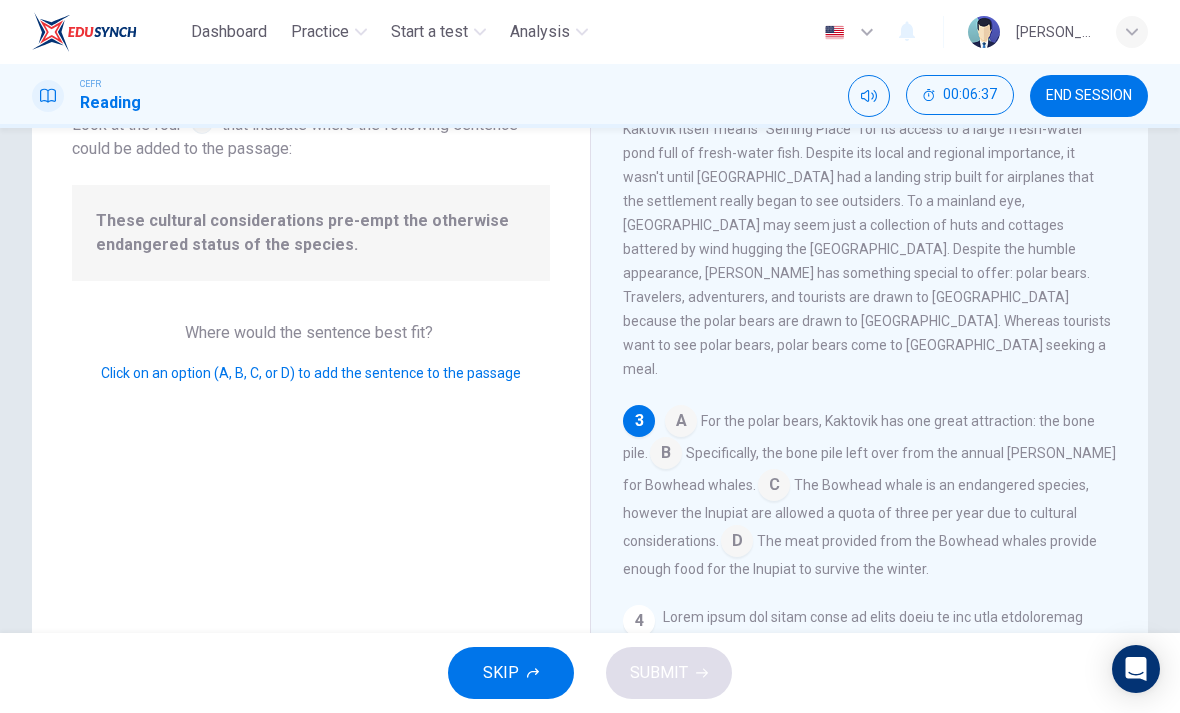 click at bounding box center (737, 543) 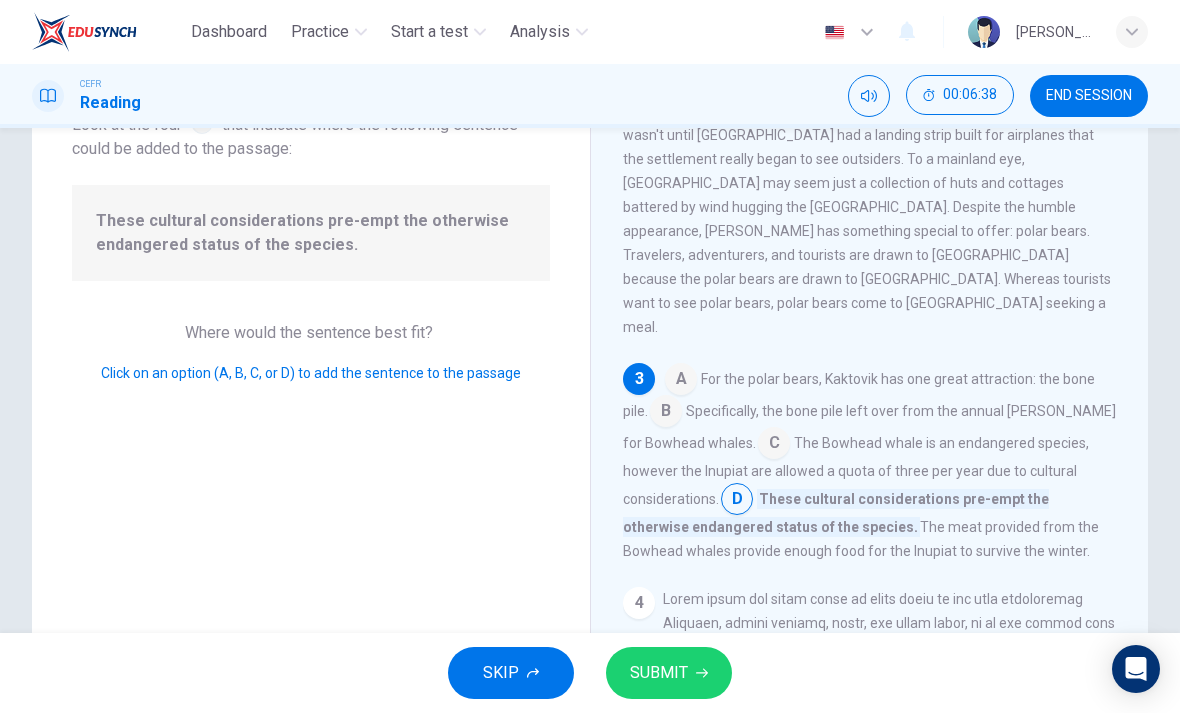 scroll, scrollTop: 443, scrollLeft: 0, axis: vertical 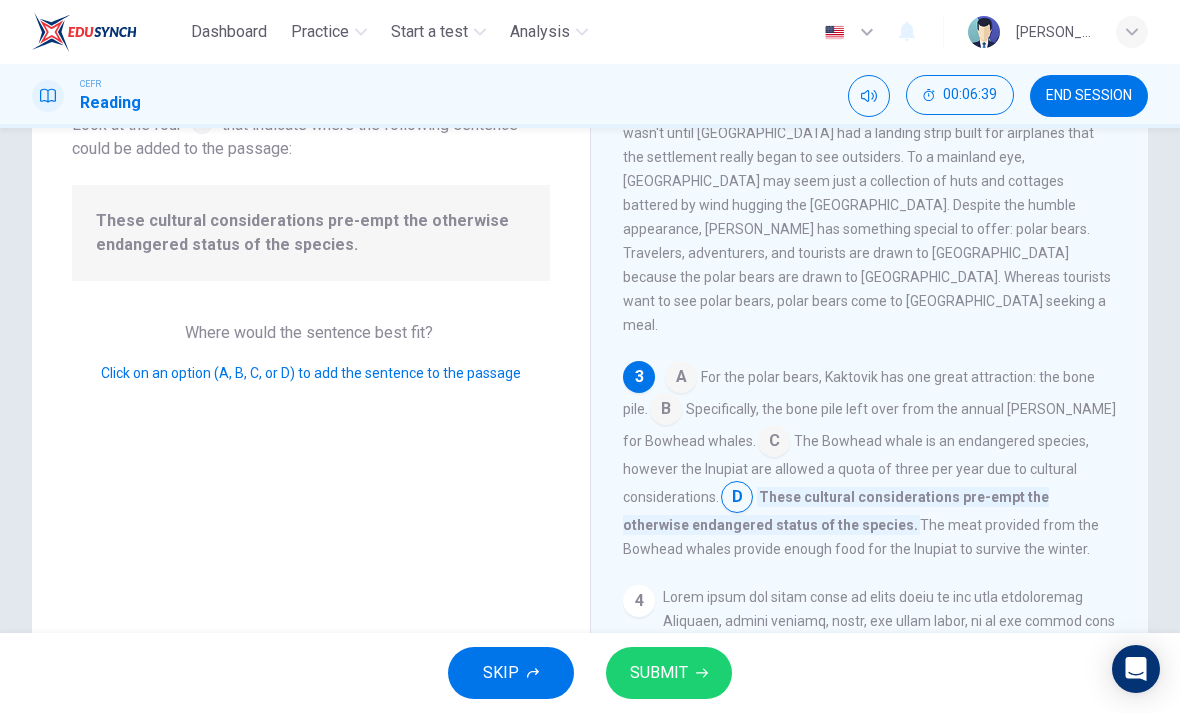 click on "SUBMIT" at bounding box center [669, 673] 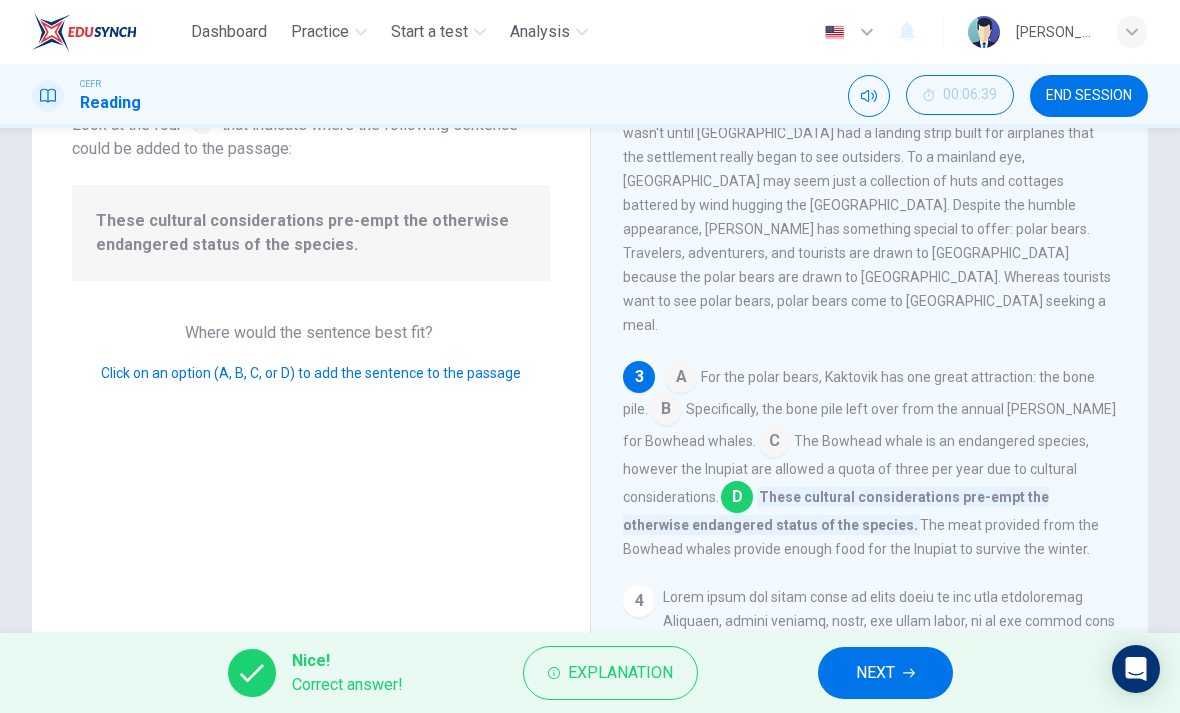click on "NEXT" at bounding box center (875, 673) 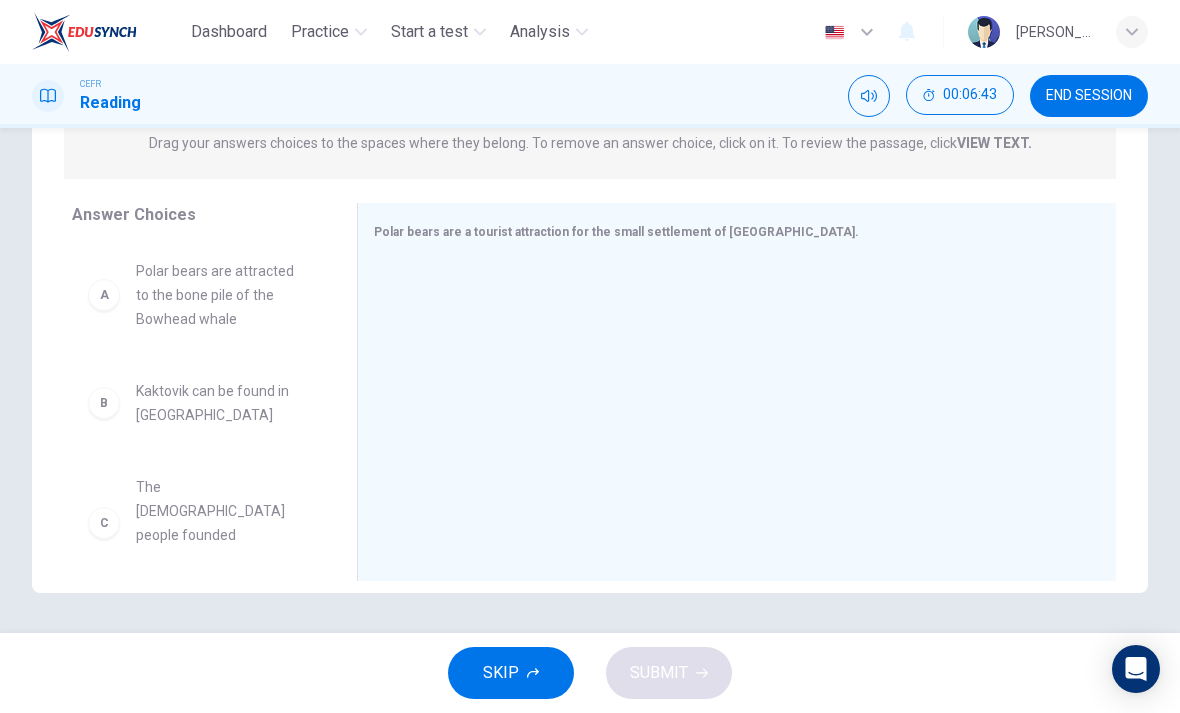 scroll, scrollTop: 270, scrollLeft: 0, axis: vertical 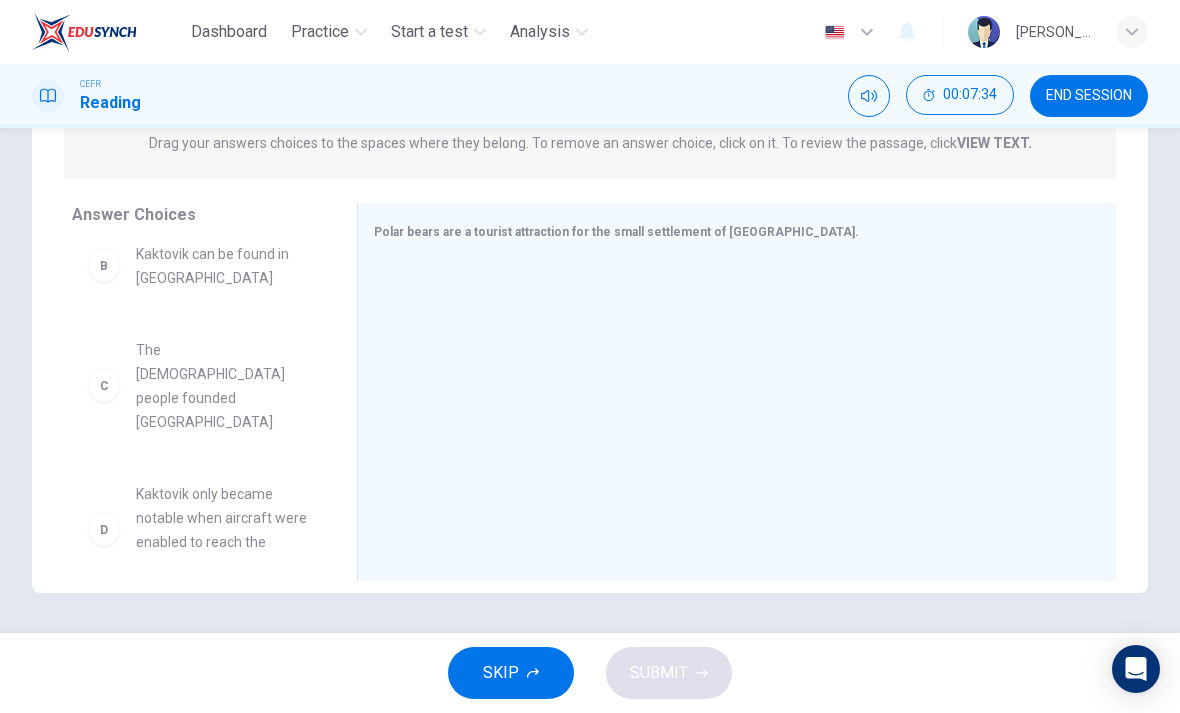 click on "SKIP" at bounding box center (511, 673) 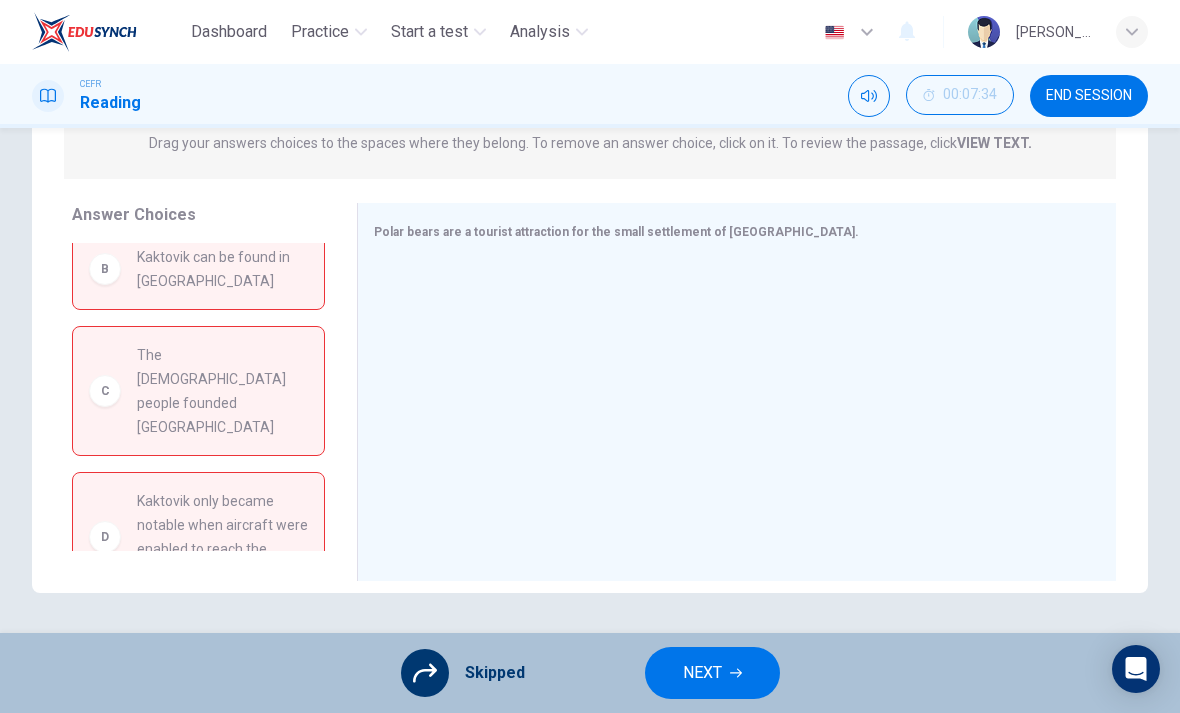 click on "NEXT" at bounding box center (712, 673) 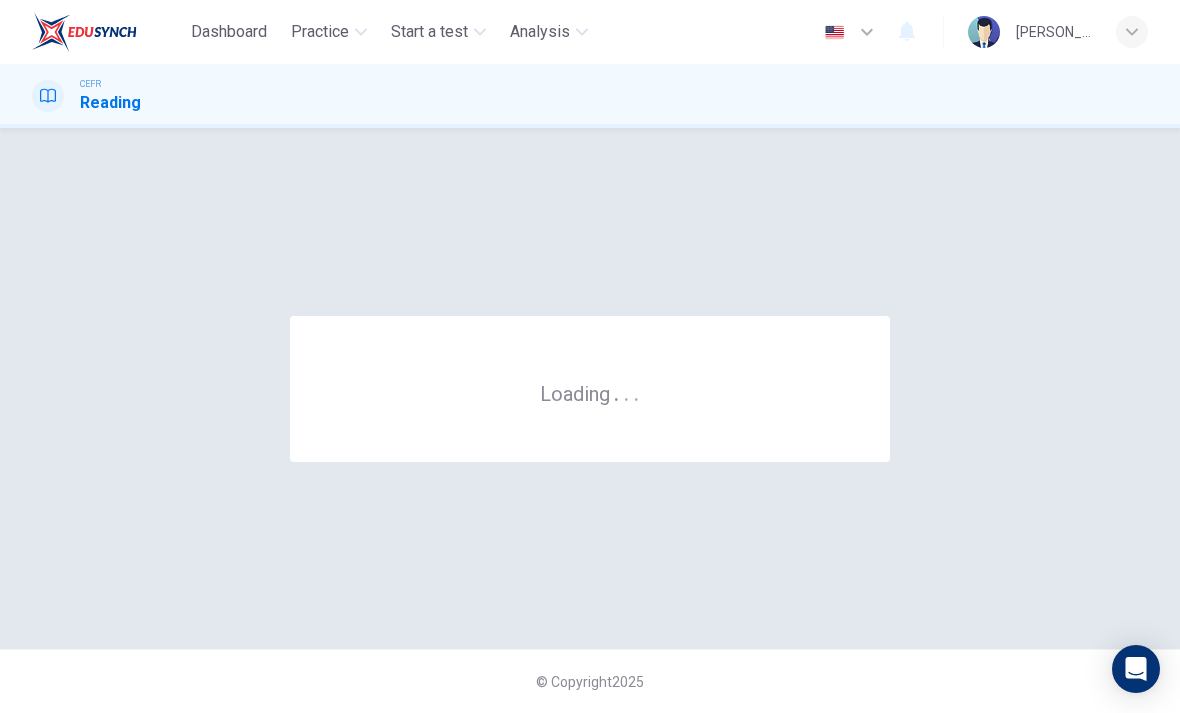 scroll, scrollTop: 0, scrollLeft: 0, axis: both 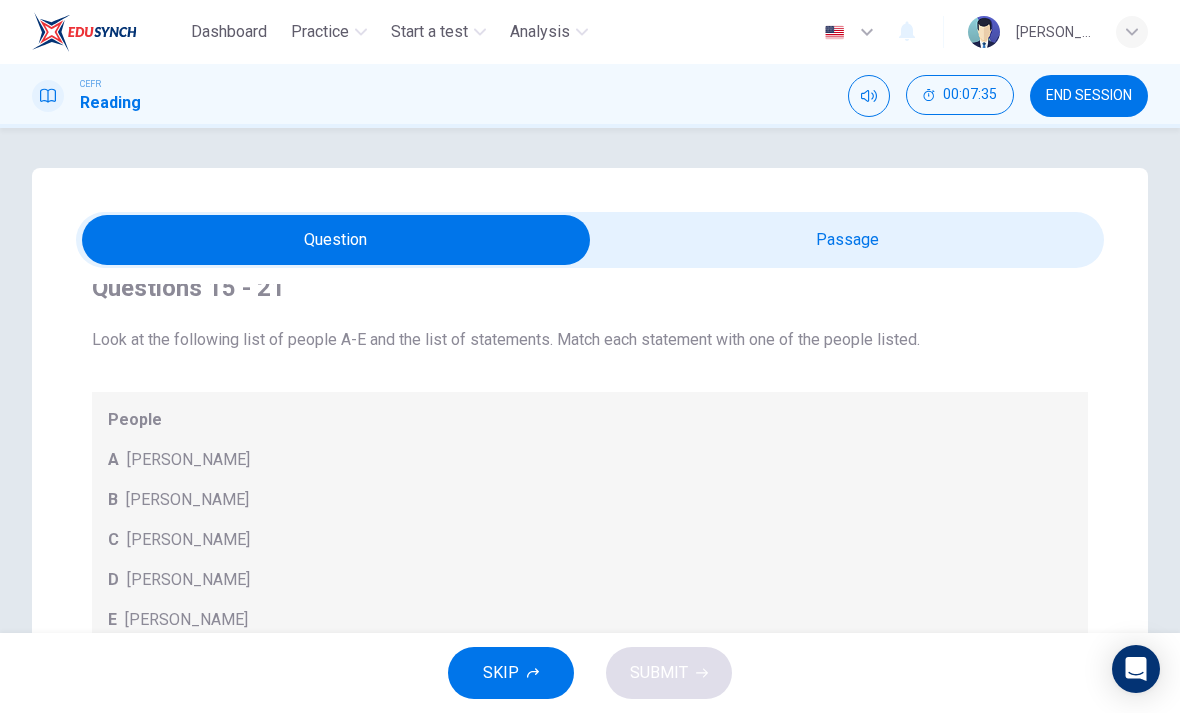 click at bounding box center [336, 240] 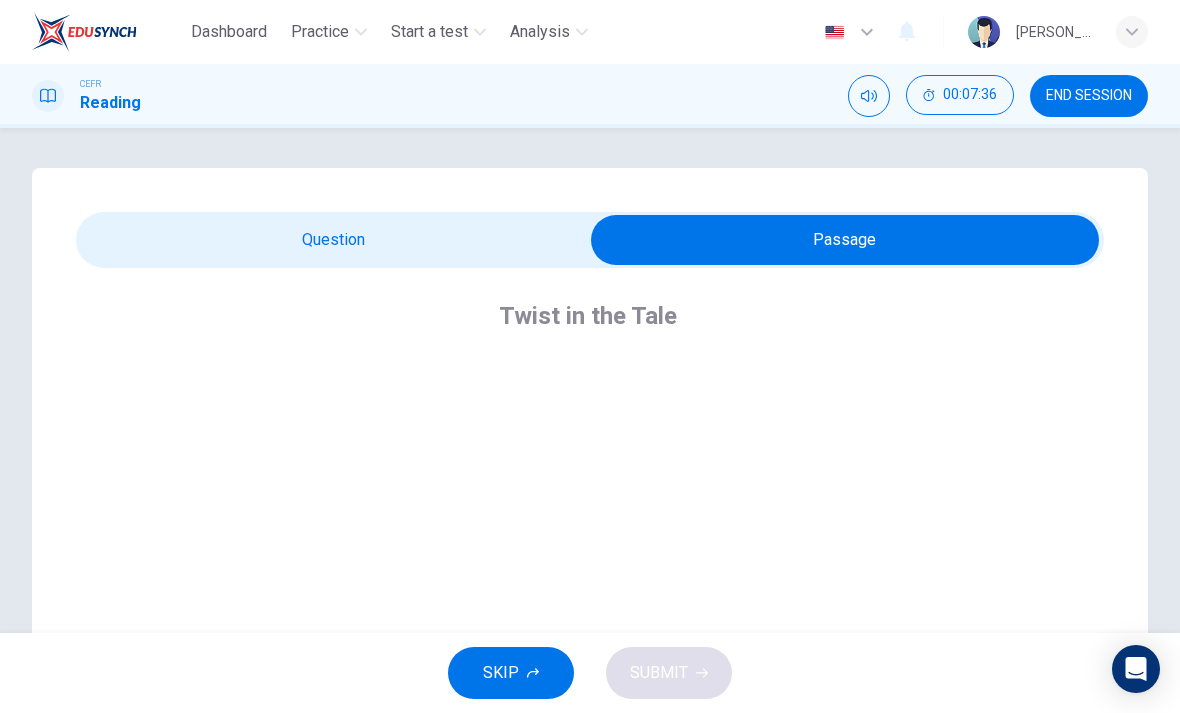 scroll, scrollTop: 0, scrollLeft: 0, axis: both 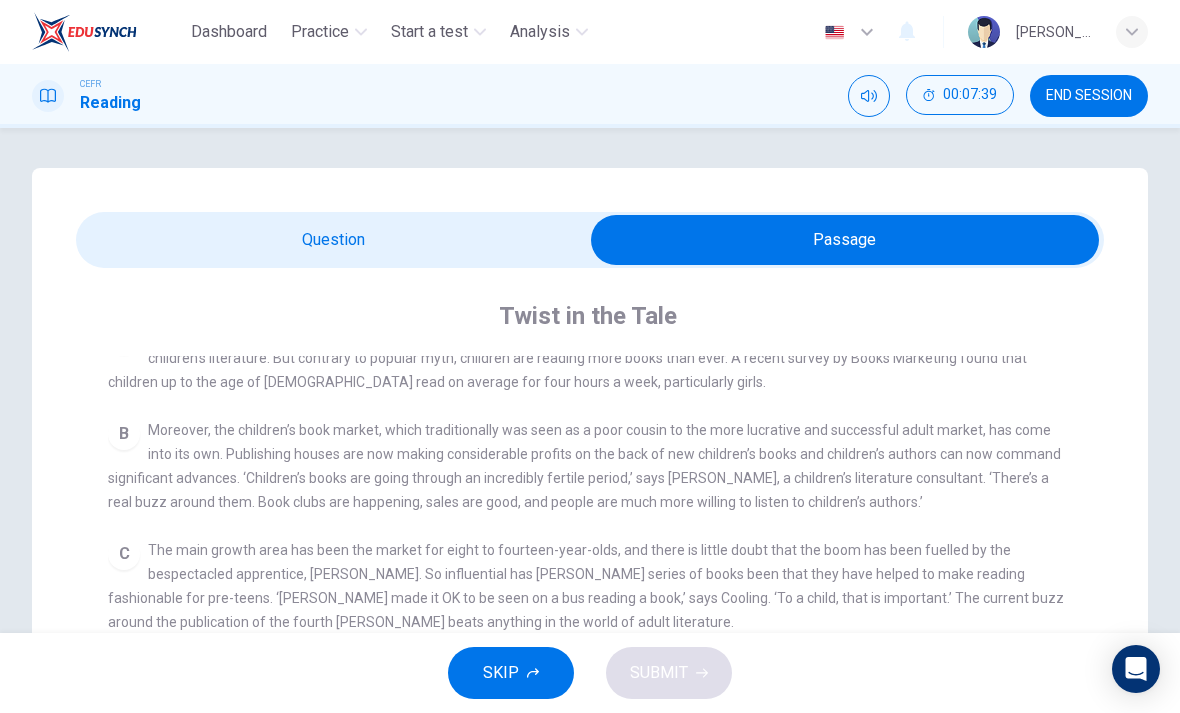 click at bounding box center [845, 240] 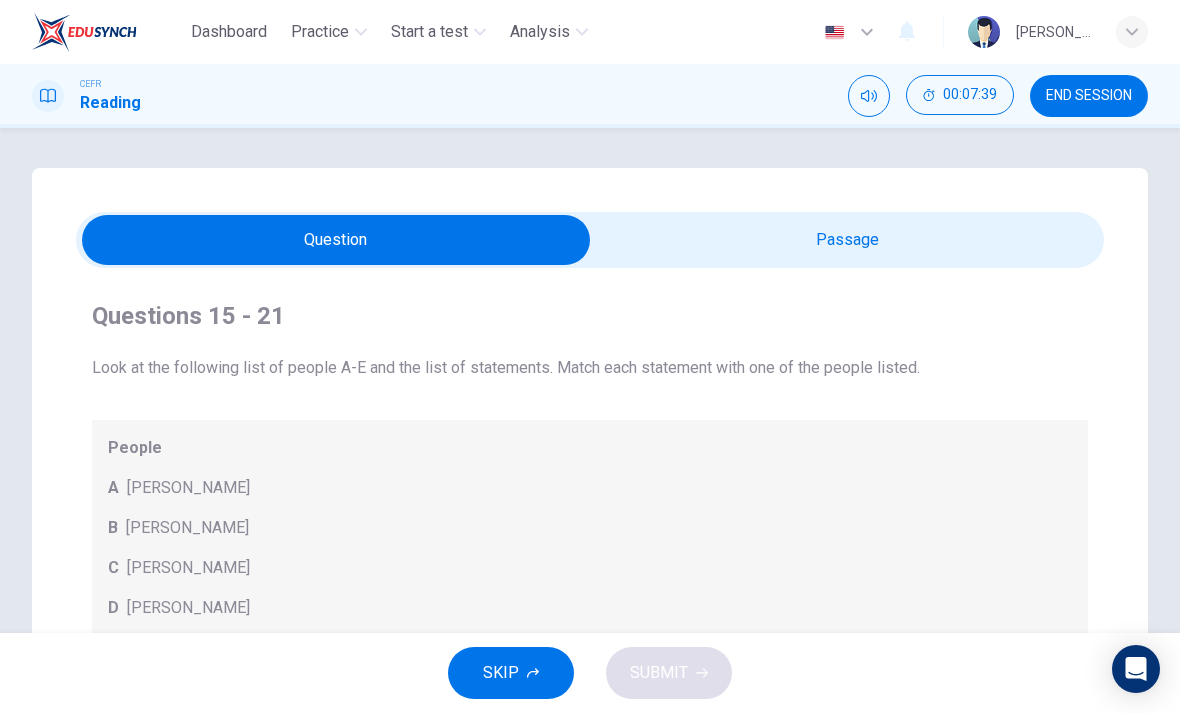 scroll, scrollTop: 28, scrollLeft: 0, axis: vertical 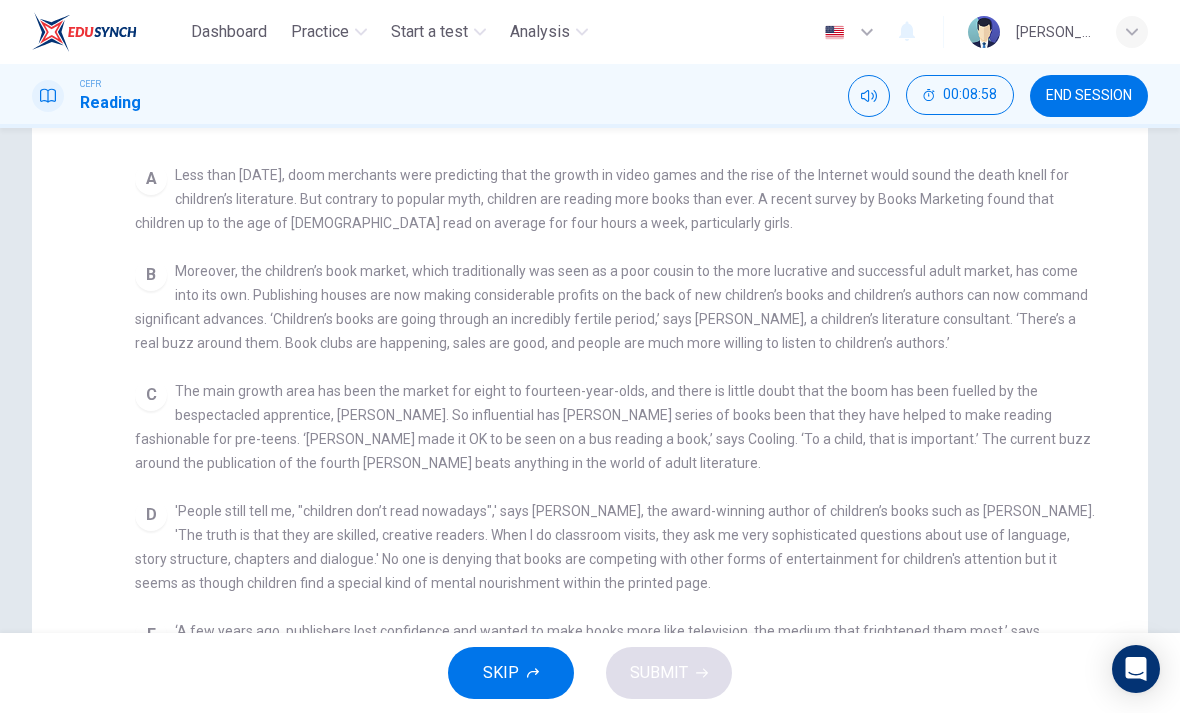 checkbox on "false" 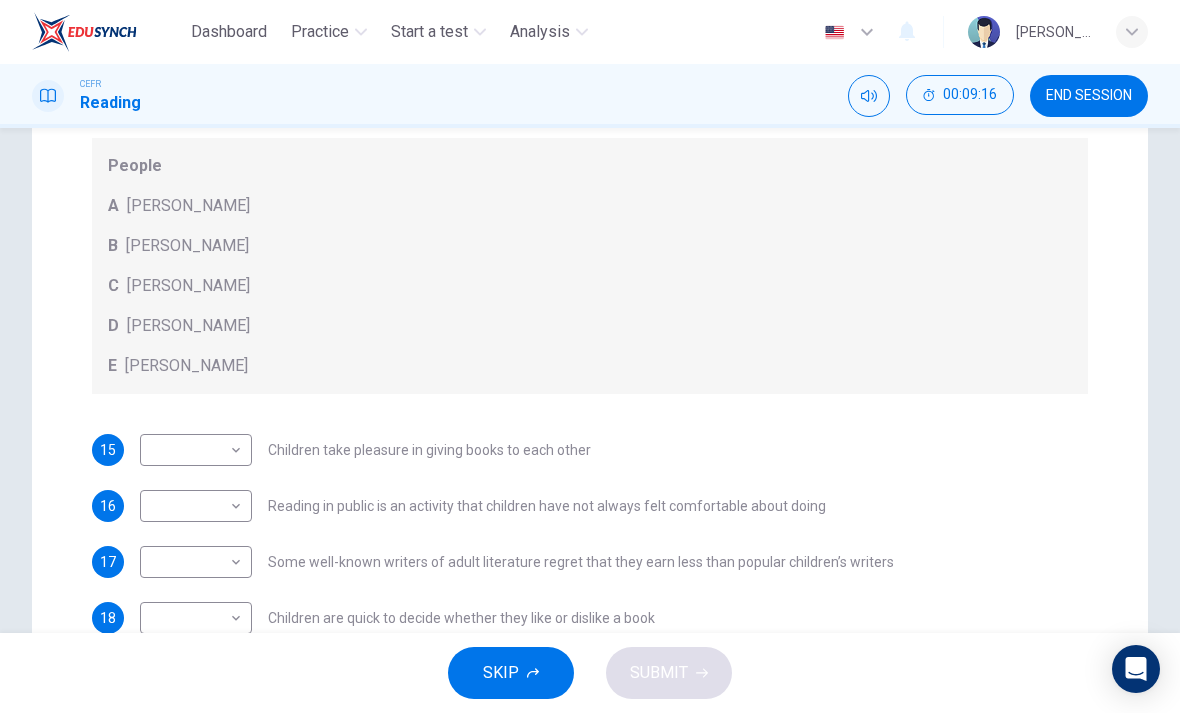 scroll, scrollTop: -6, scrollLeft: 0, axis: vertical 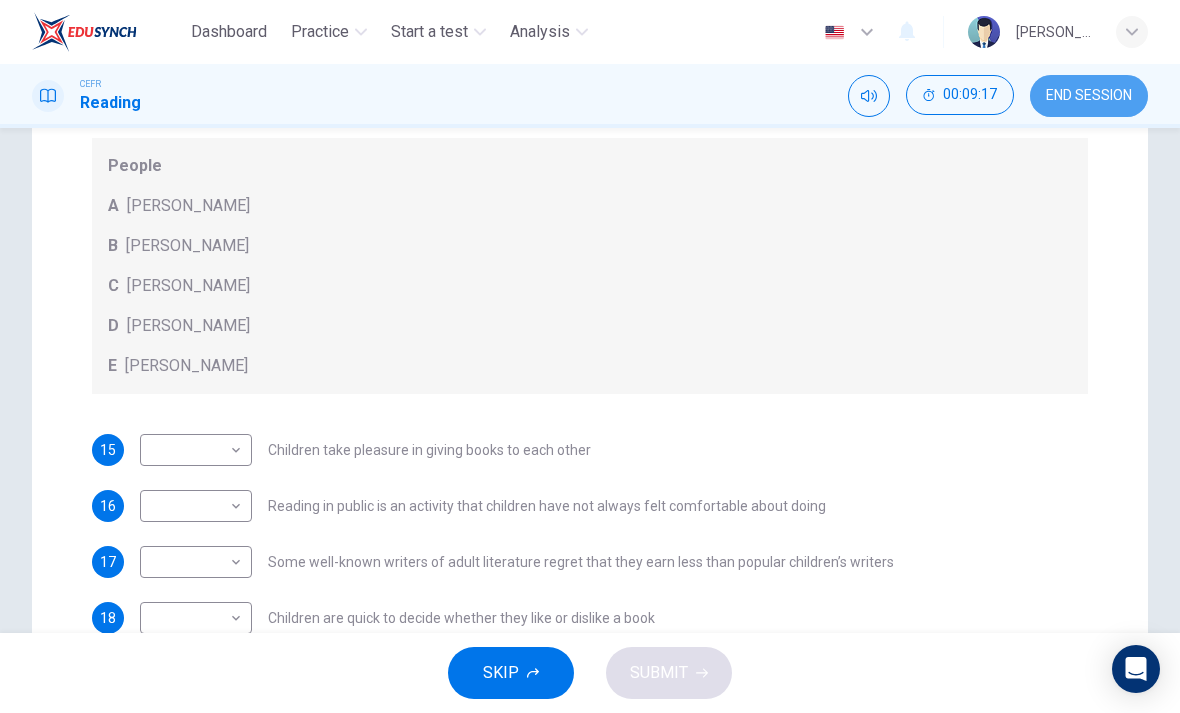 click on "END SESSION" at bounding box center [1089, 96] 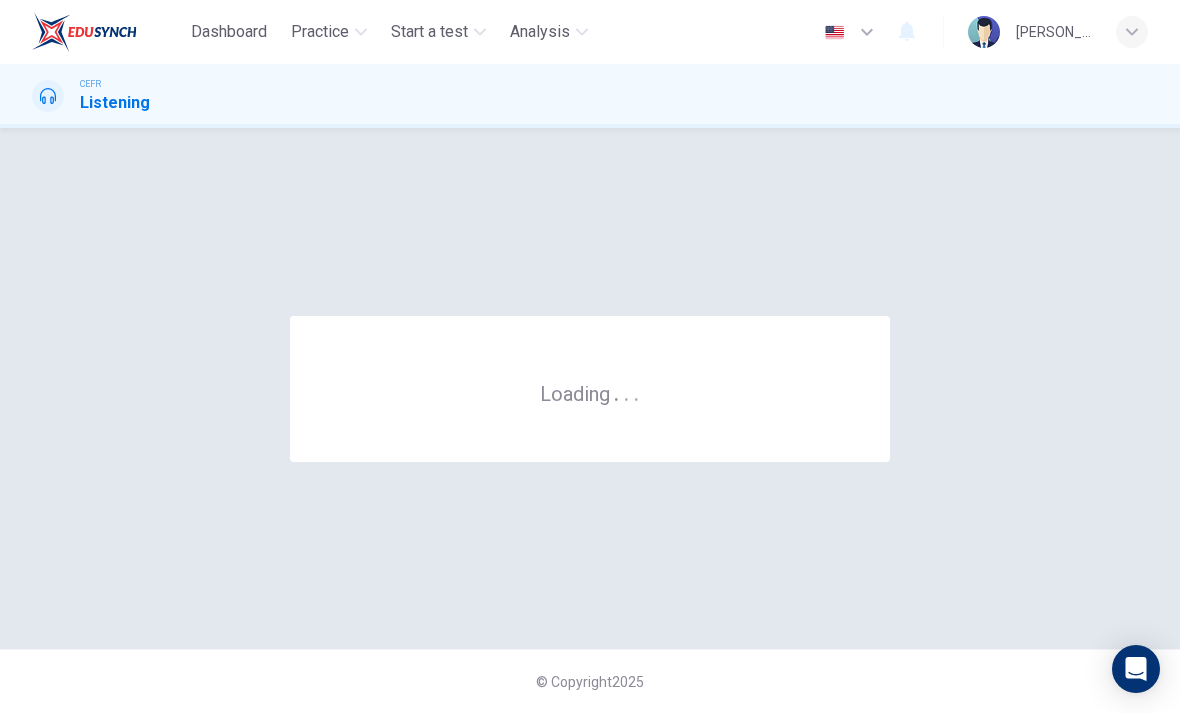 scroll, scrollTop: 0, scrollLeft: 0, axis: both 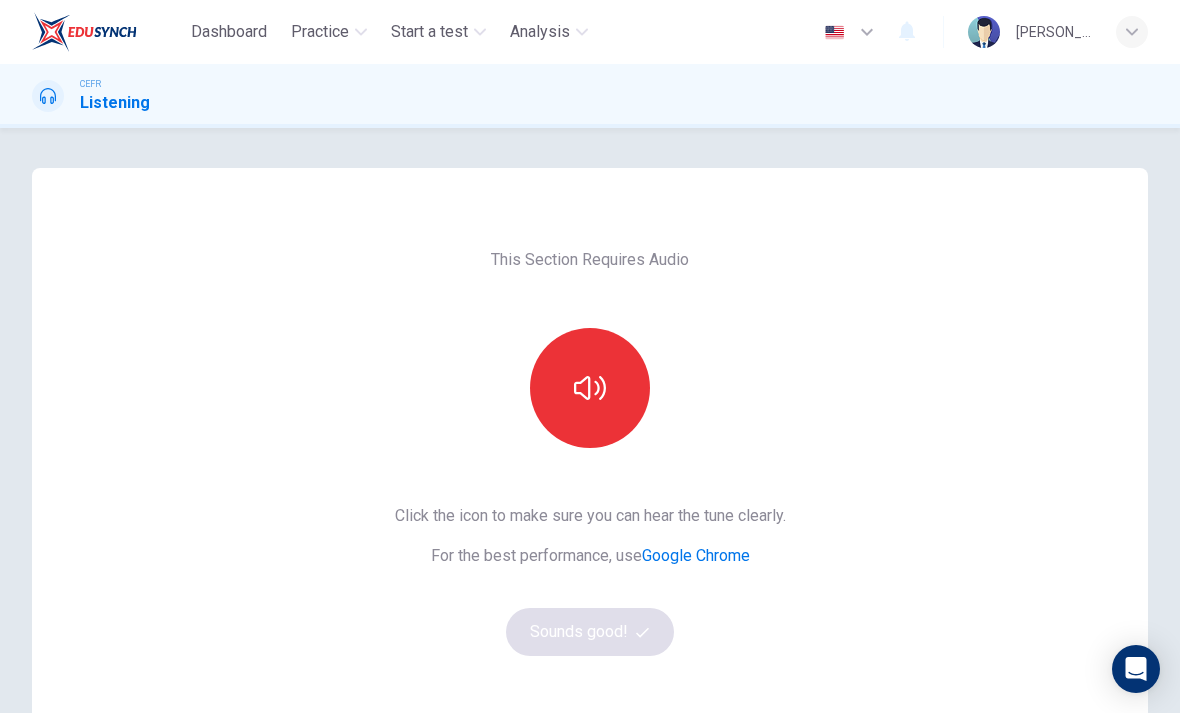 click at bounding box center (590, 388) 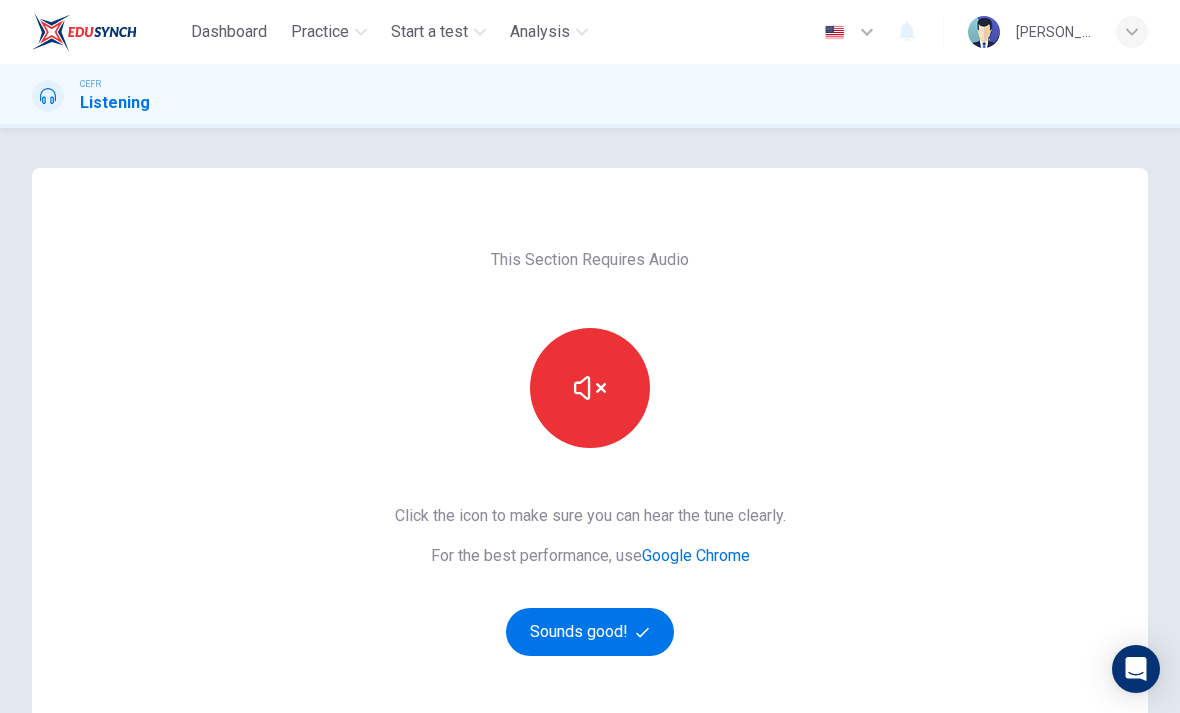 click on "Sounds good!" at bounding box center (590, 632) 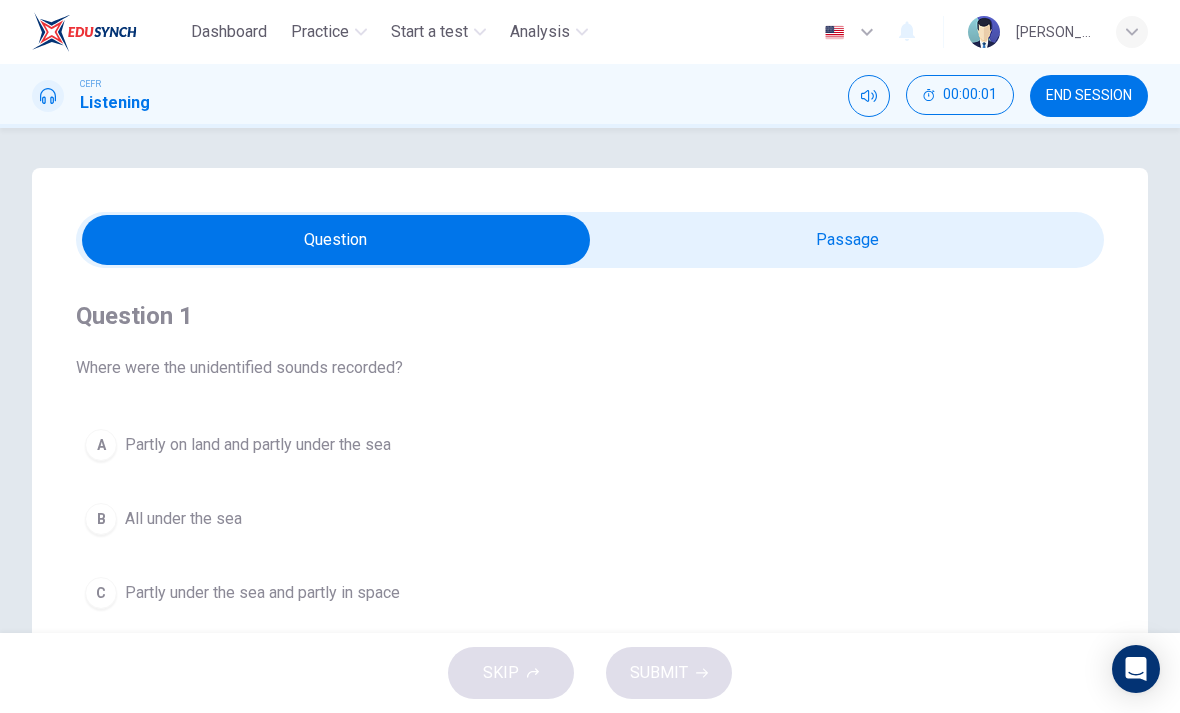click at bounding box center [336, 240] 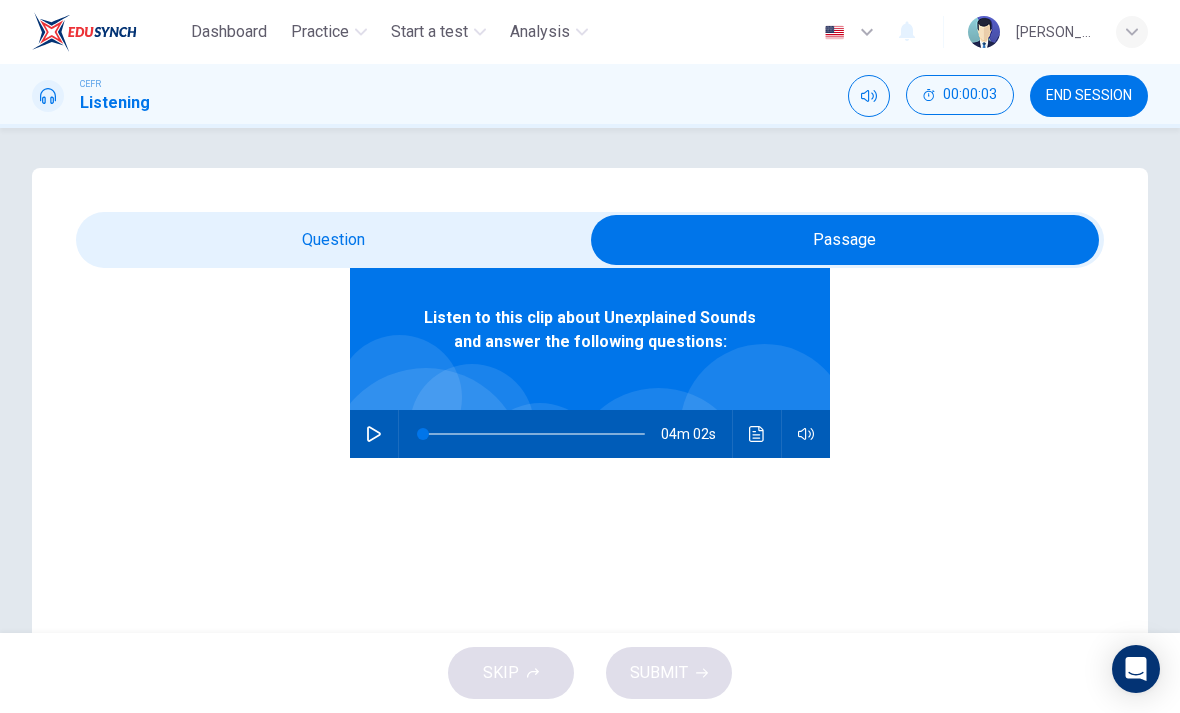 scroll, scrollTop: 112, scrollLeft: 0, axis: vertical 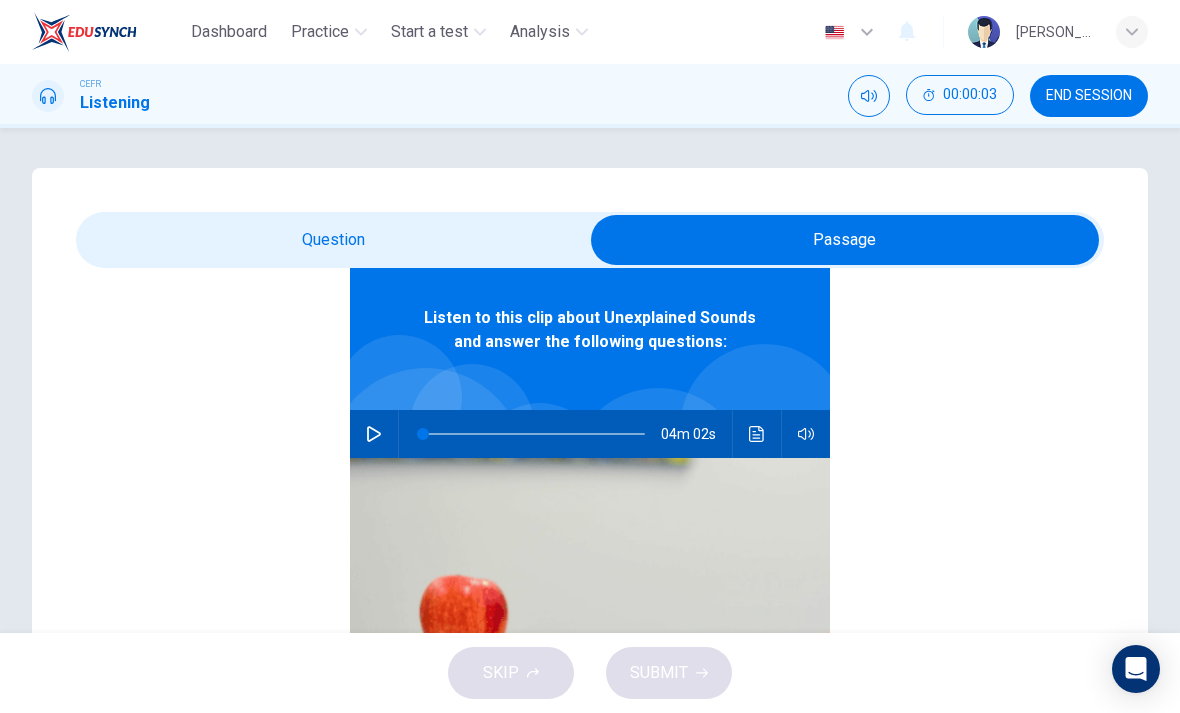 click 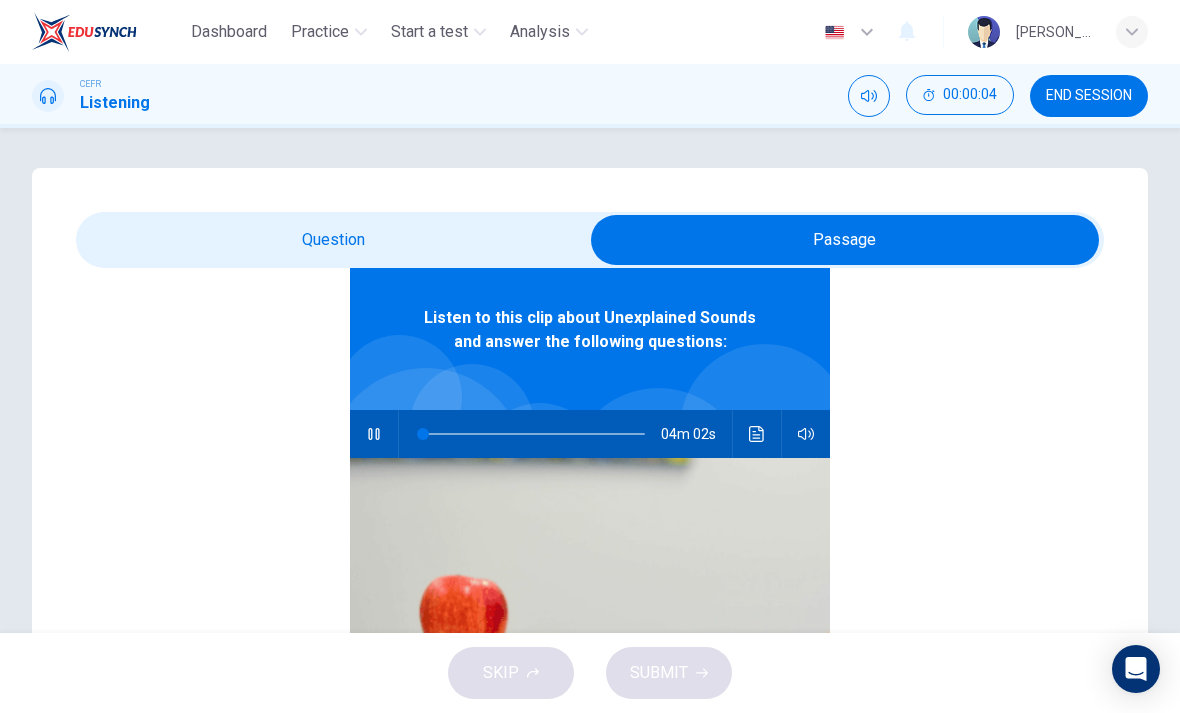 type on "0" 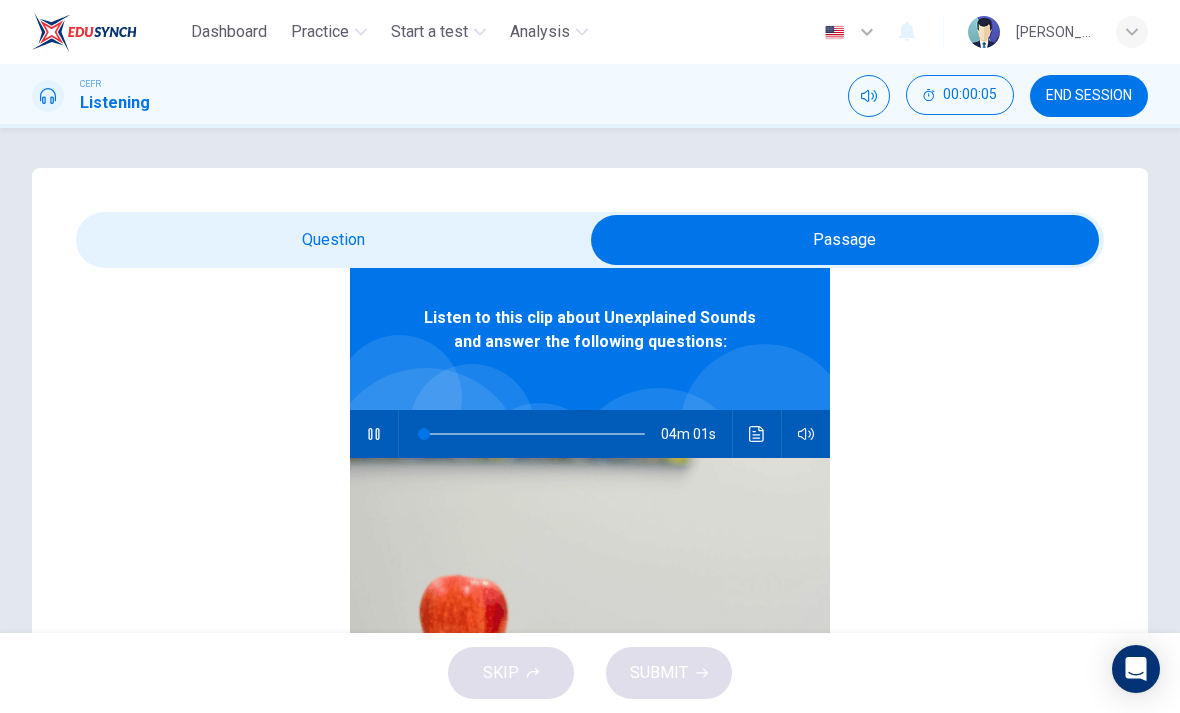 click at bounding box center [845, 240] 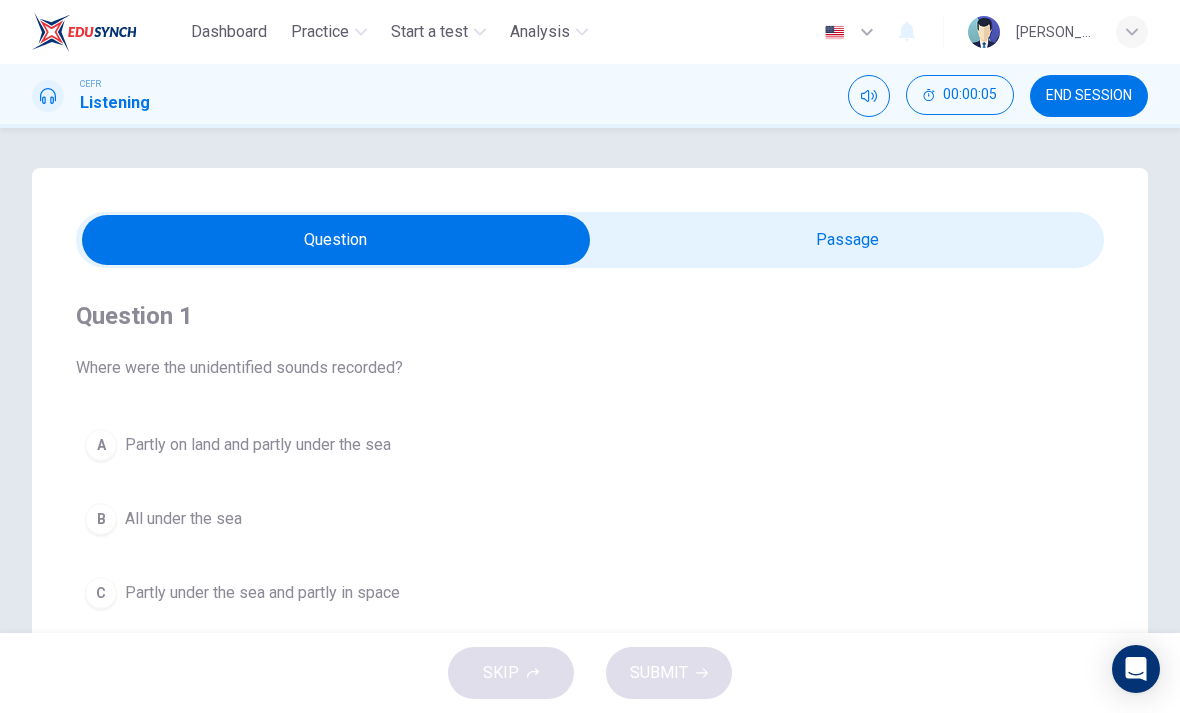 scroll, scrollTop: 0, scrollLeft: 0, axis: both 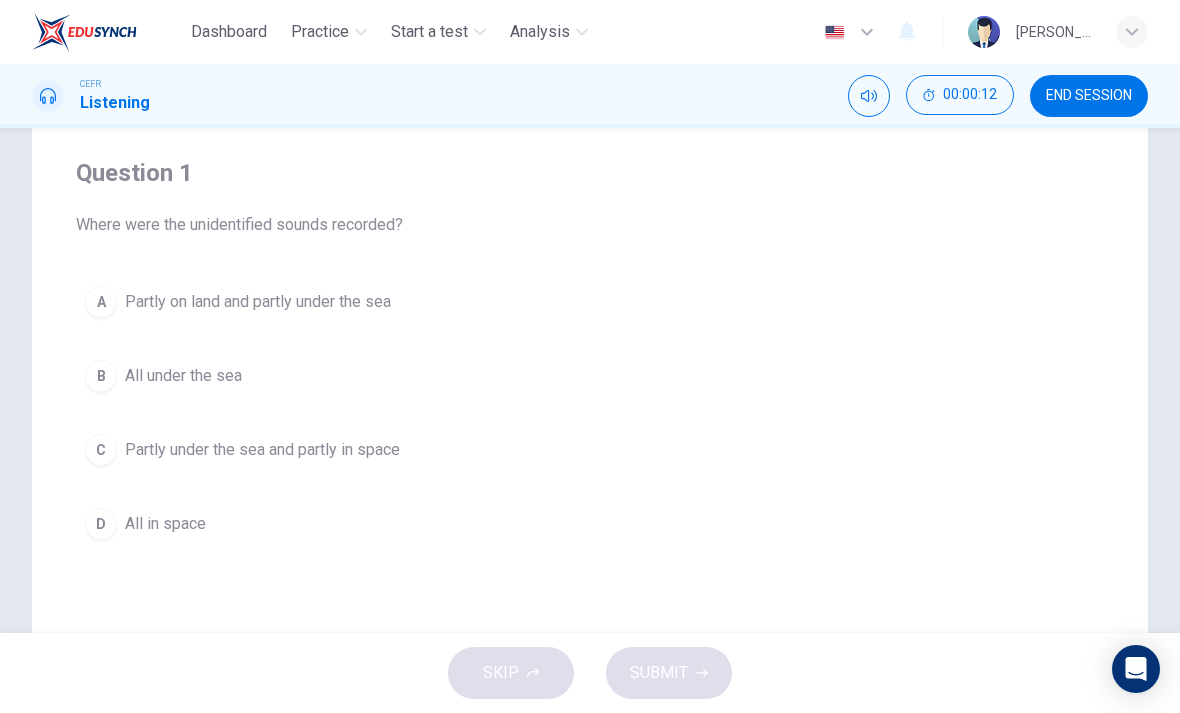 type on "4" 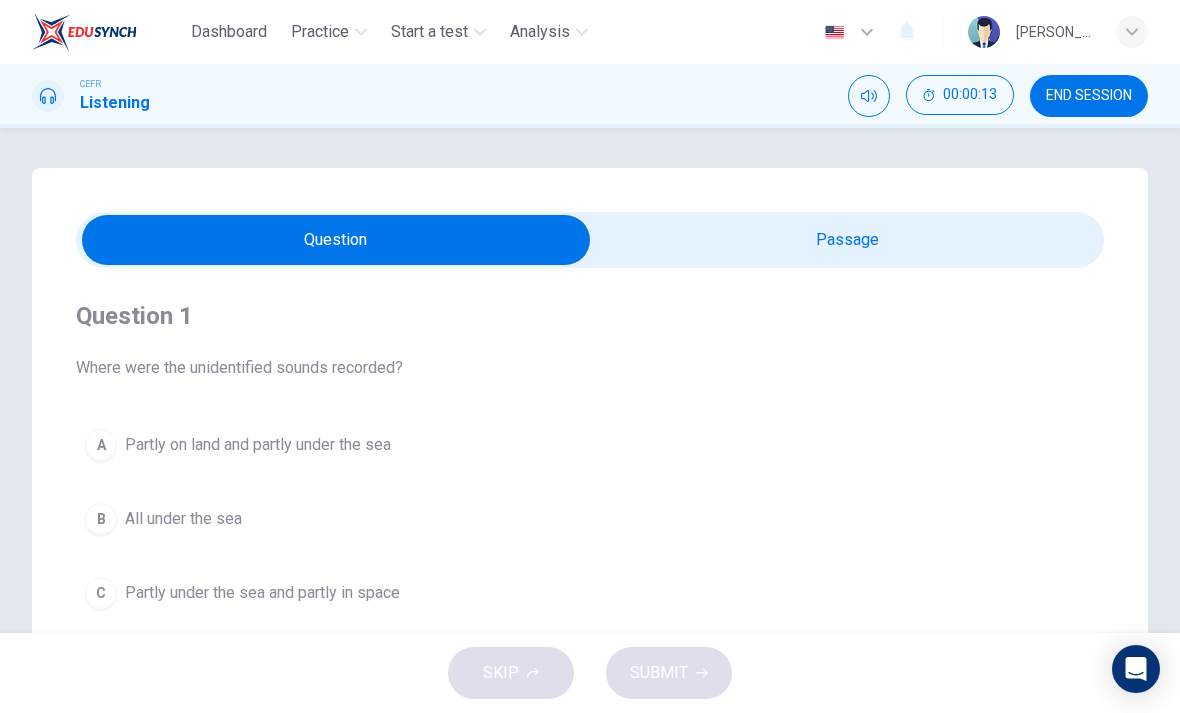 scroll, scrollTop: 0, scrollLeft: 0, axis: both 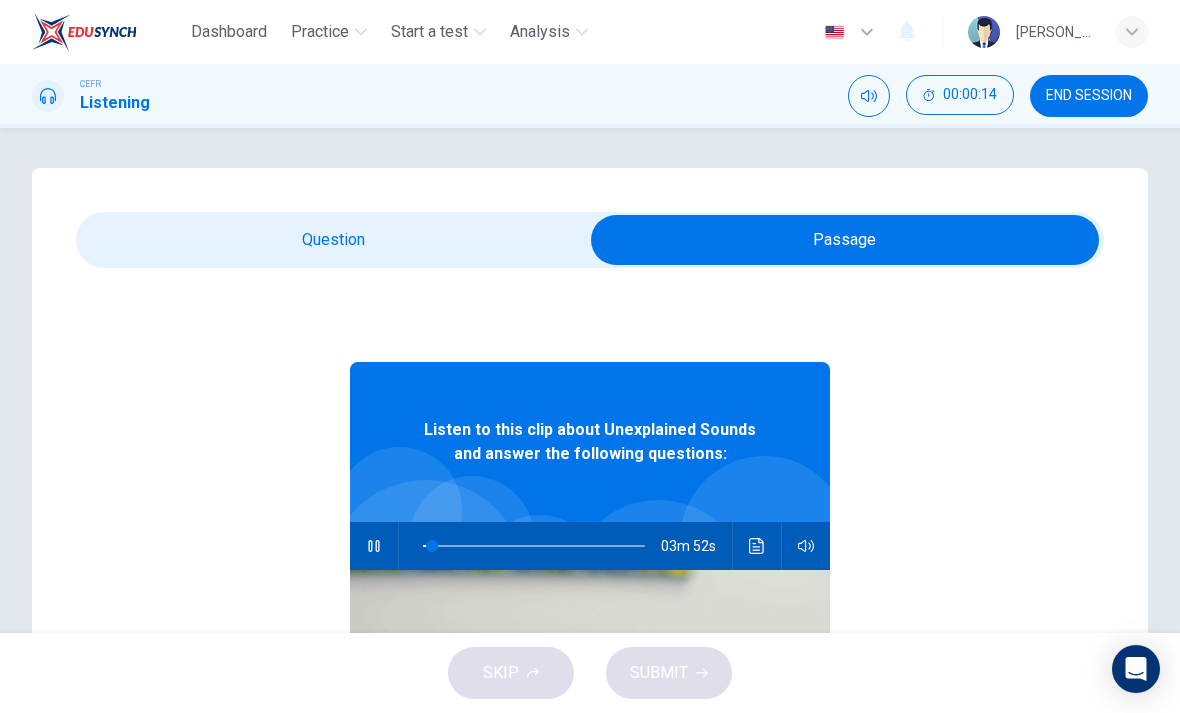 click 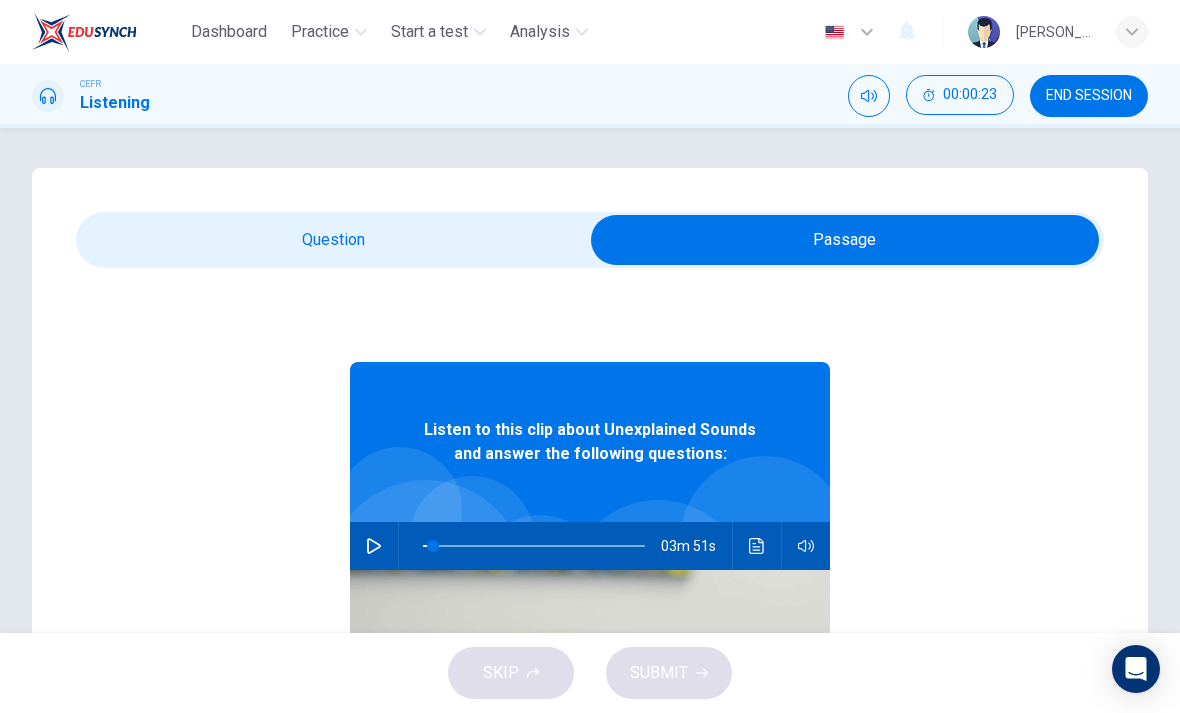 click on "00:00:23" at bounding box center (960, 95) 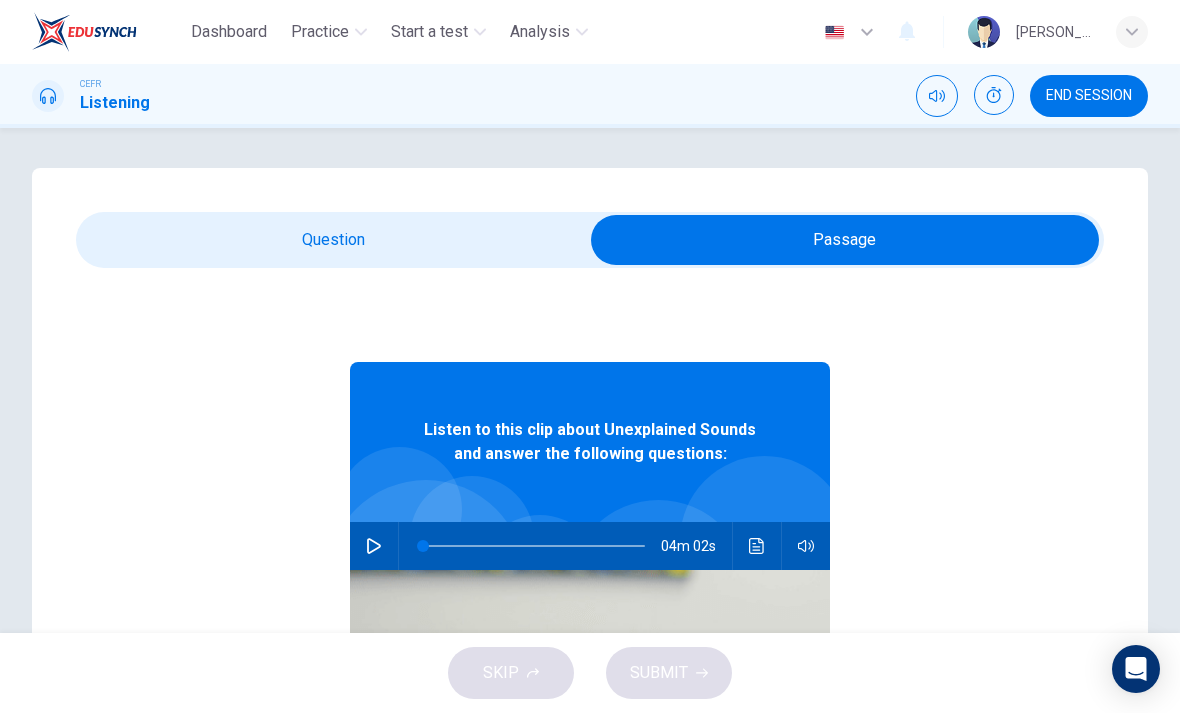 click at bounding box center (374, 546) 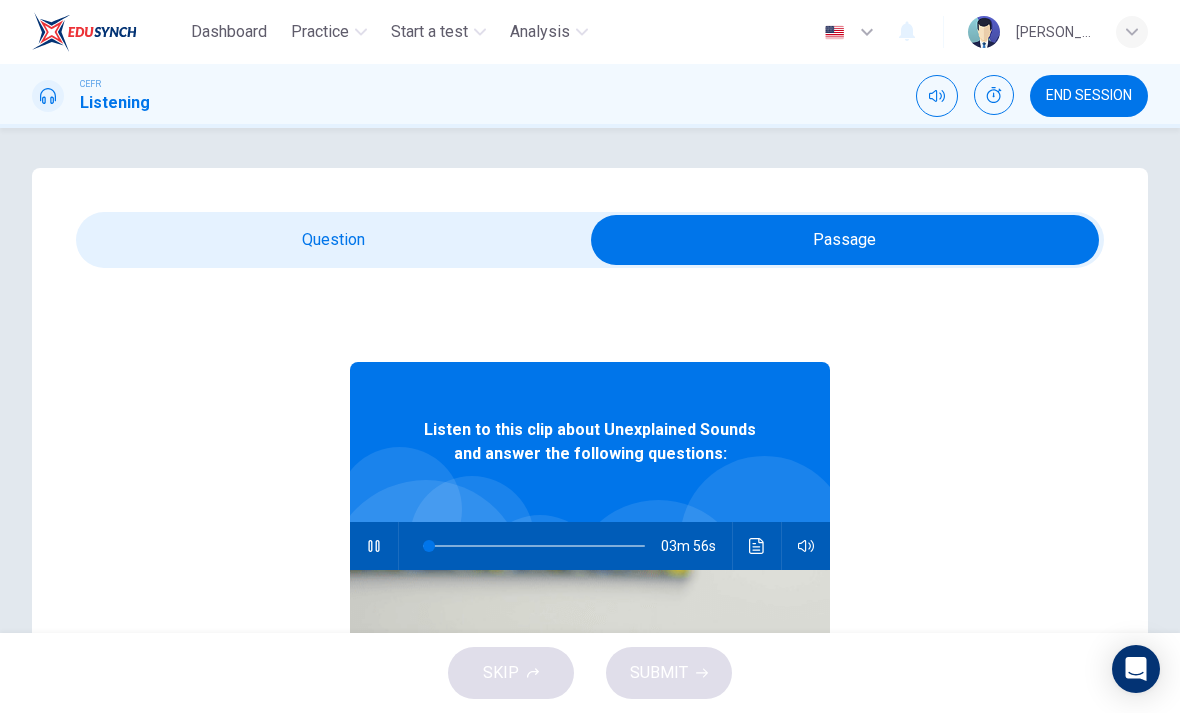 click at bounding box center (994, 95) 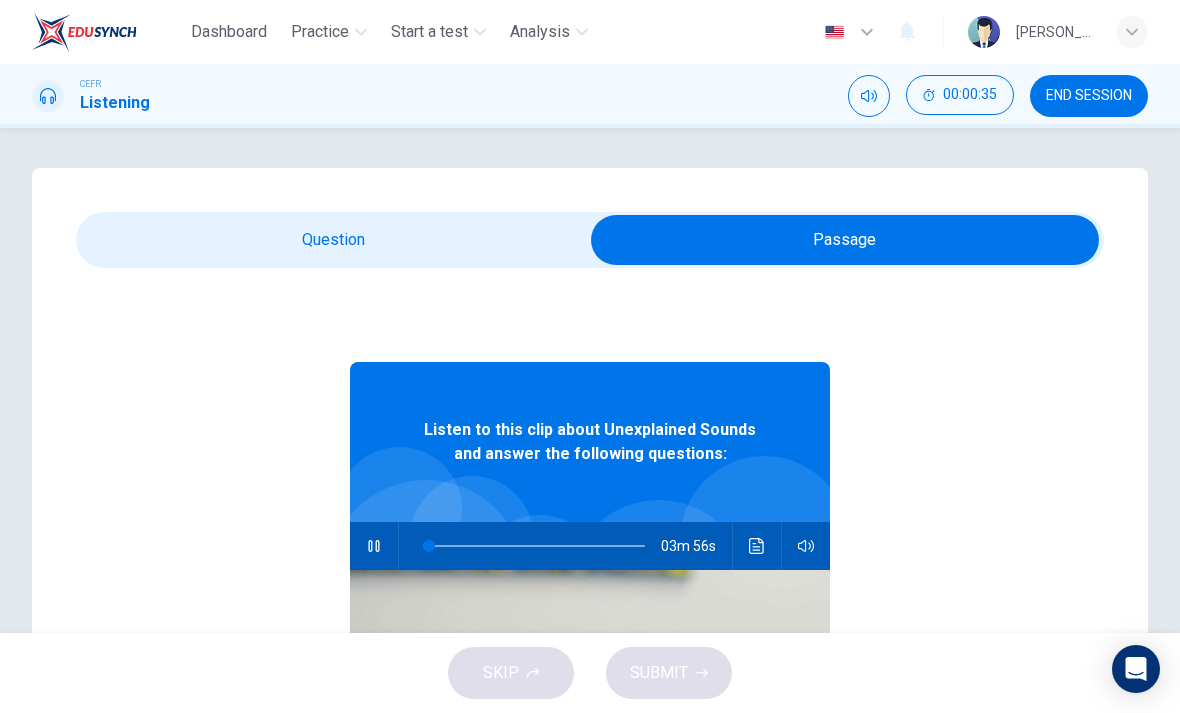 type on "3" 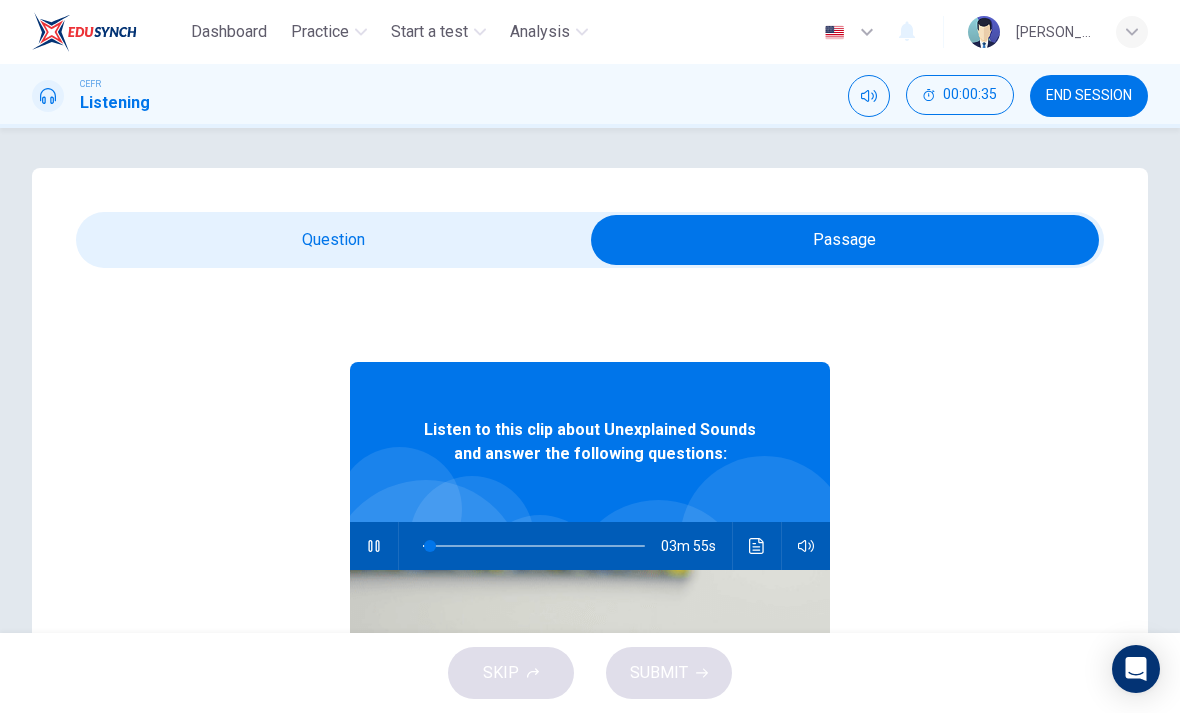 click at bounding box center [845, 240] 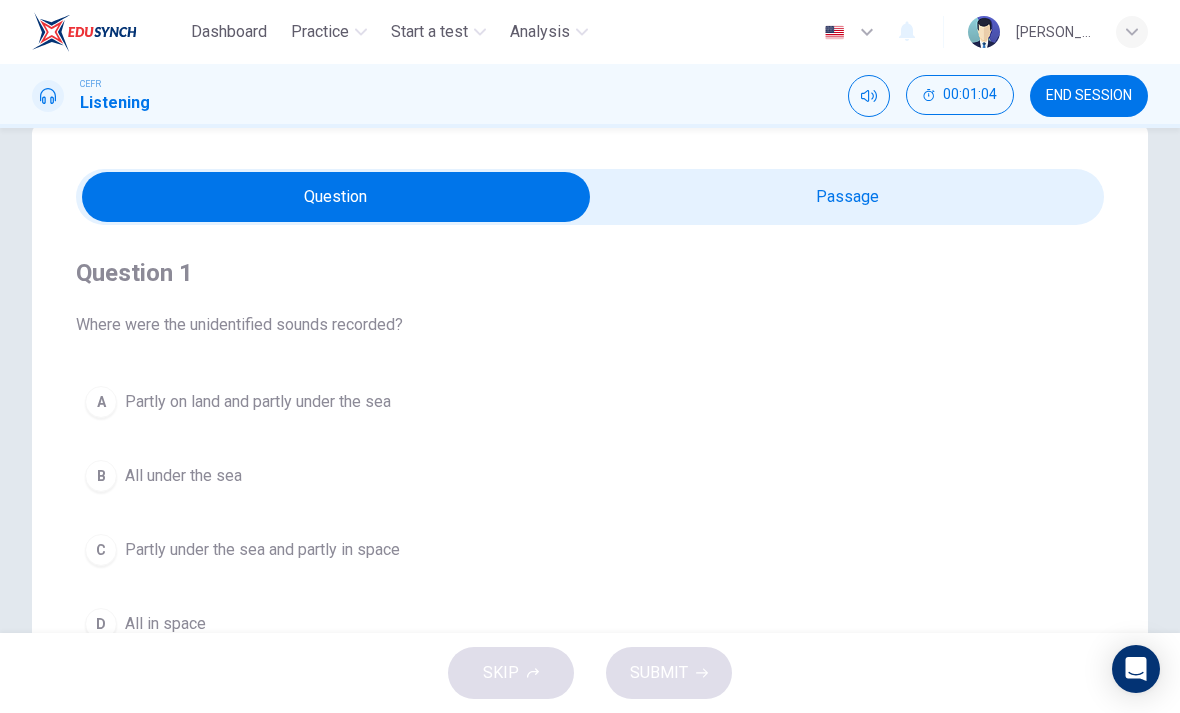 scroll, scrollTop: 44, scrollLeft: 0, axis: vertical 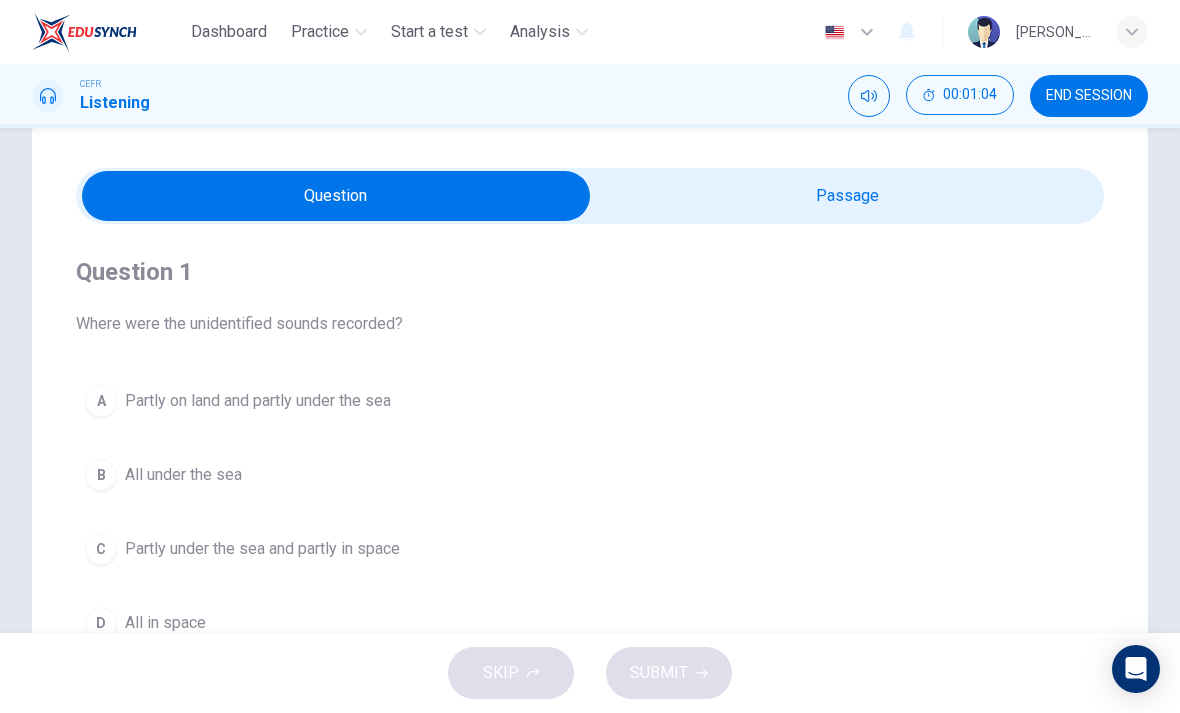 click at bounding box center [336, 196] 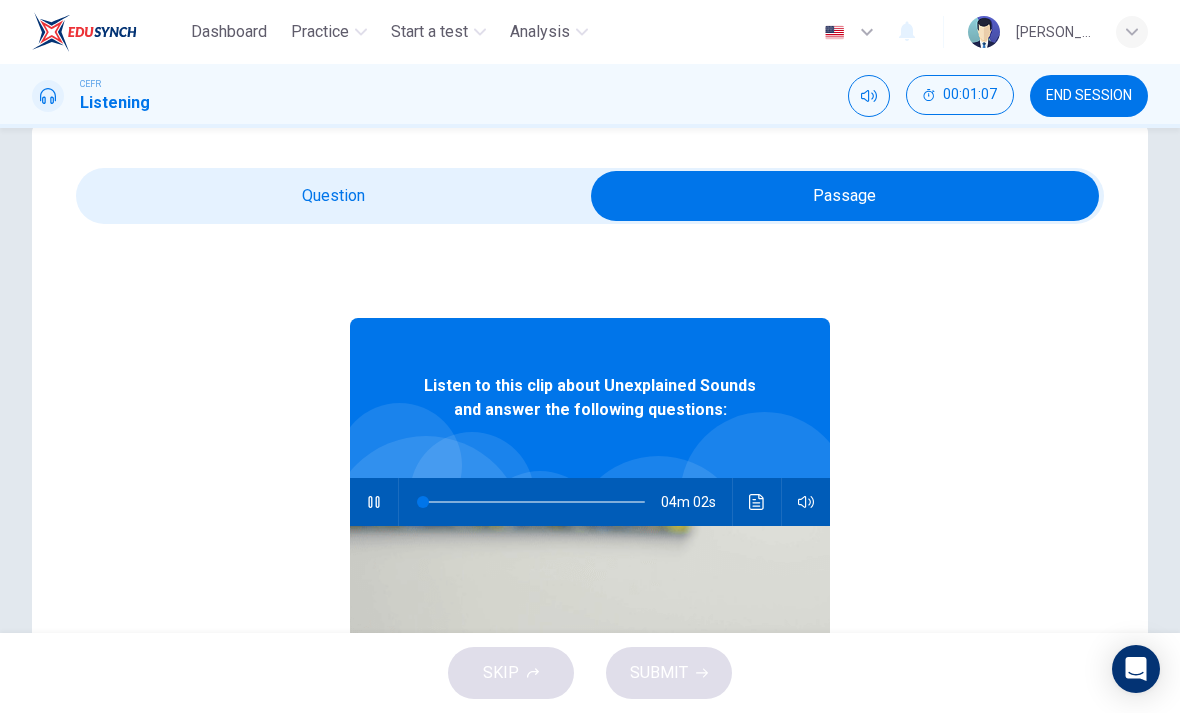type on "0" 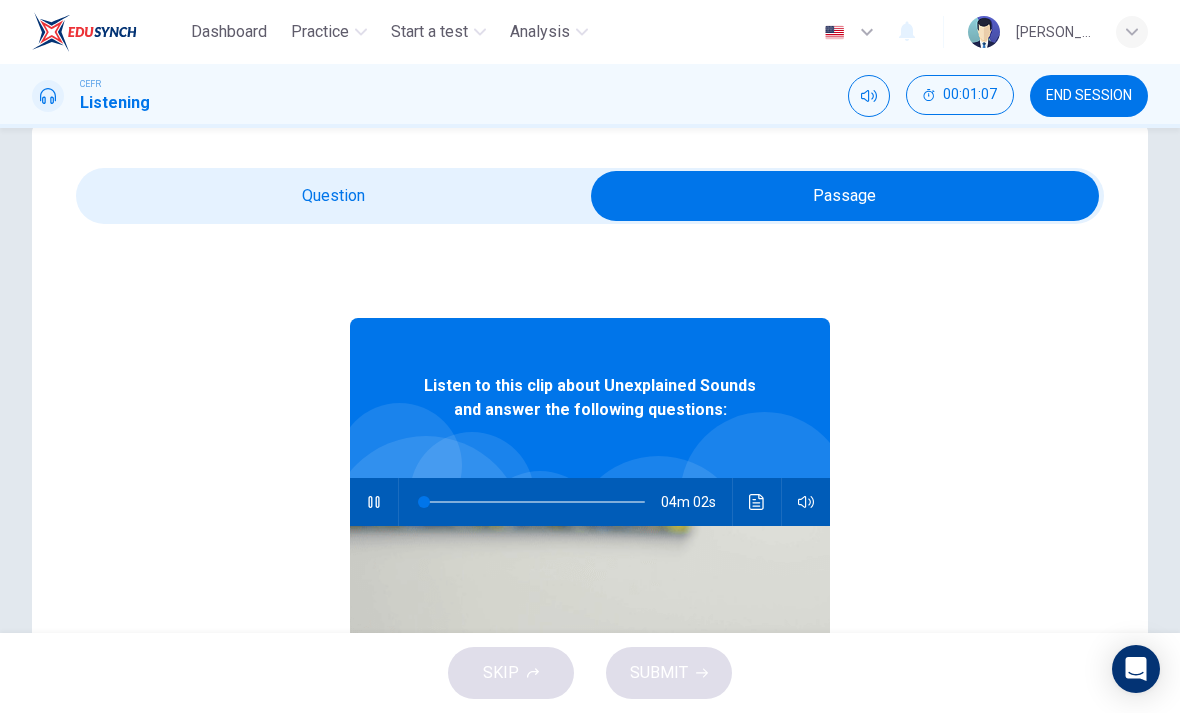 click at bounding box center (845, 196) 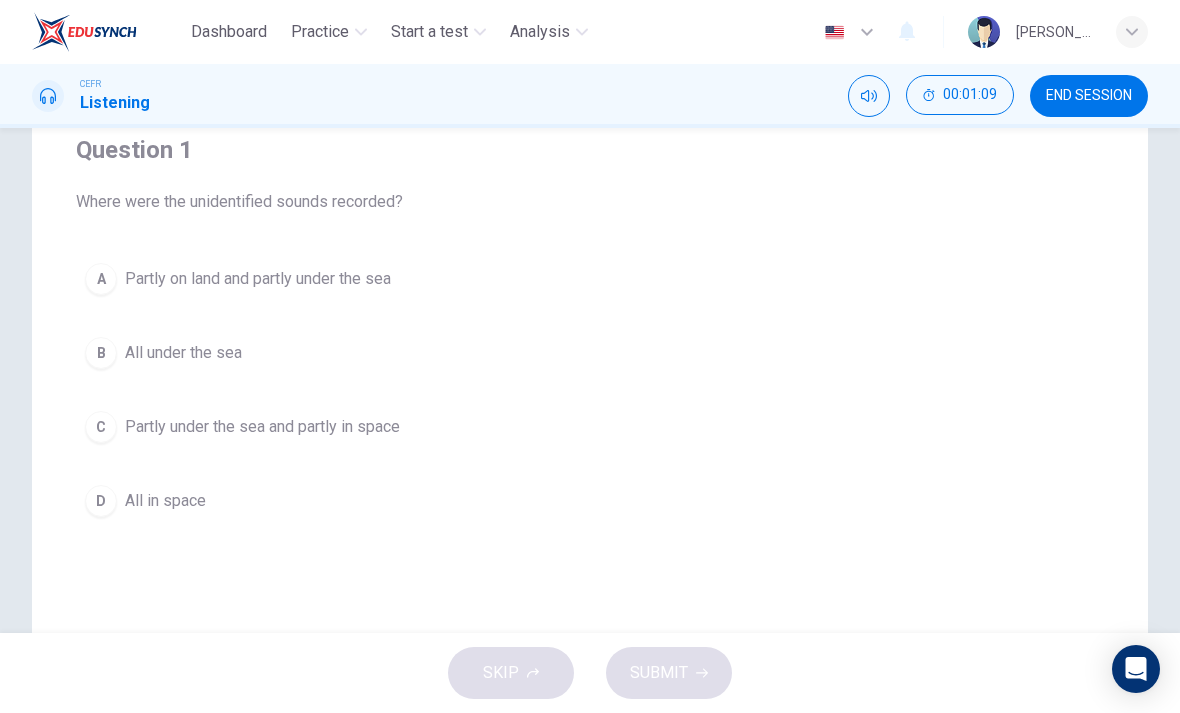 scroll, scrollTop: 173, scrollLeft: 0, axis: vertical 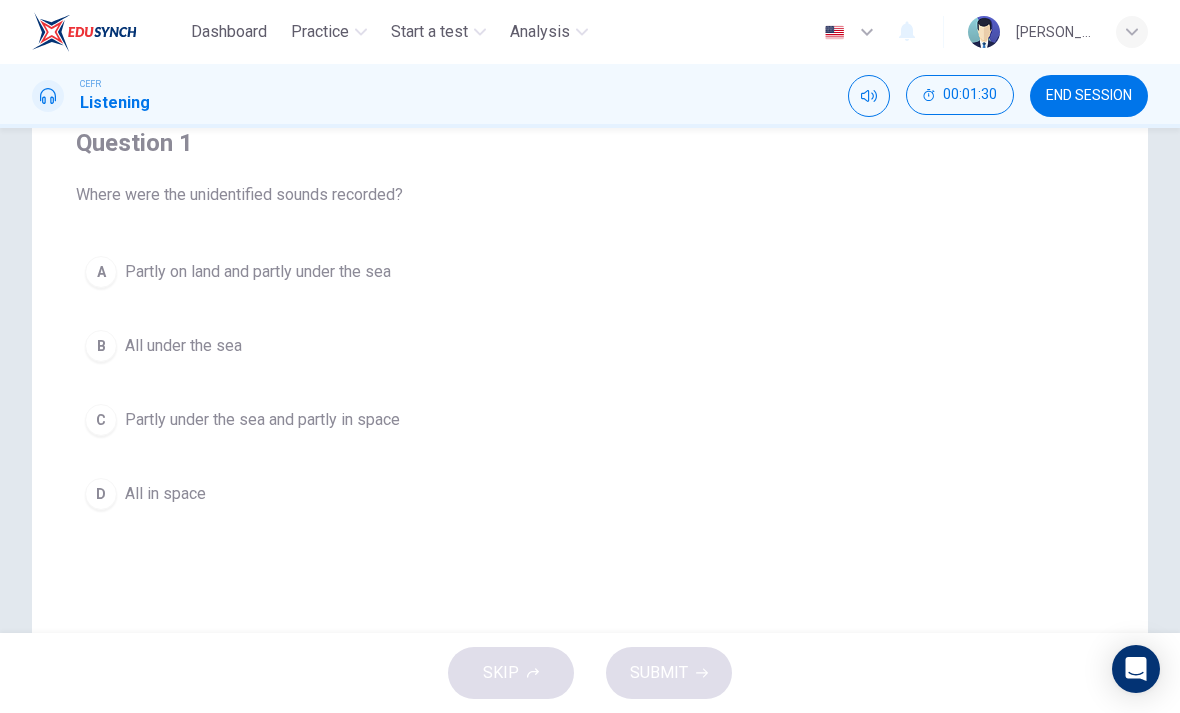 click on "All in space" at bounding box center (165, 494) 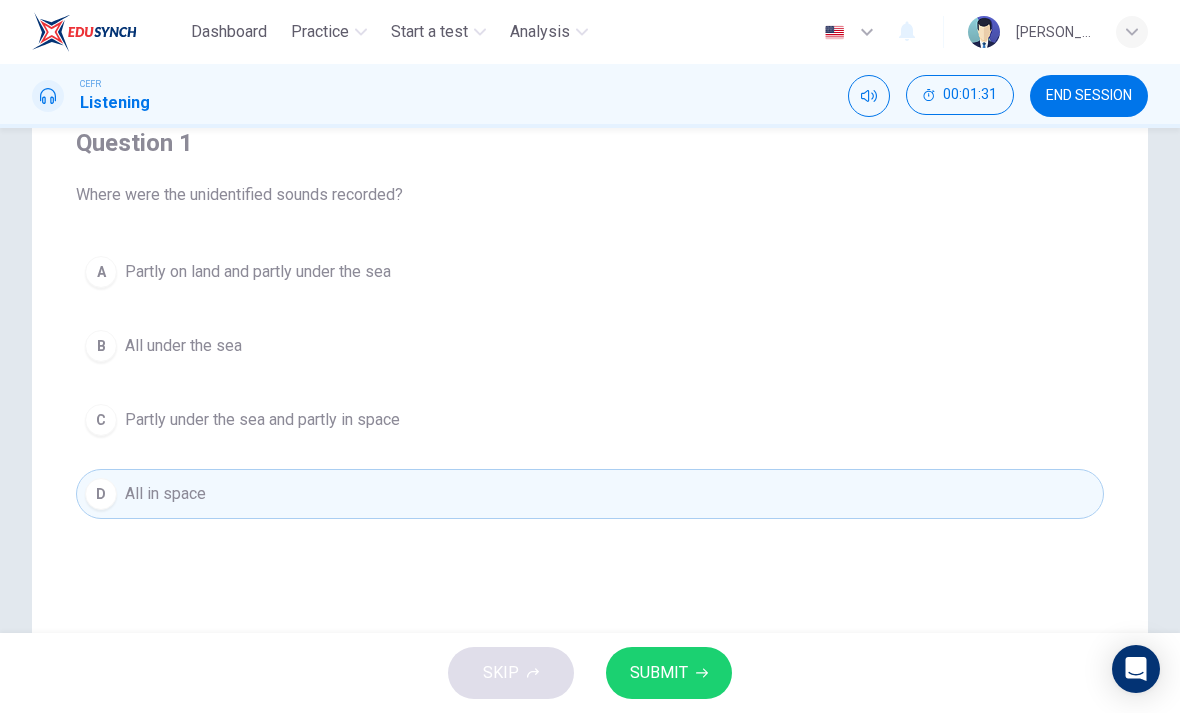 click on "SUBMIT" at bounding box center (659, 673) 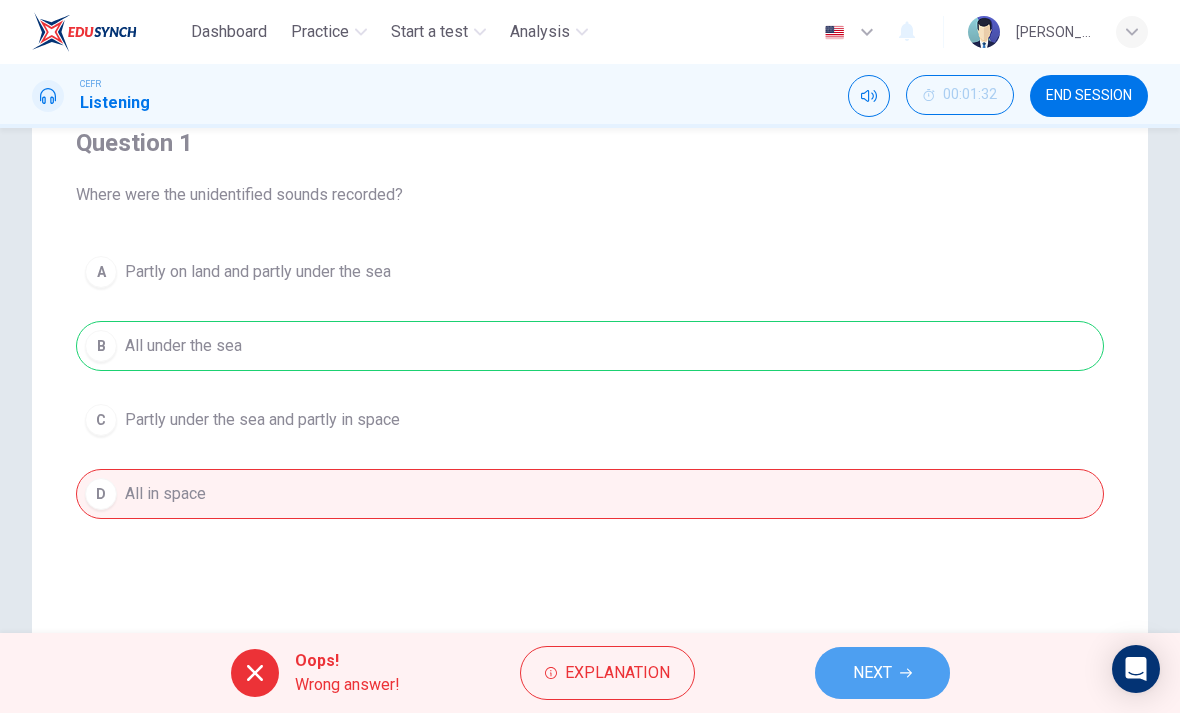 click on "NEXT" at bounding box center (872, 673) 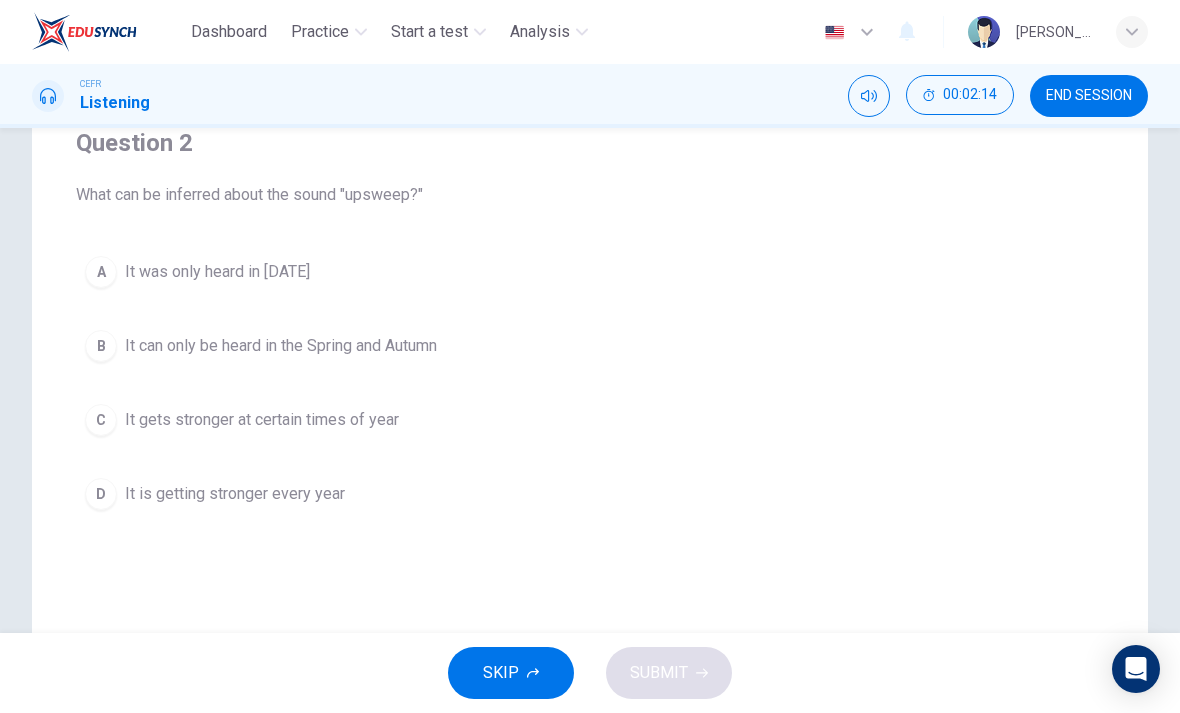 click on "It can only be heard in the Spring and Autumn" at bounding box center [281, 346] 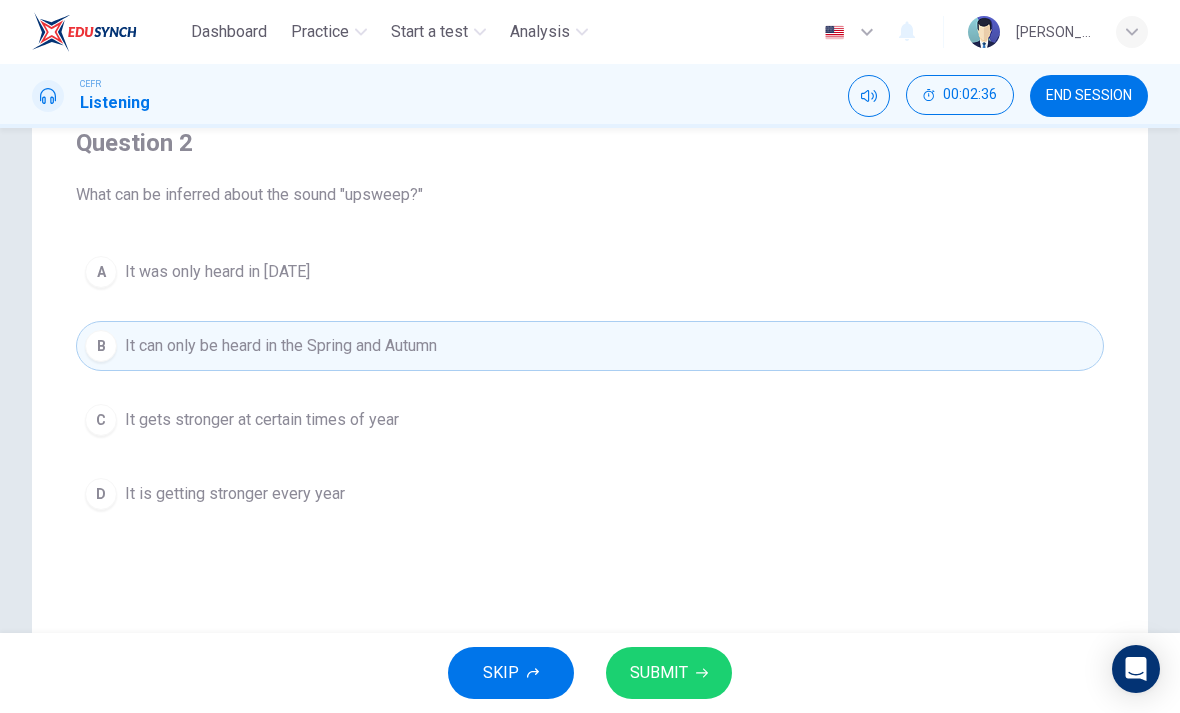 click on "SUBMIT" at bounding box center [669, 673] 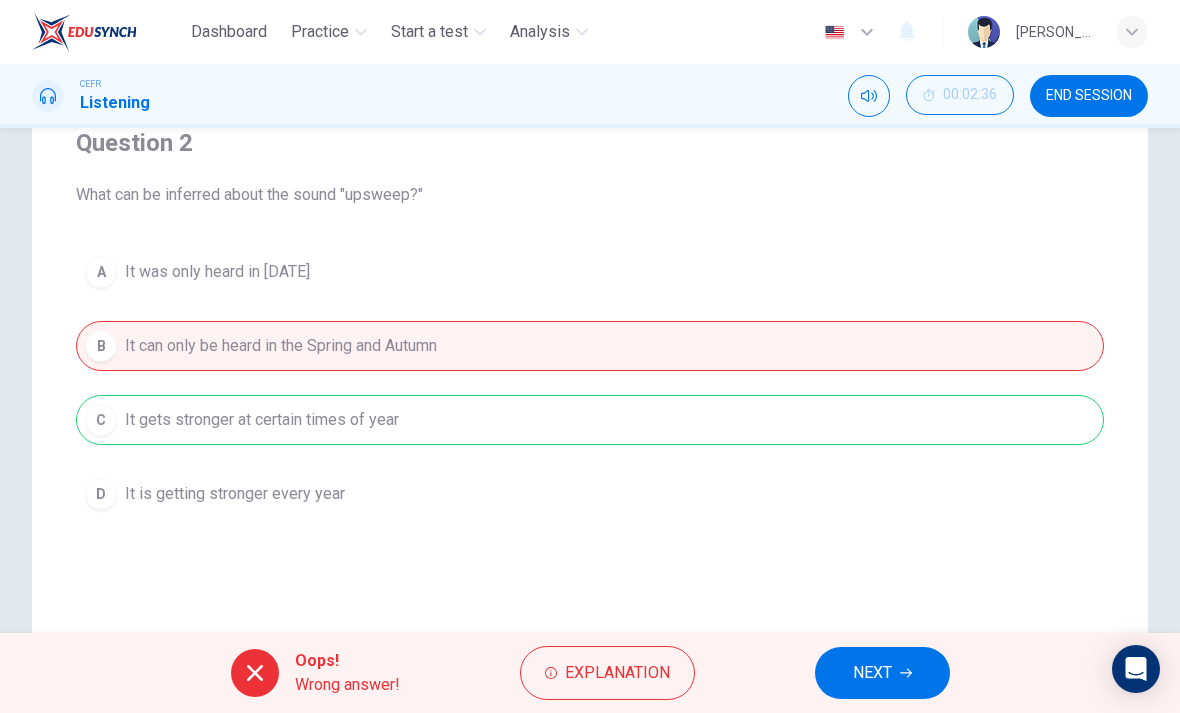click on "END SESSION" at bounding box center (1089, 96) 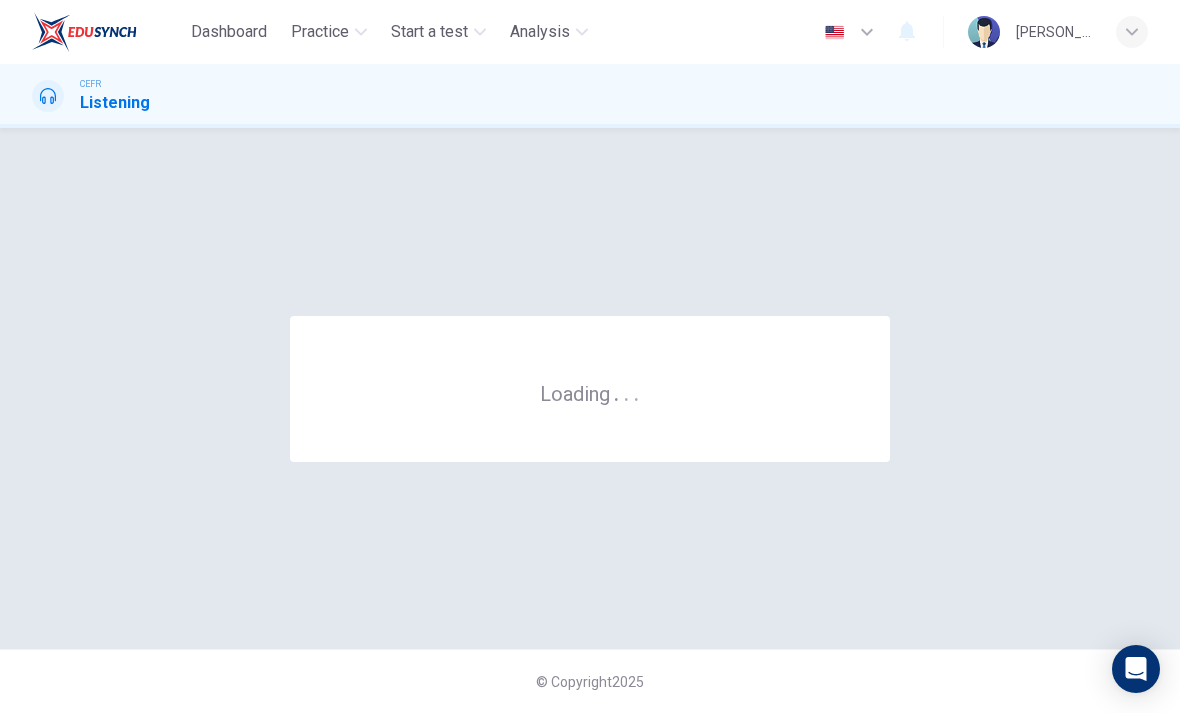 scroll, scrollTop: 0, scrollLeft: 0, axis: both 